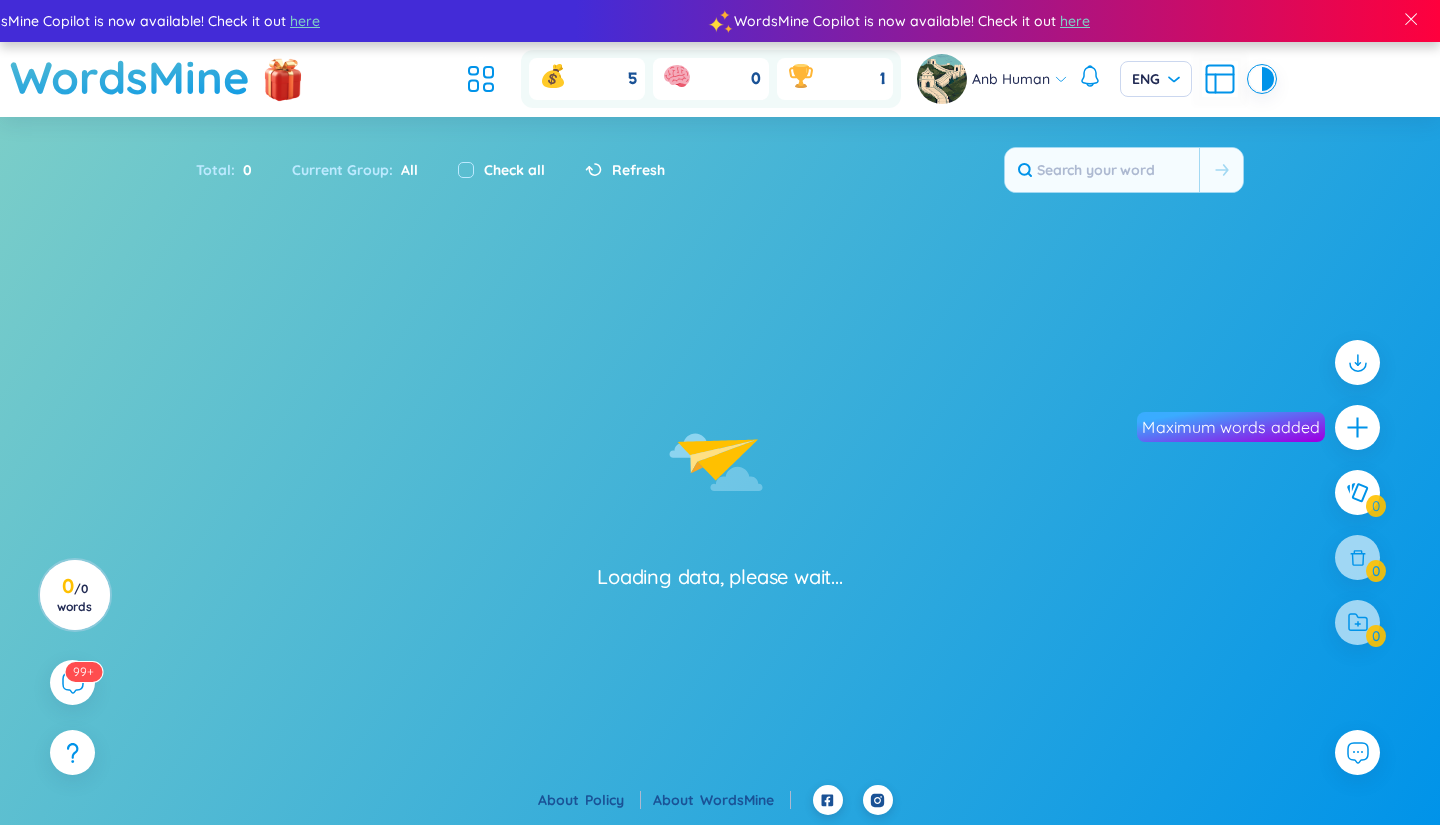 scroll, scrollTop: 0, scrollLeft: 0, axis: both 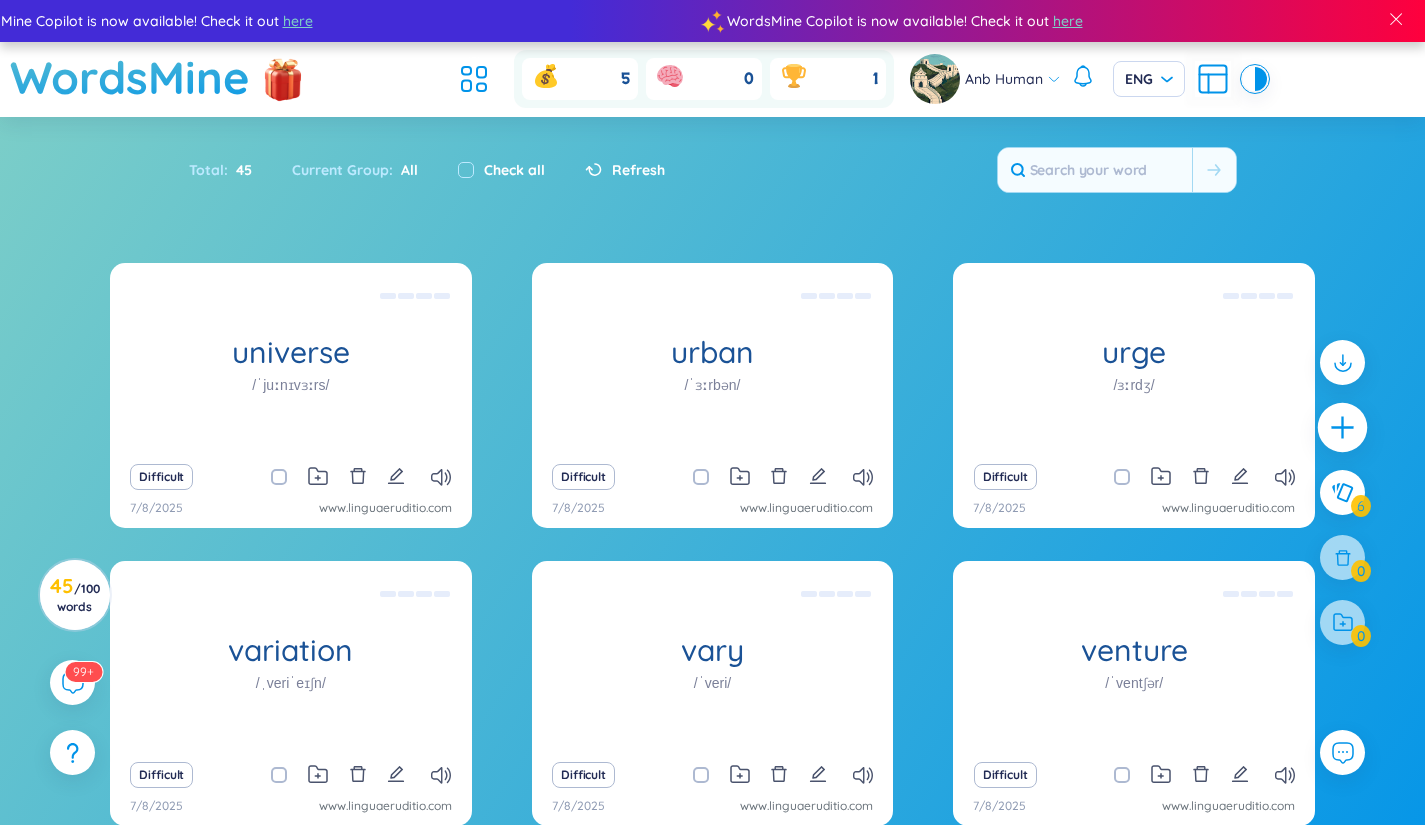 click 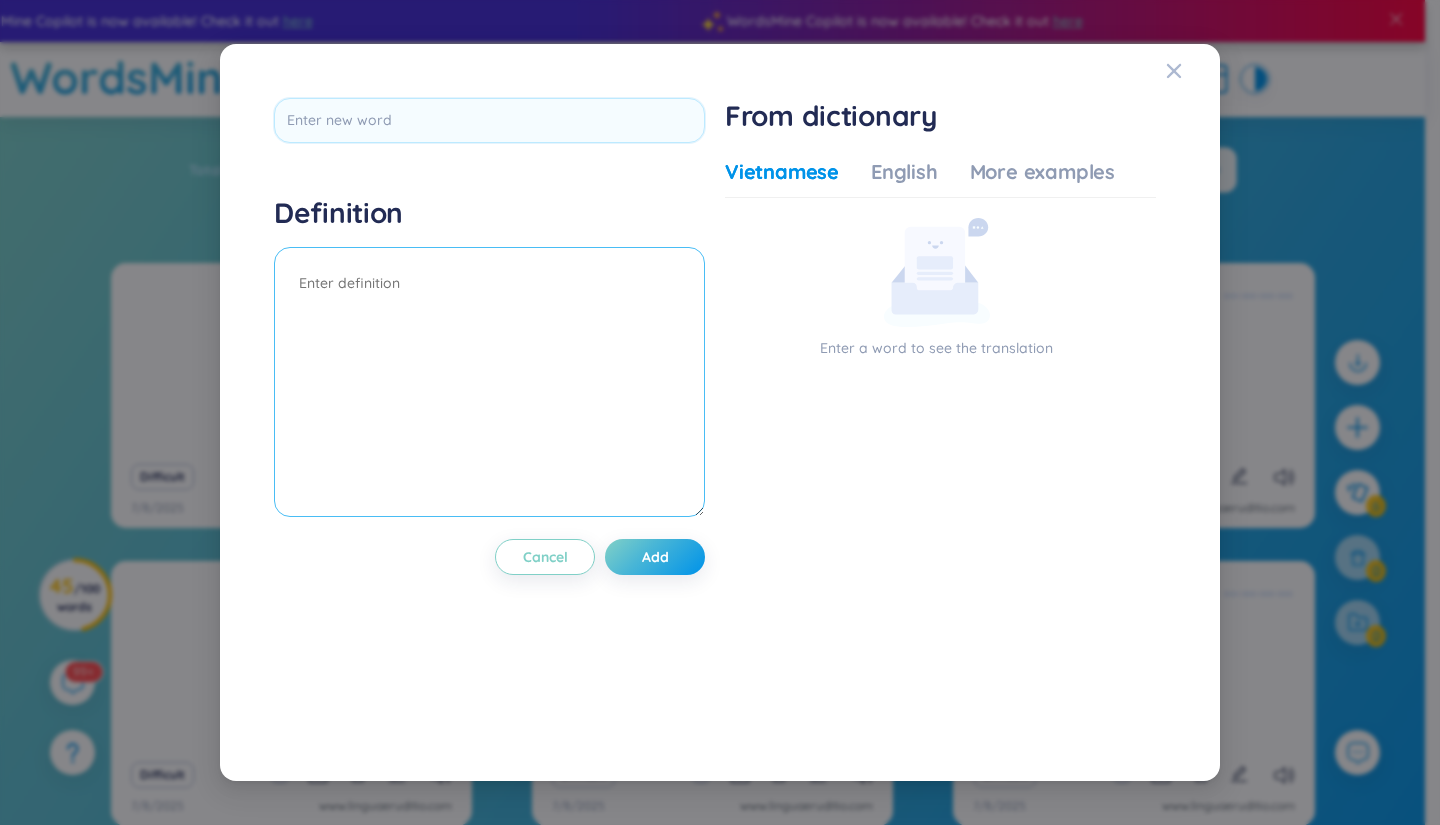click at bounding box center (489, 382) 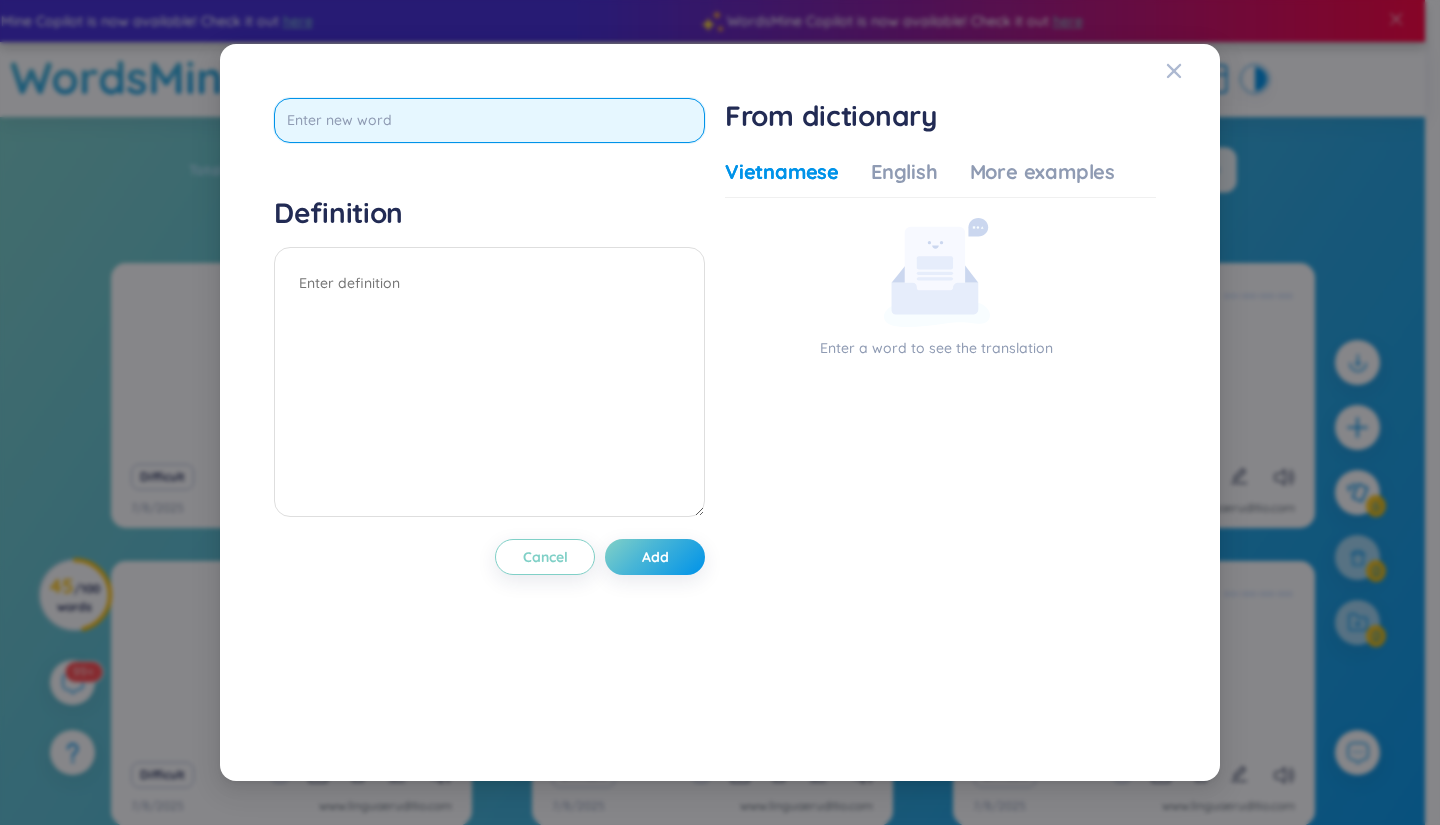 click at bounding box center (489, 120) 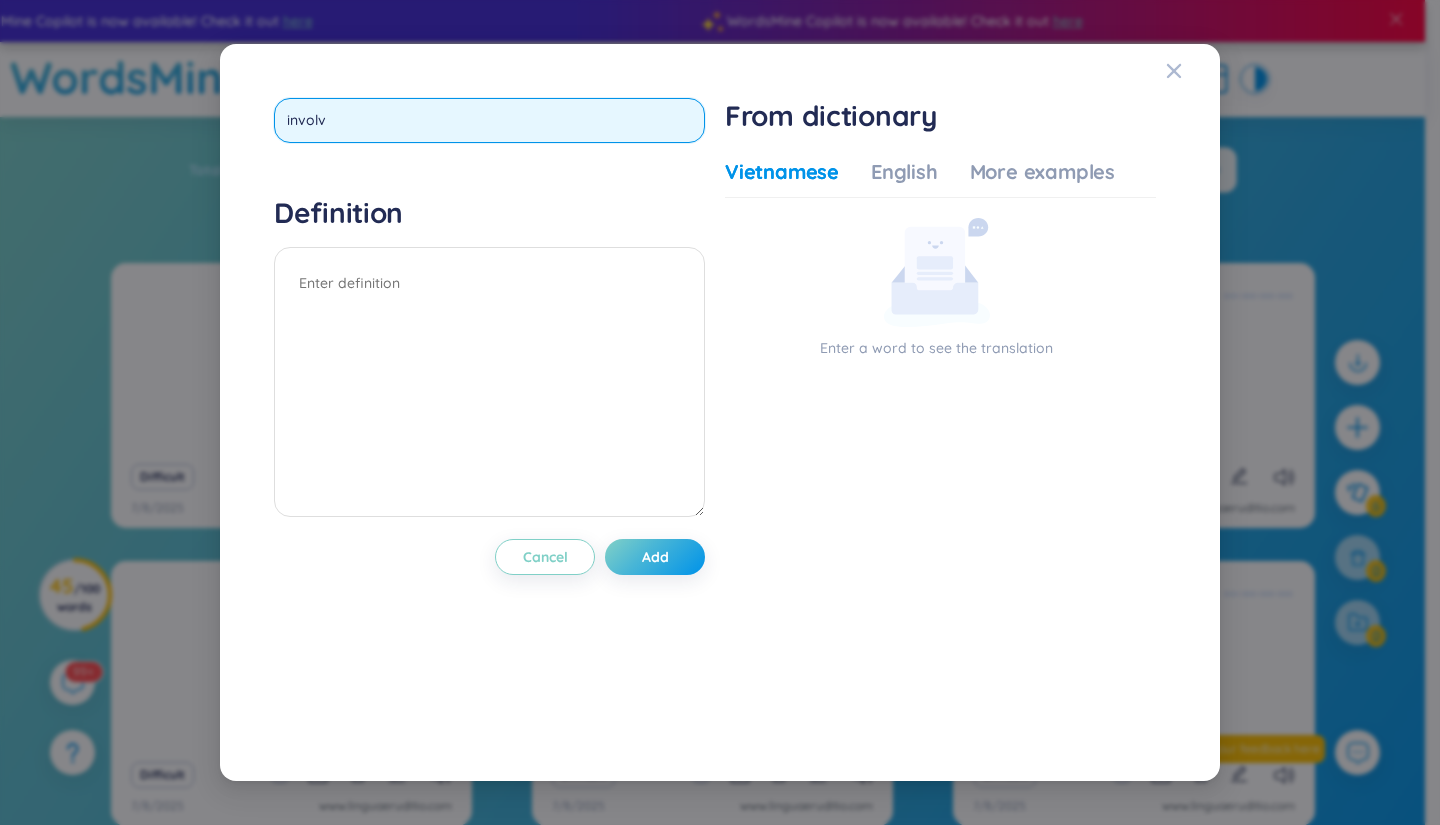 type on "involve" 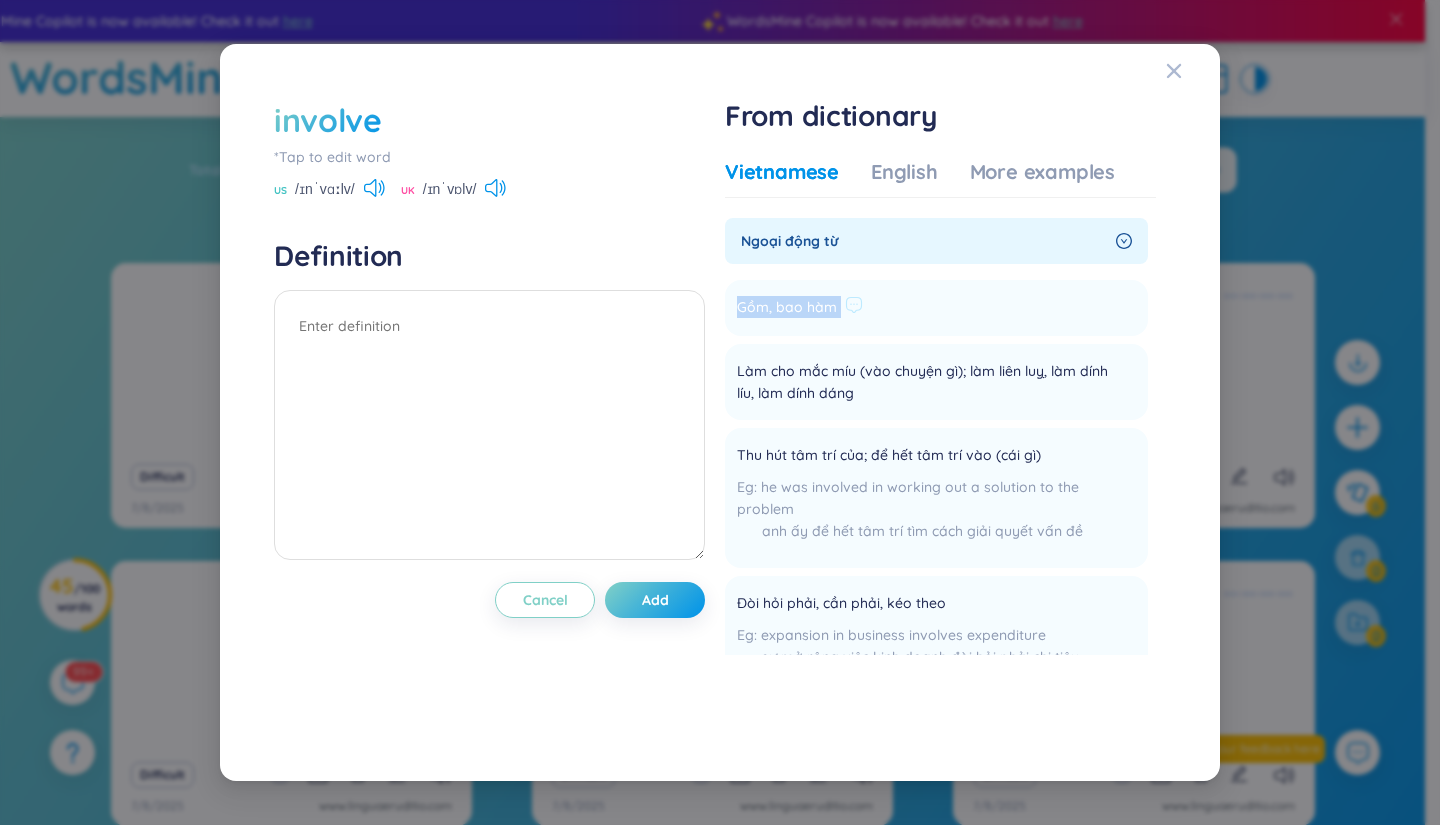 drag, startPoint x: 735, startPoint y: 312, endPoint x: 853, endPoint y: 321, distance: 118.34272 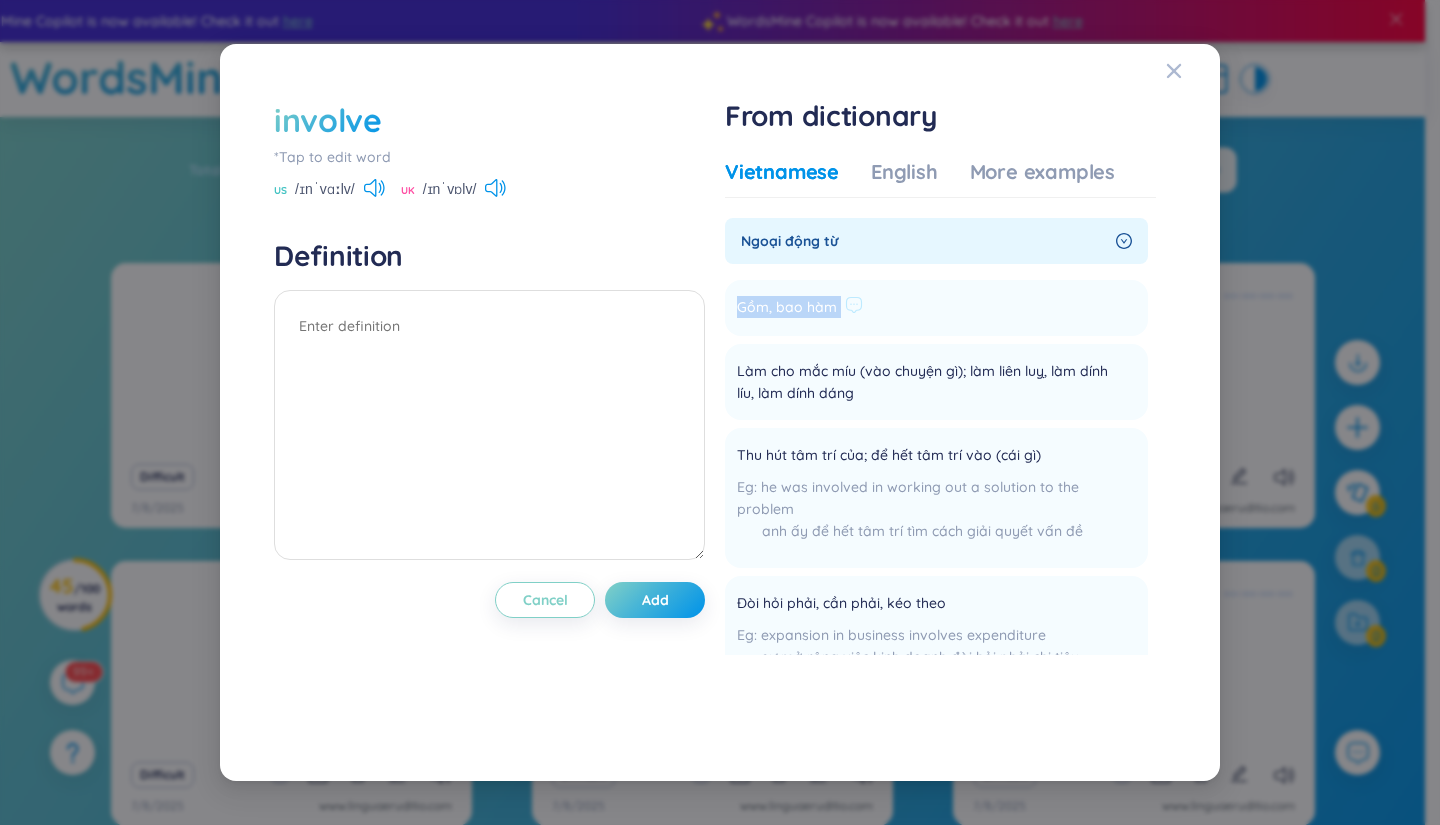 copy on "Gồm, bao hàm Add" 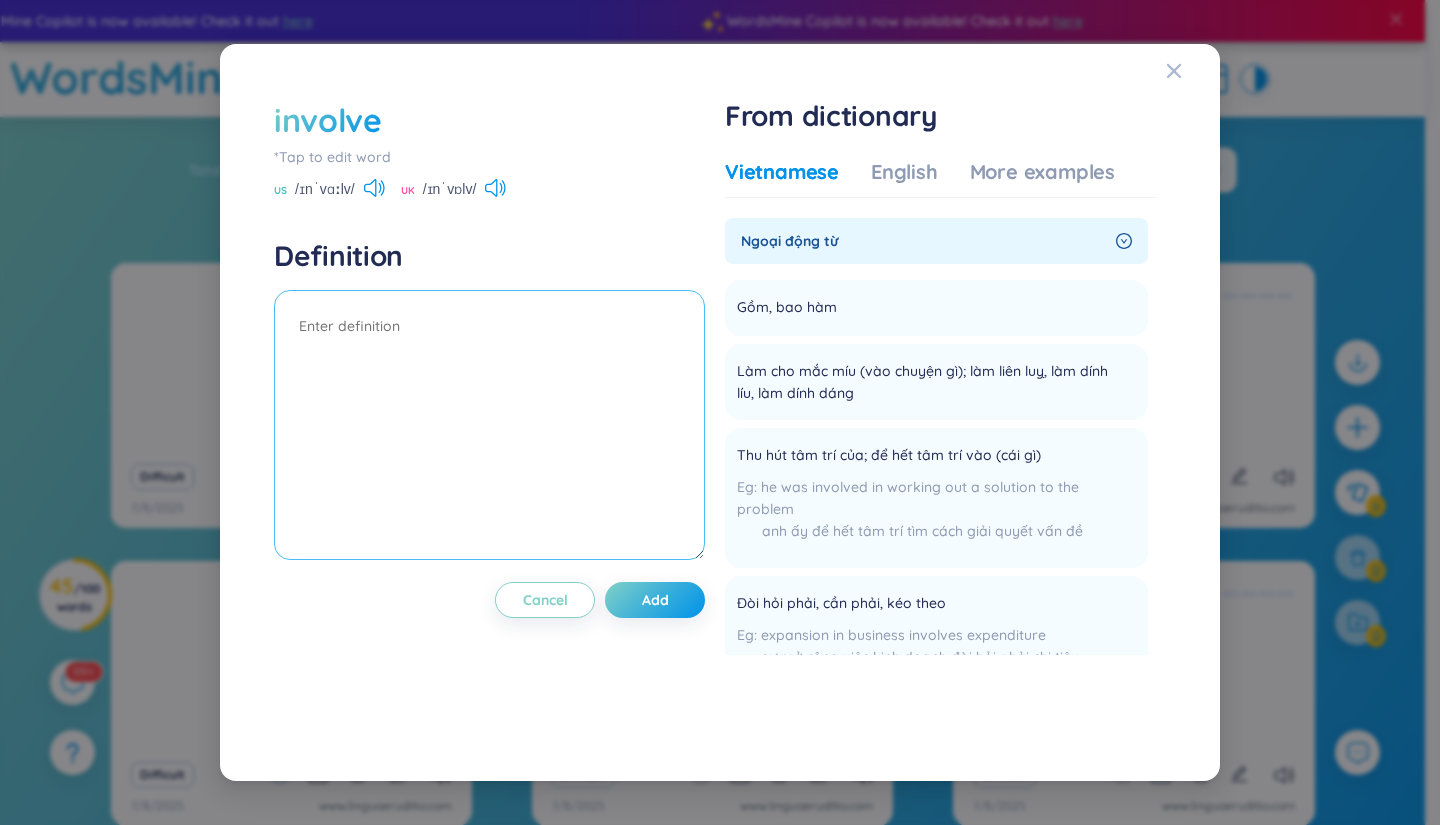 click at bounding box center [489, 425] 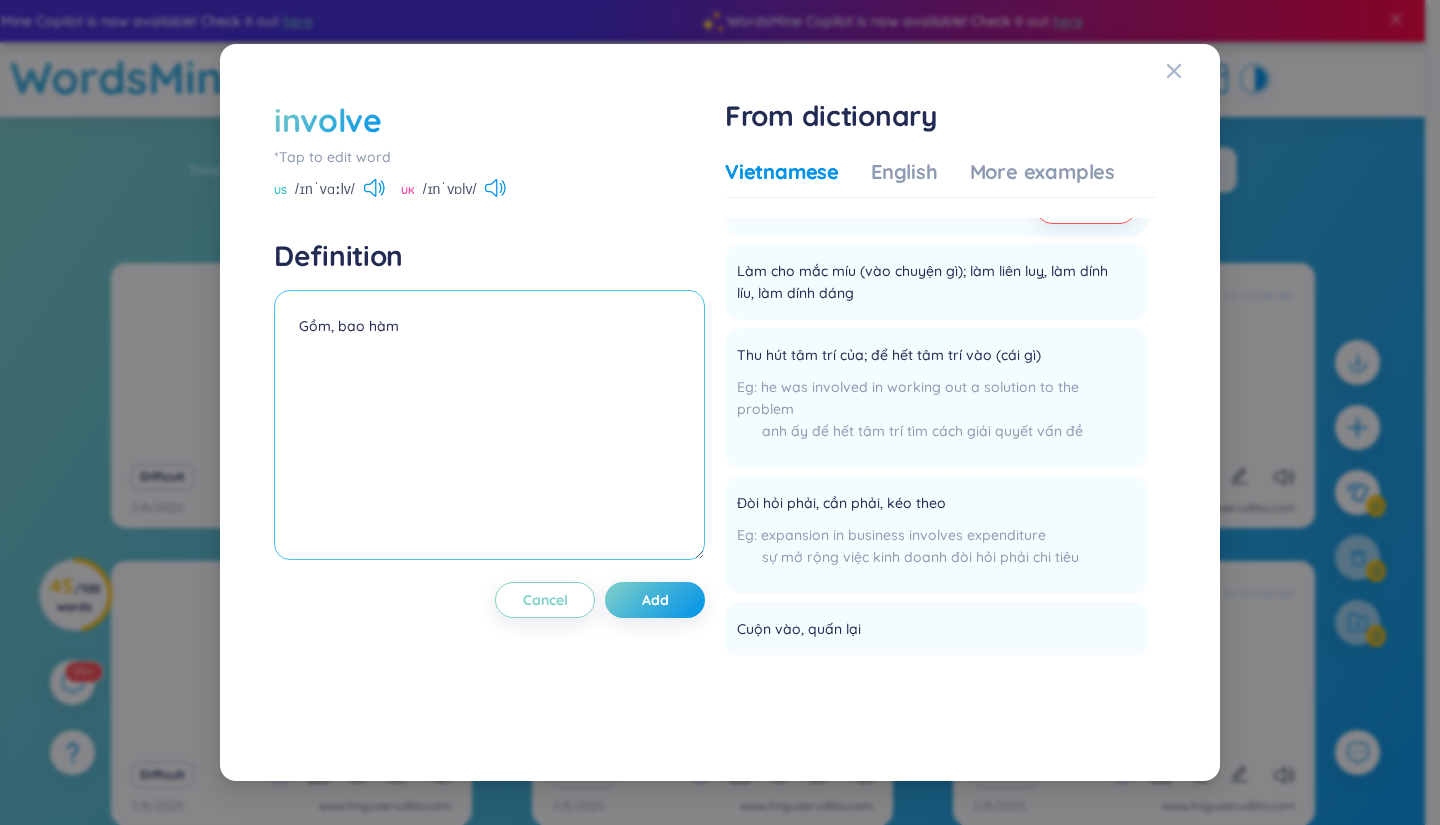 scroll, scrollTop: 0, scrollLeft: 0, axis: both 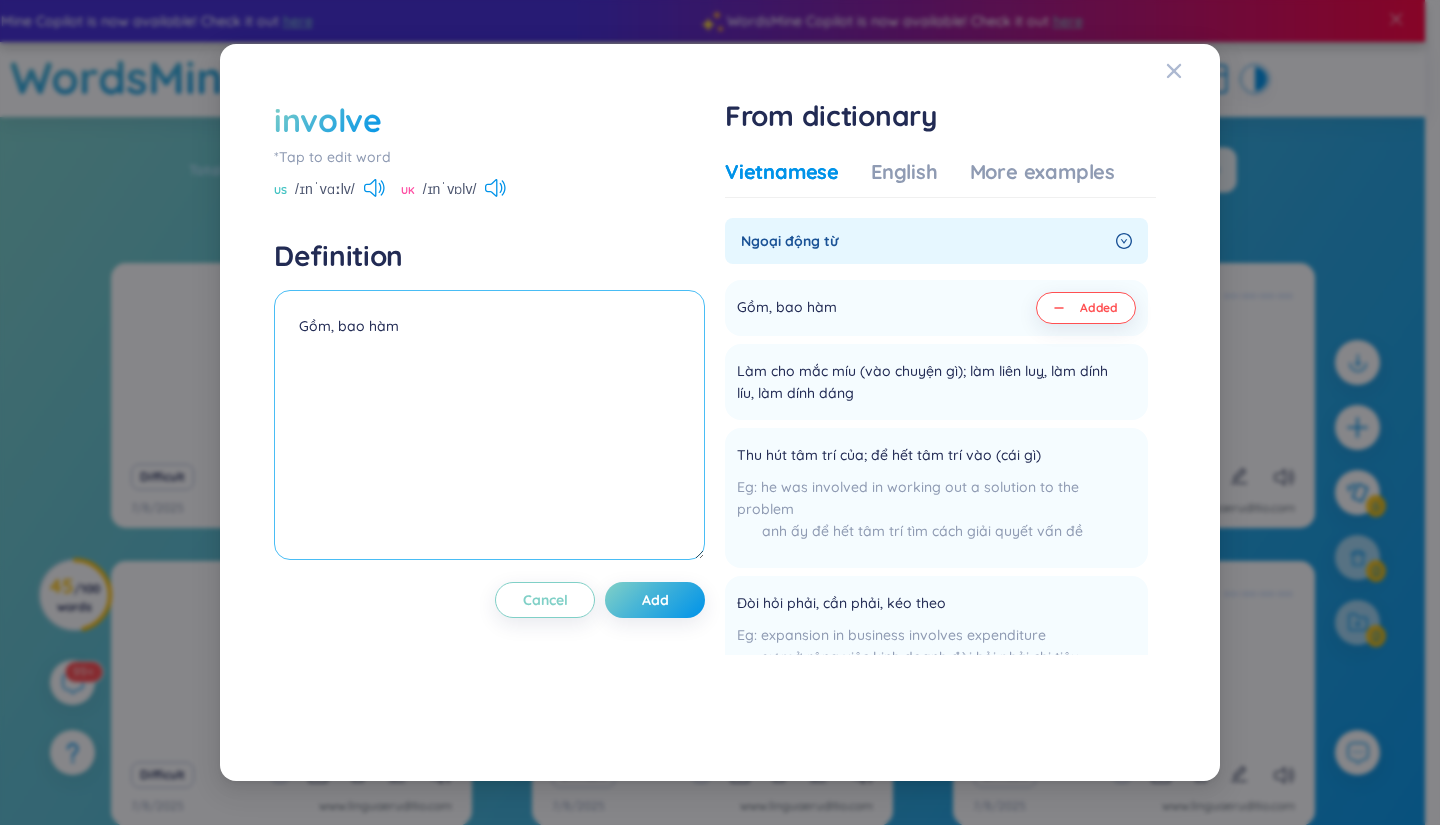 click on "Gồm, bao hàm" at bounding box center [489, 425] 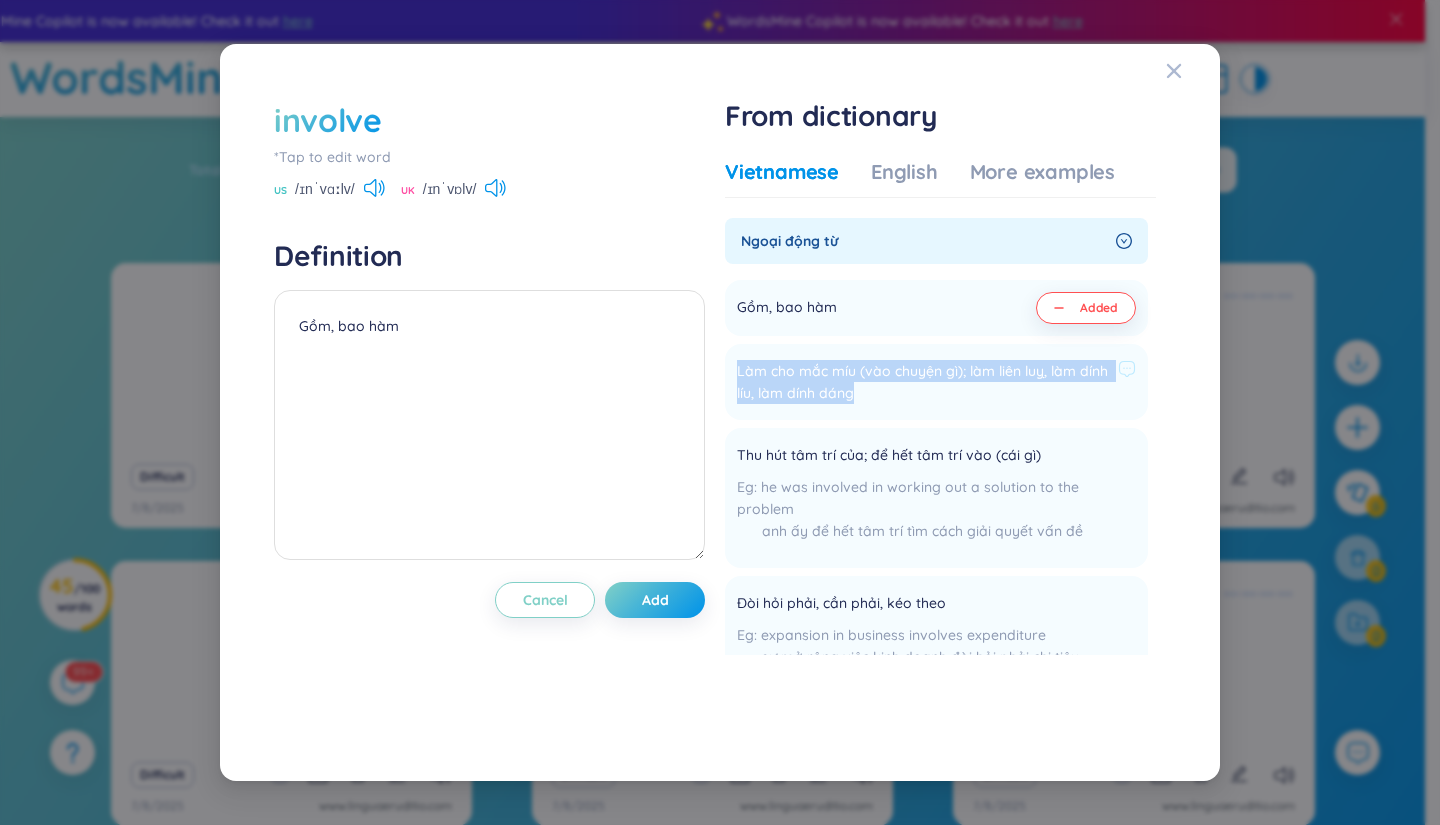 drag, startPoint x: 742, startPoint y: 367, endPoint x: 953, endPoint y: 392, distance: 212.47588 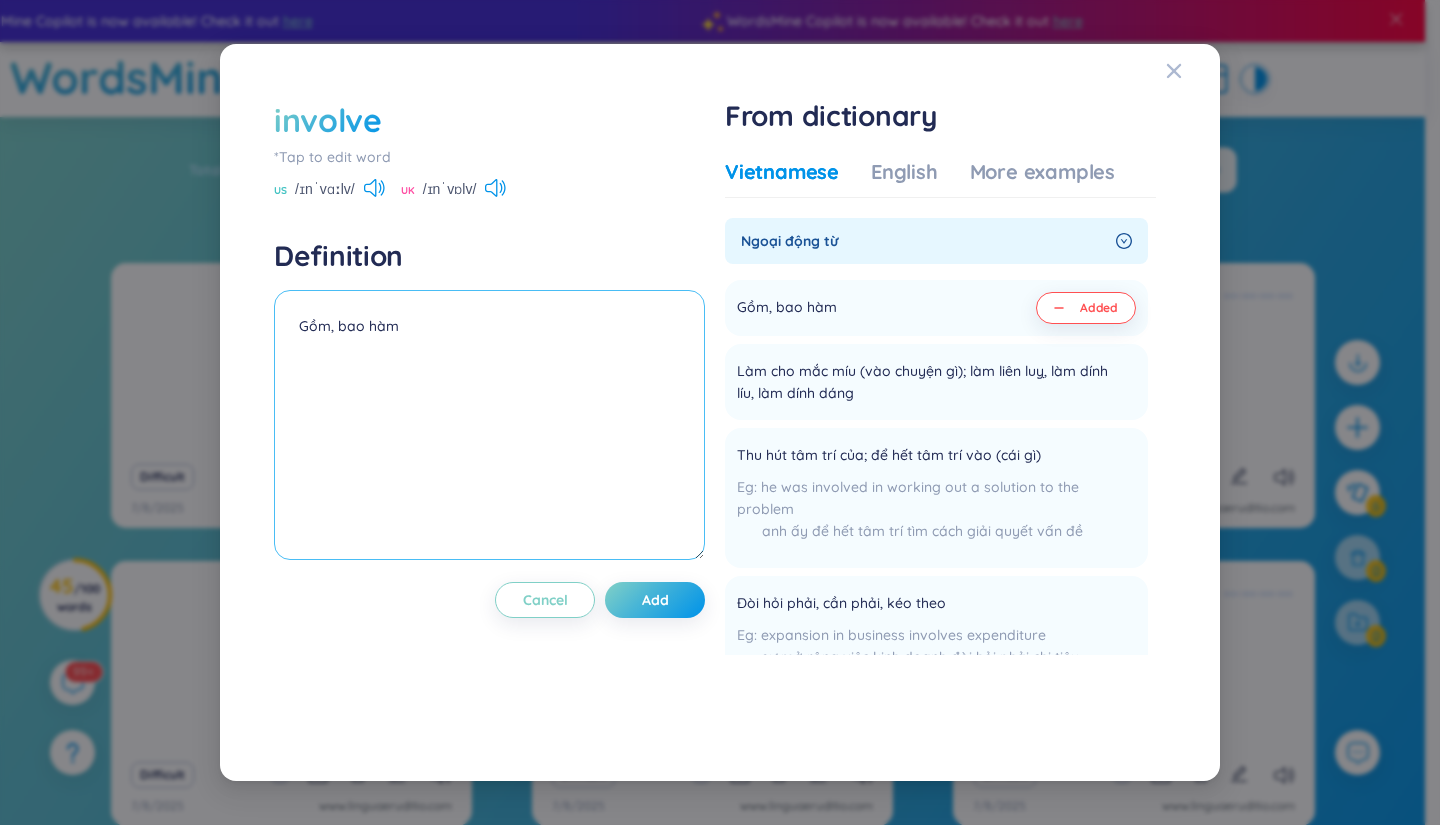 click on "Gồm, bao hàm" at bounding box center (489, 425) 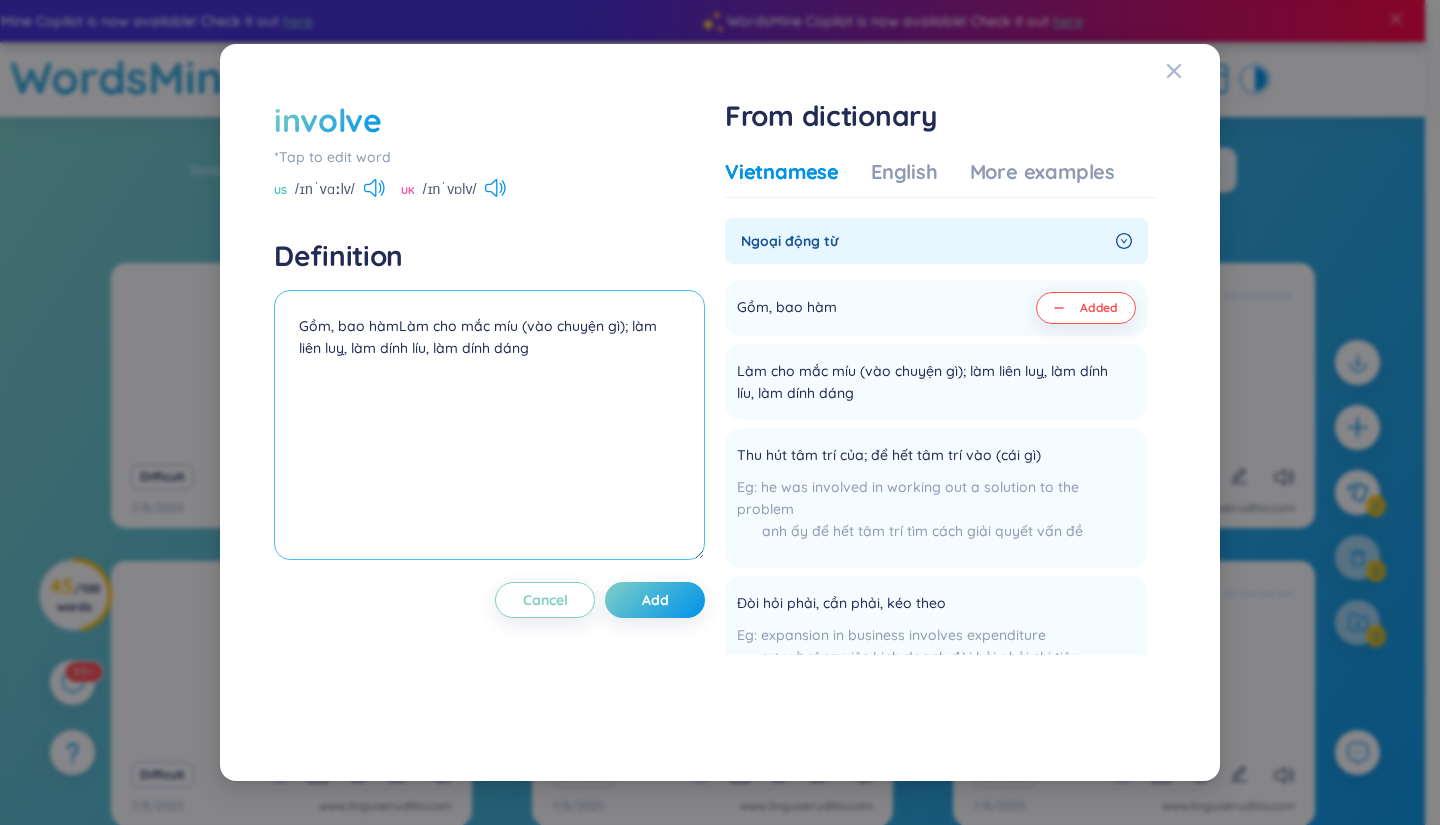 click on "Gồm, bao hàmLàm cho mắc míu (vào chuyện gì); làm liên luỵ, làm dính líu, làm dính dáng" at bounding box center (489, 425) 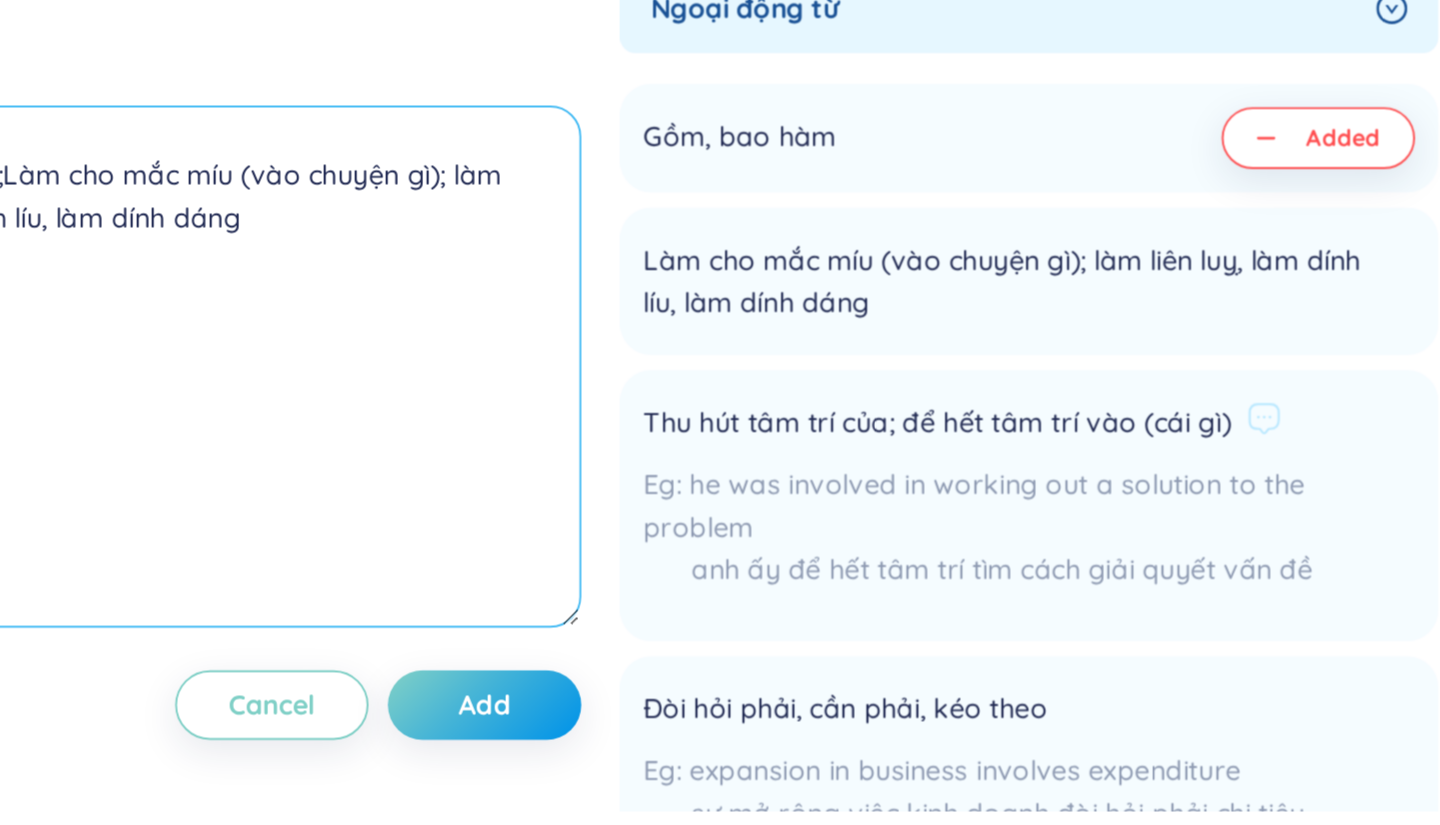 scroll, scrollTop: 0, scrollLeft: 0, axis: both 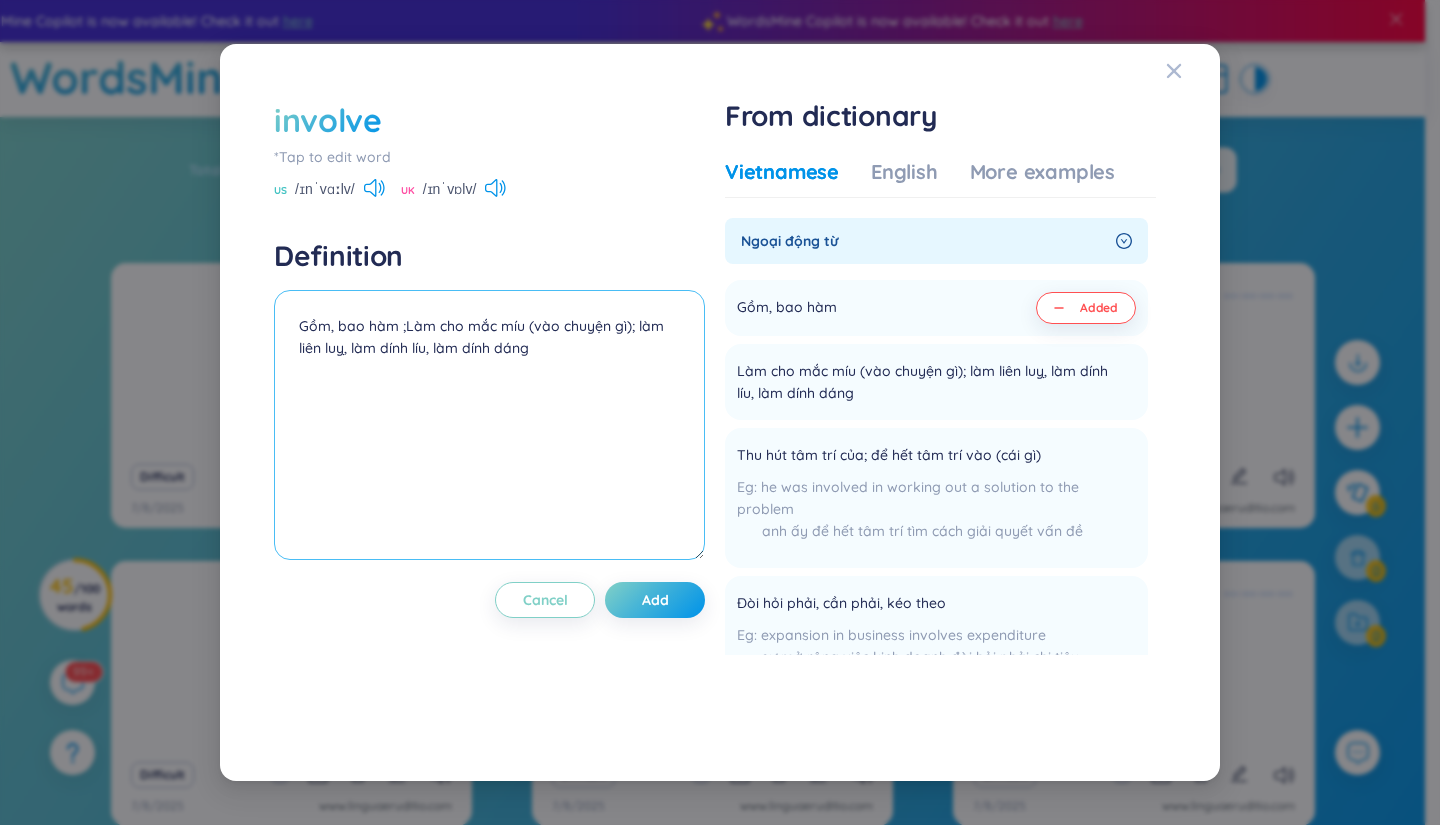 type on "Gồm, bao hàm ;Làm cho mắc míu (vào chuyện gì); làm liên luỵ, làm dính líu, làm dính dáng" 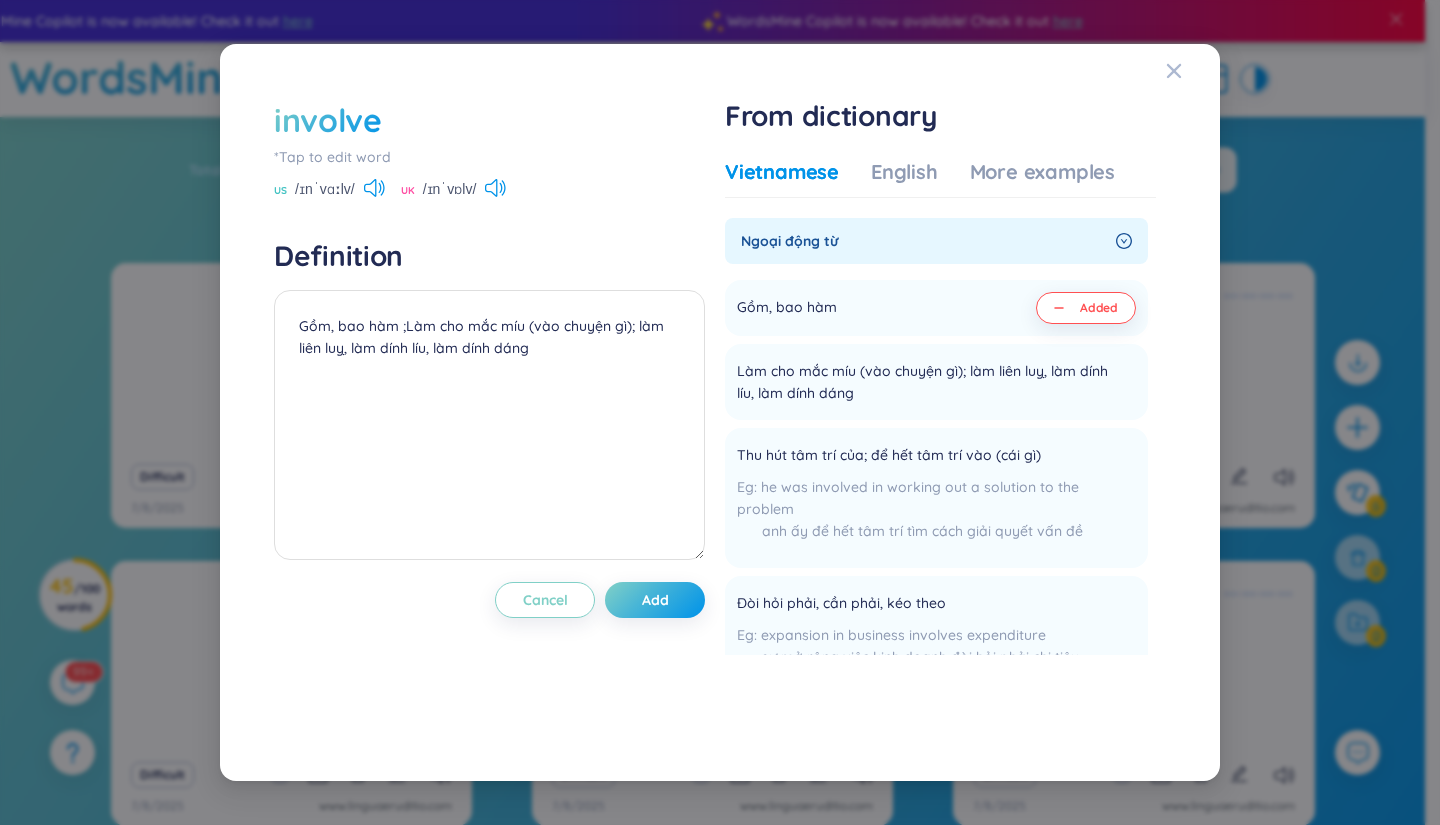 click on "involve" at bounding box center [328, 120] 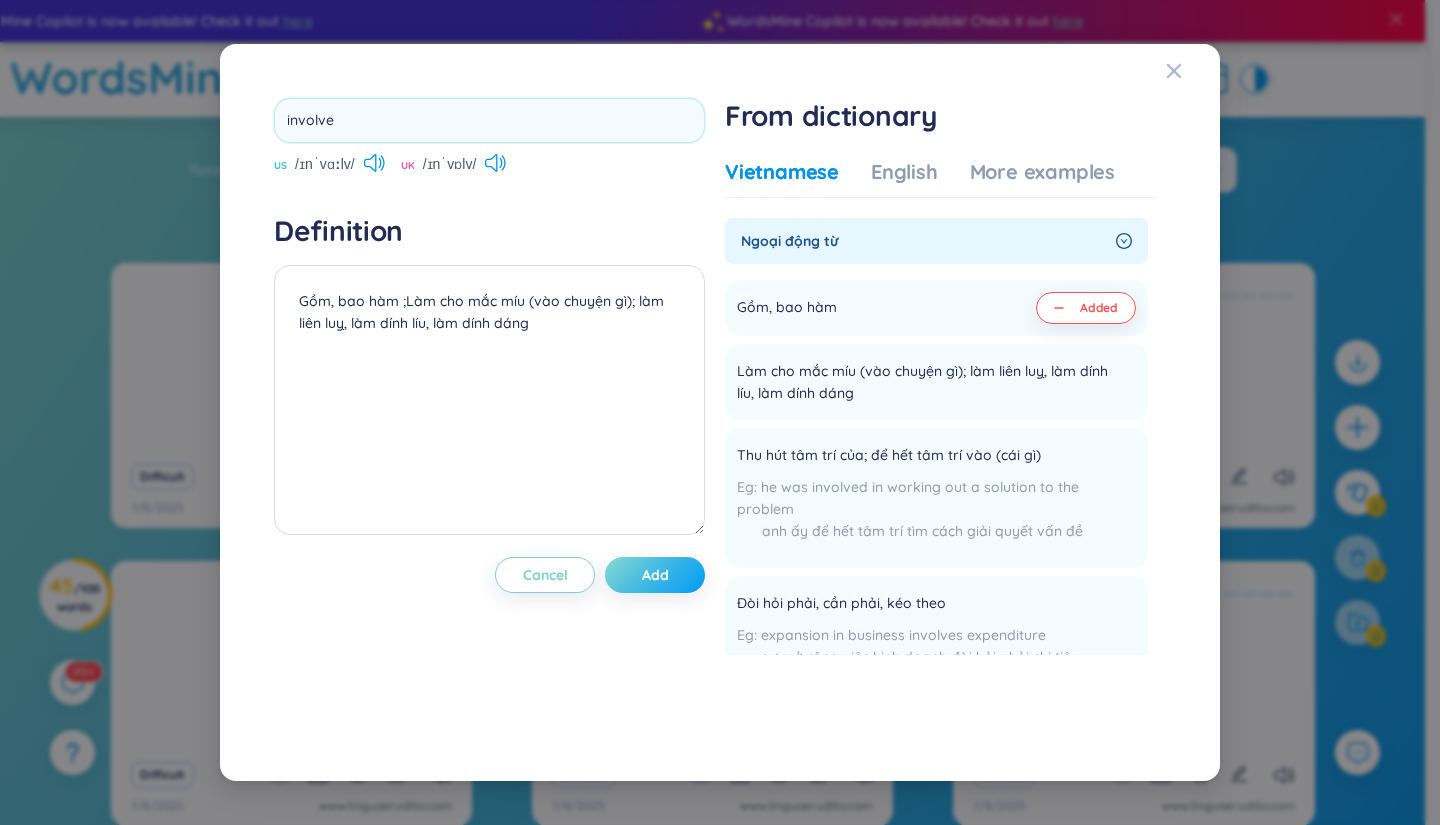 click on "involve US /ɪnˈvɑːlv/ UK /ɪnˈvɒlv/ Definition Gồm, bao hàm ;Làm cho mắc míu (vào chuyện gì); làm liên luỵ, làm dính líu, làm dính dáng Cancel Add" at bounding box center (489, 413) 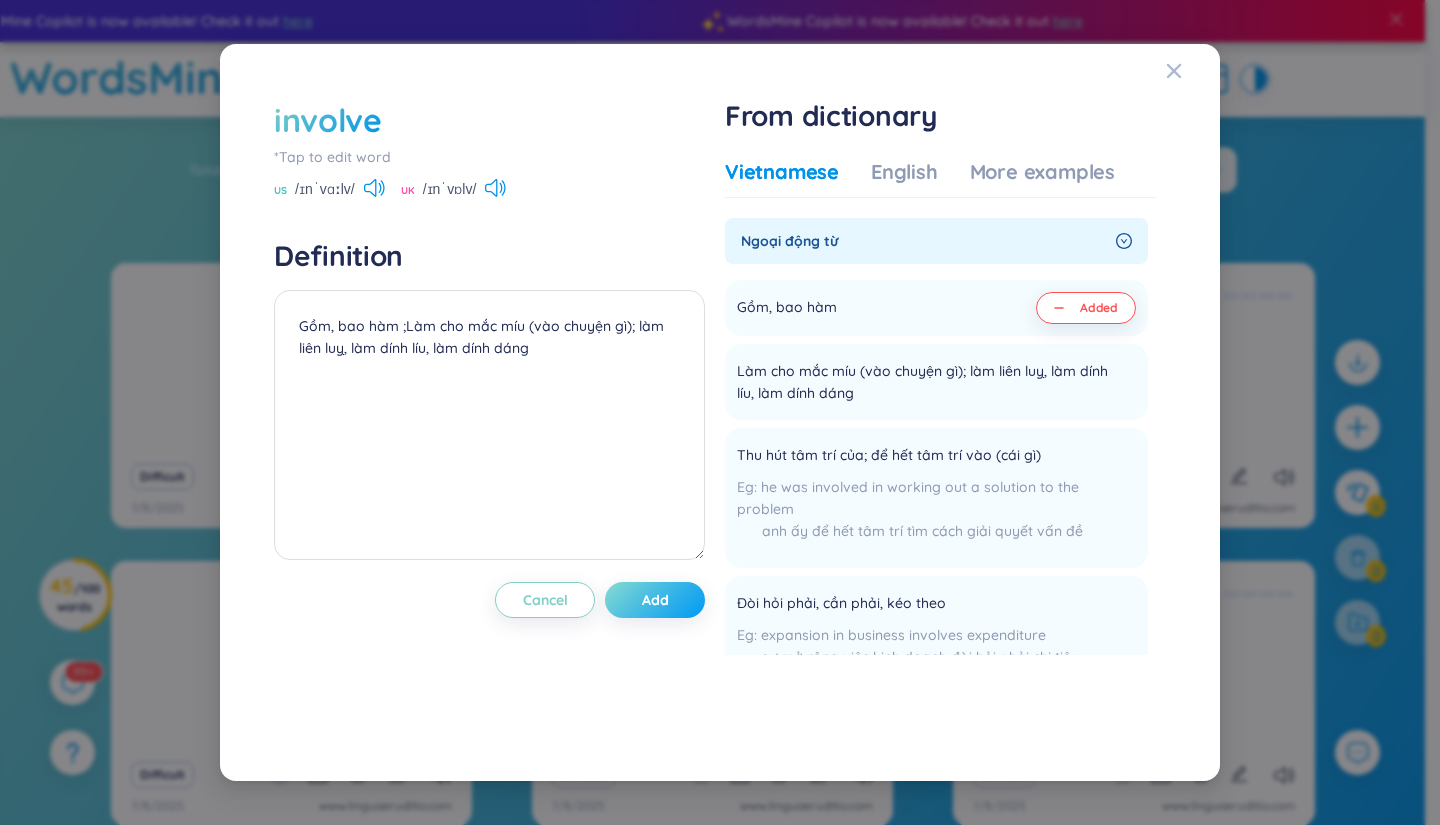 click on "Add" at bounding box center [655, 600] 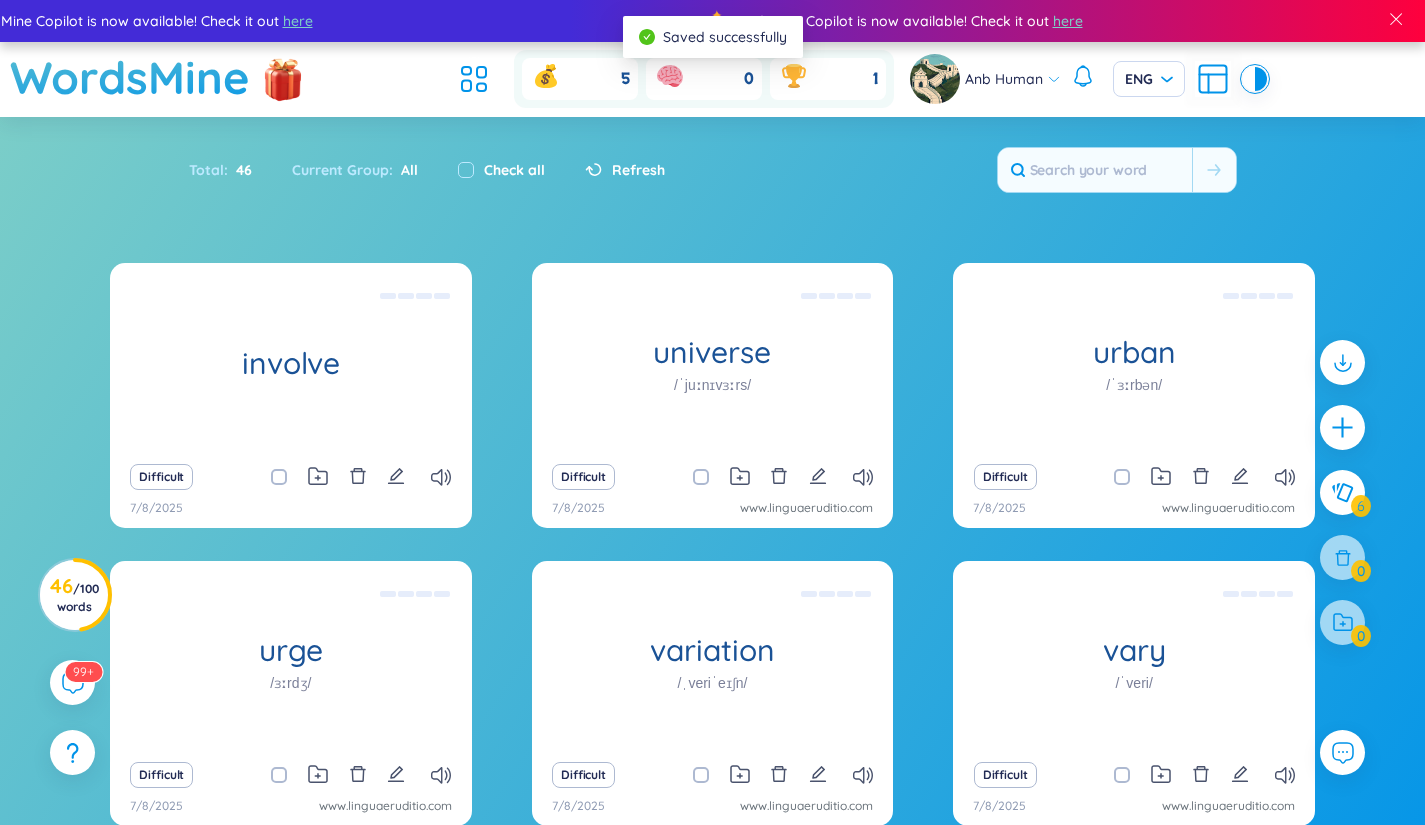 drag, startPoint x: 1338, startPoint y: 429, endPoint x: 1323, endPoint y: 421, distance: 17 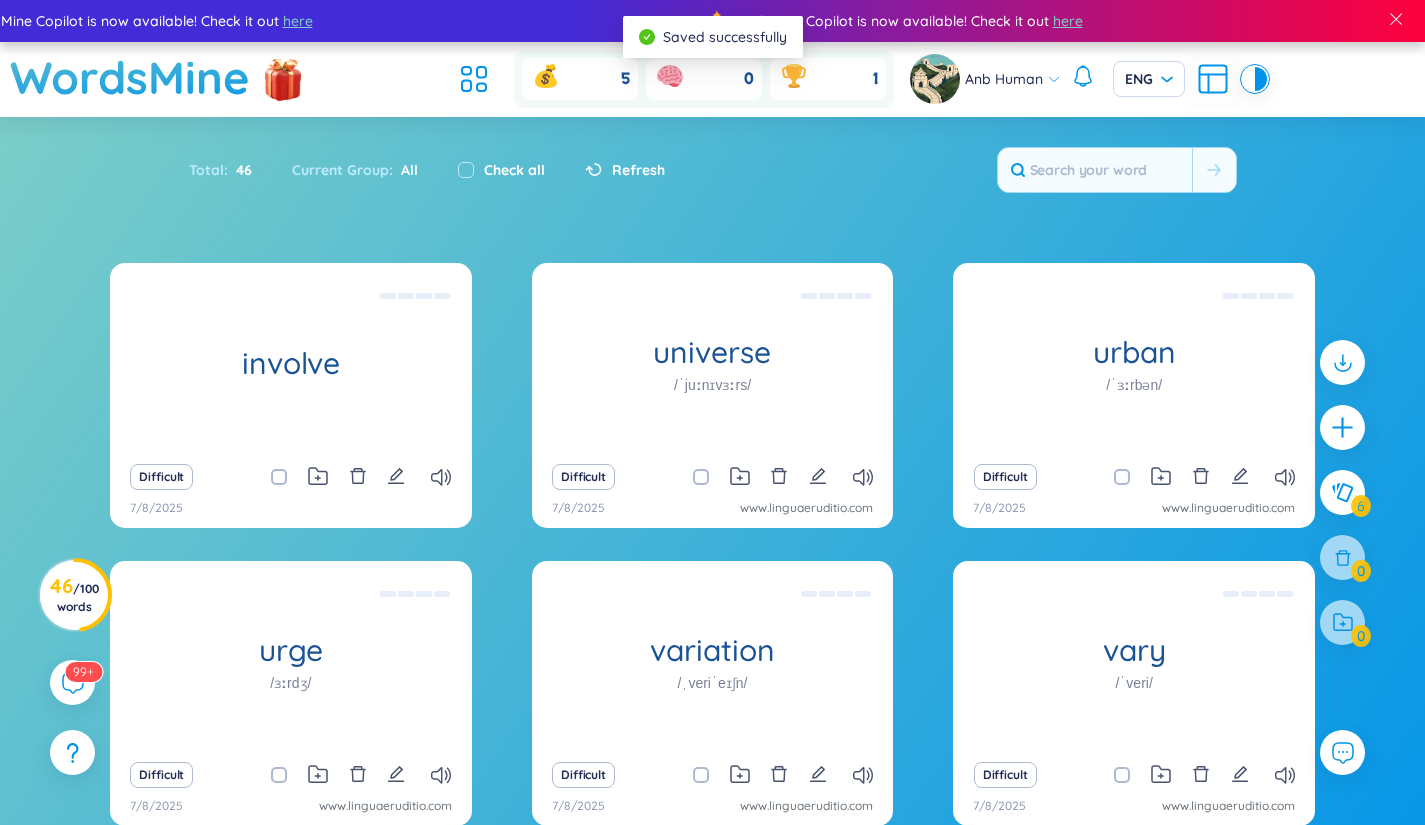 click 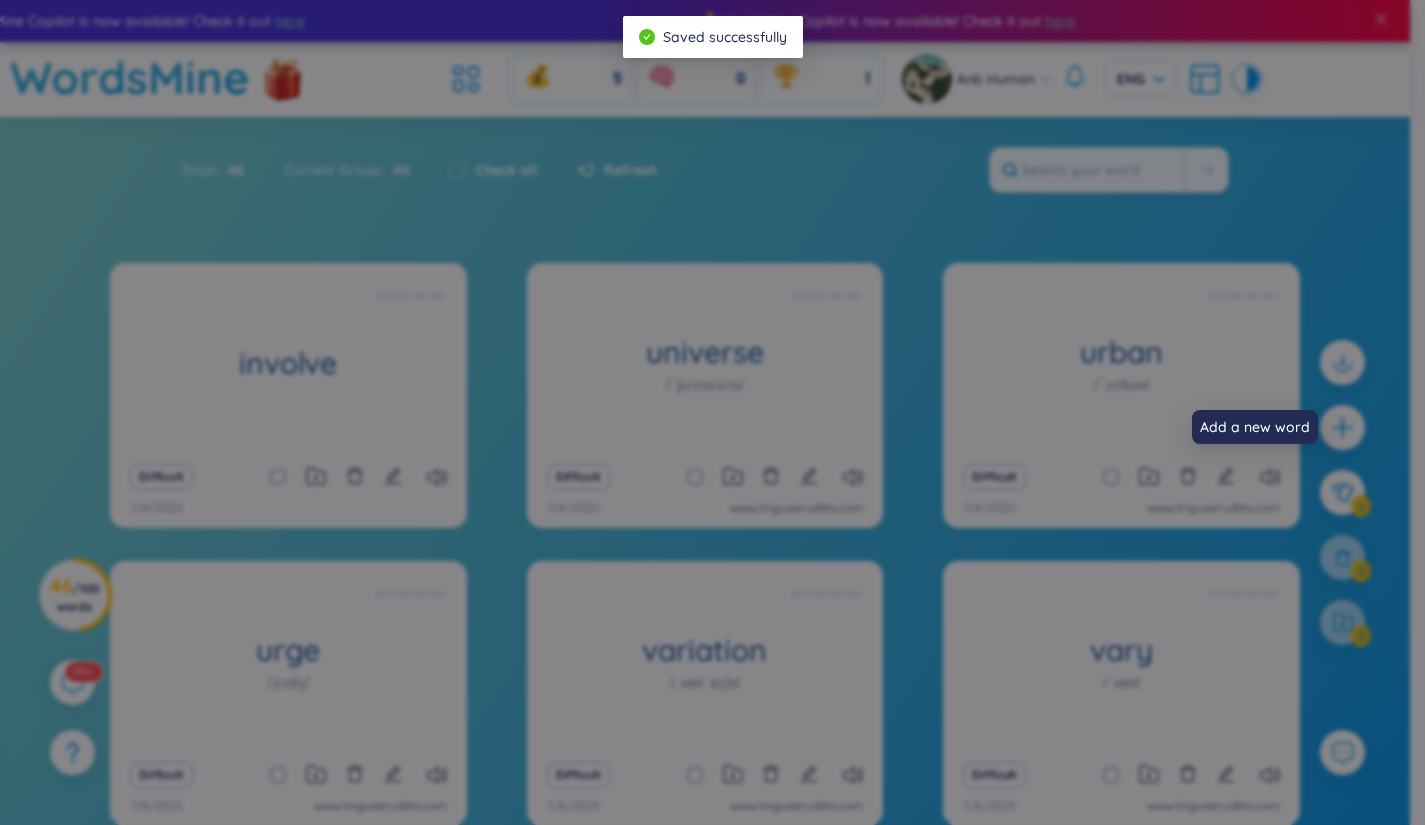 type 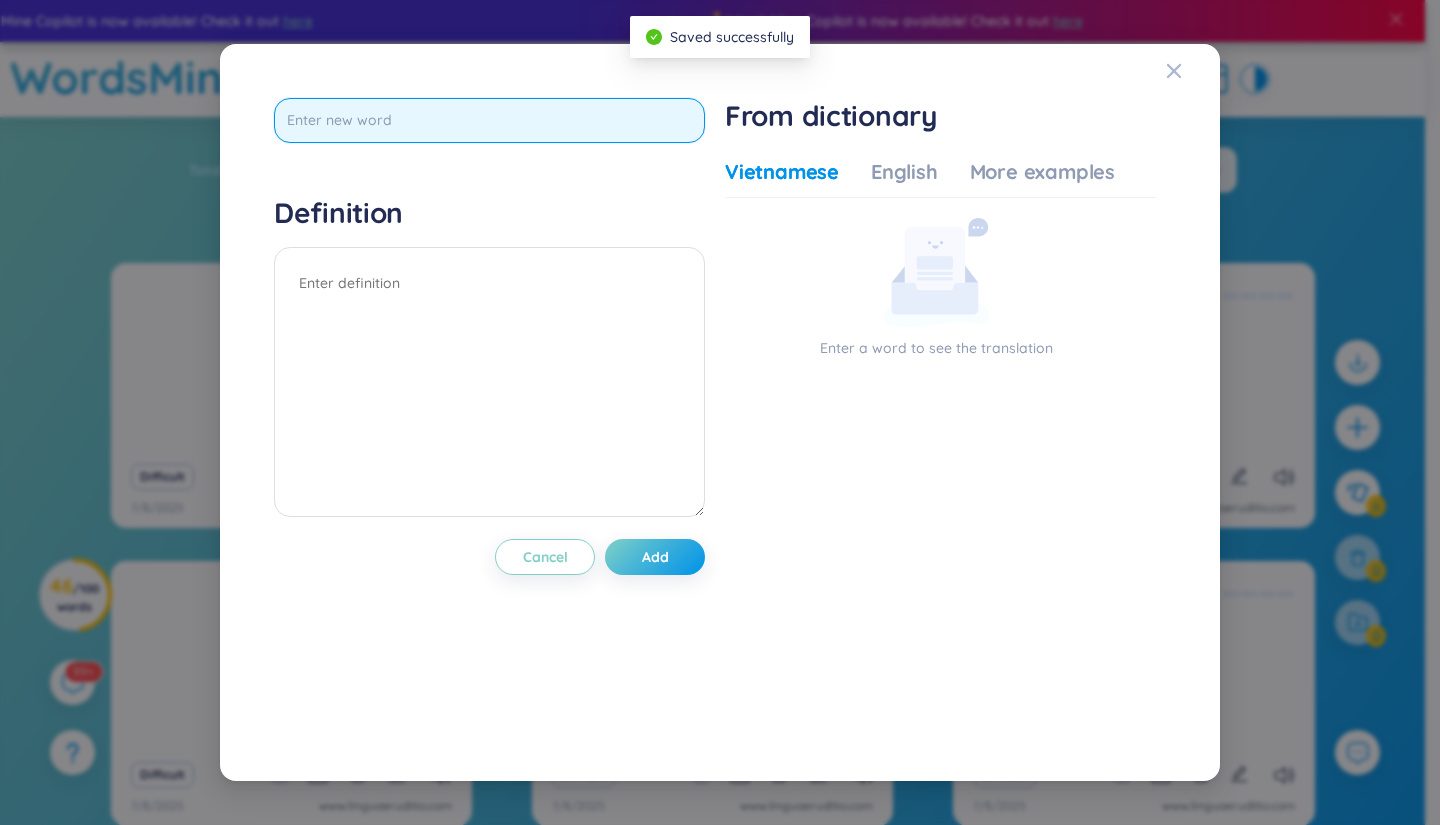 click at bounding box center (489, 120) 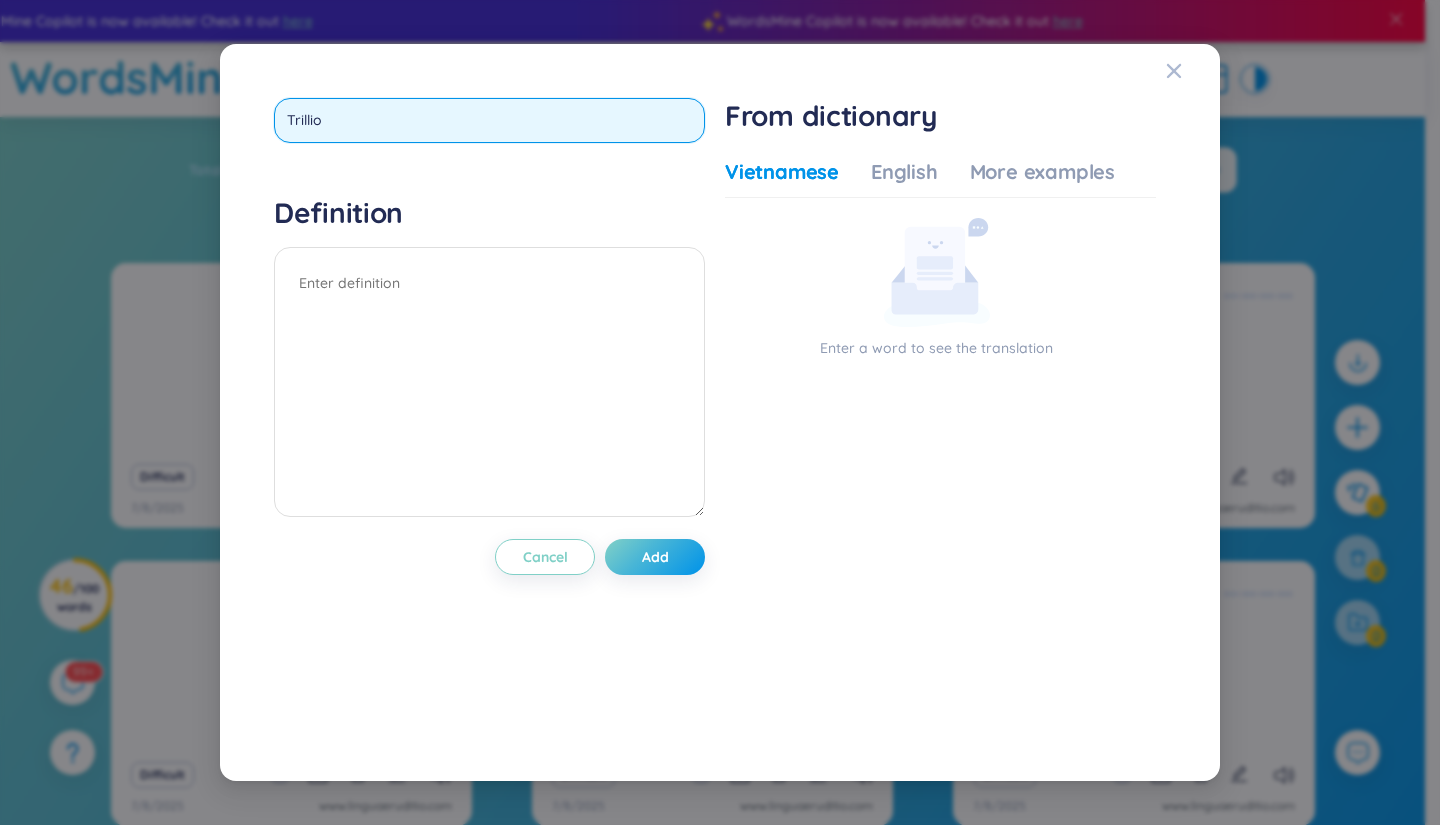 type on "Trillion" 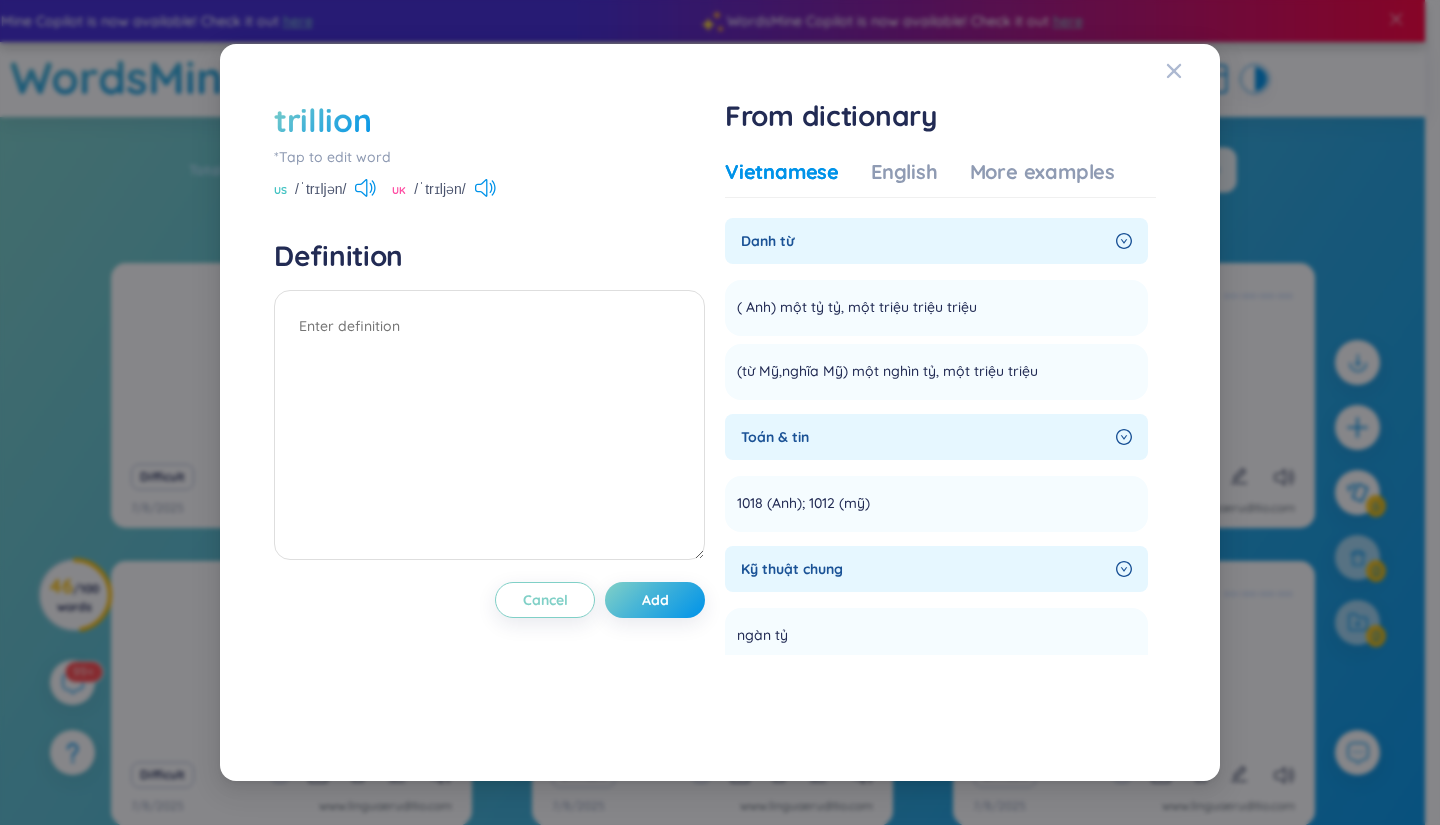 click on "trillion" at bounding box center (489, 120) 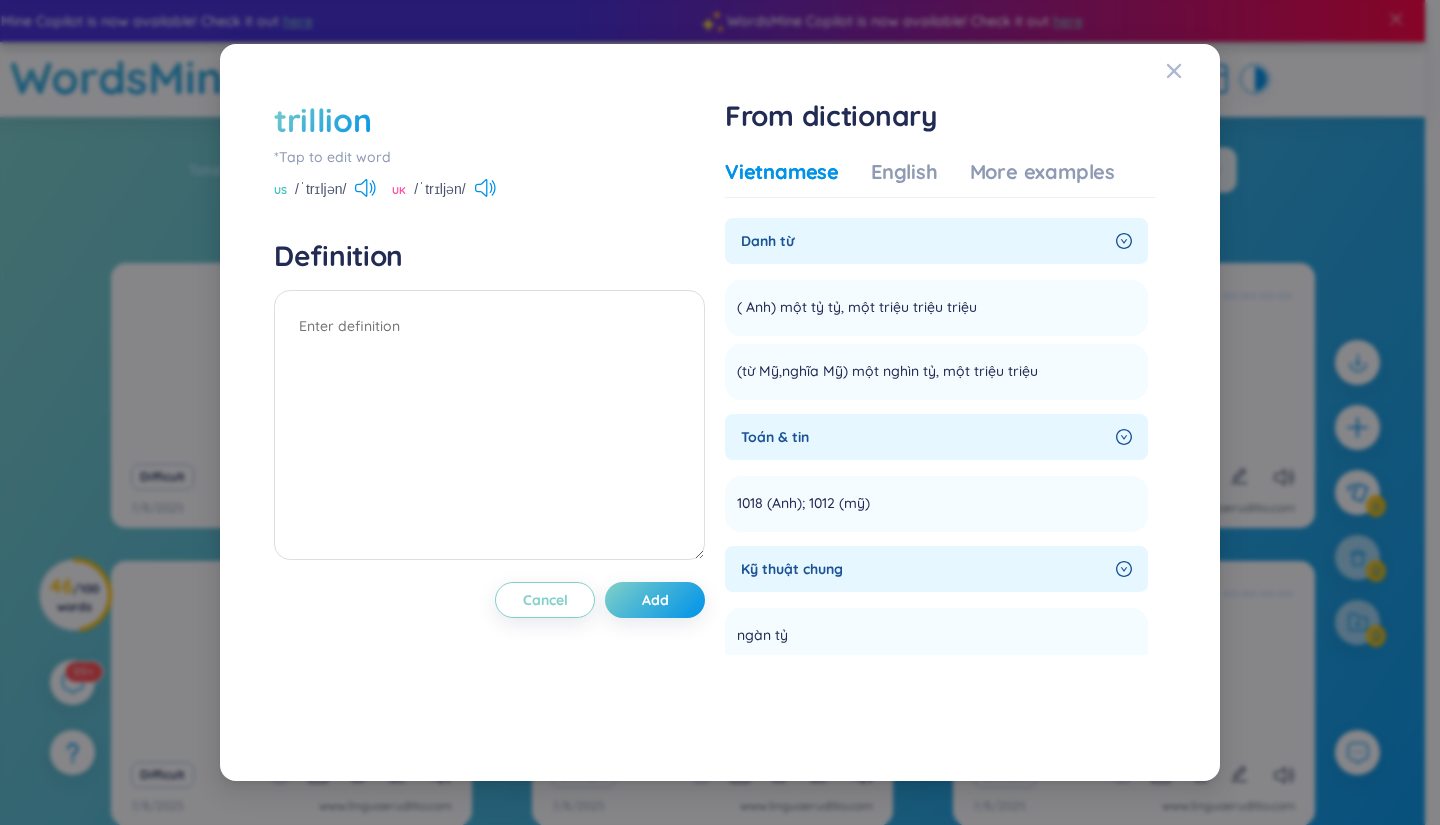 click on "trillion" at bounding box center [322, 120] 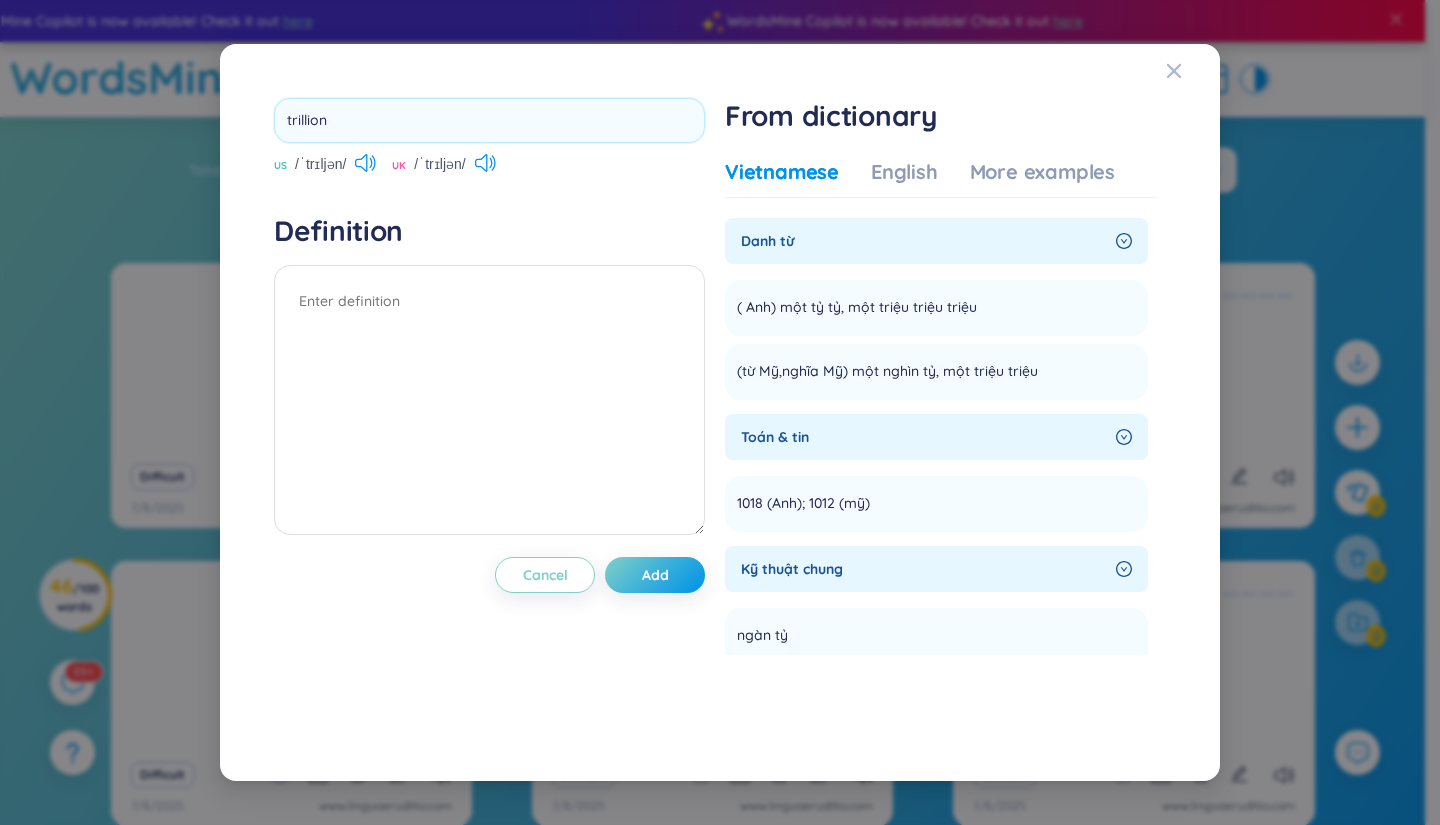 type on "trillio" 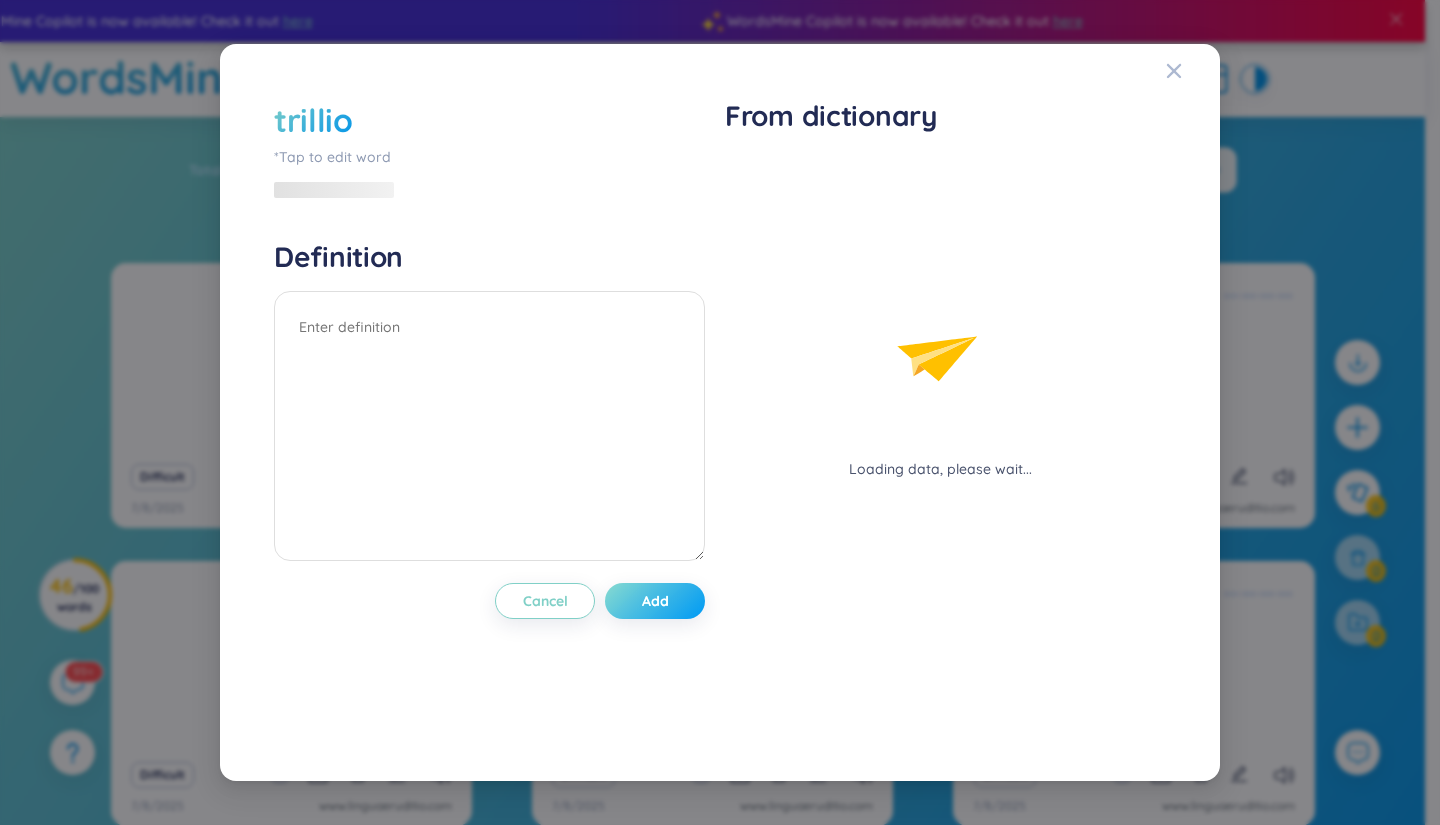 click on "trillion *Tap to edit word Definition Cancel Add" at bounding box center (489, 413) 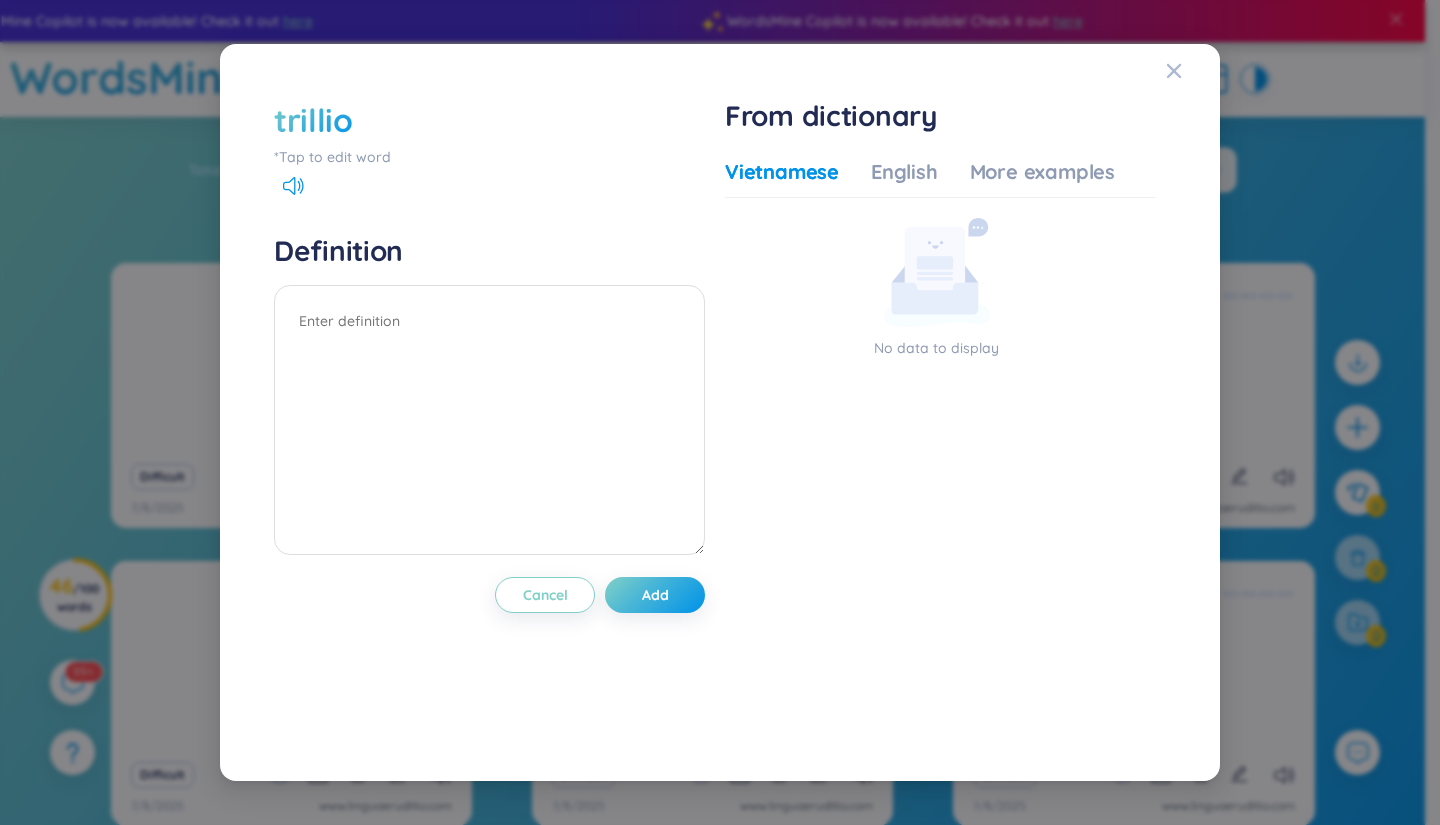 click on "trillio" at bounding box center [489, 120] 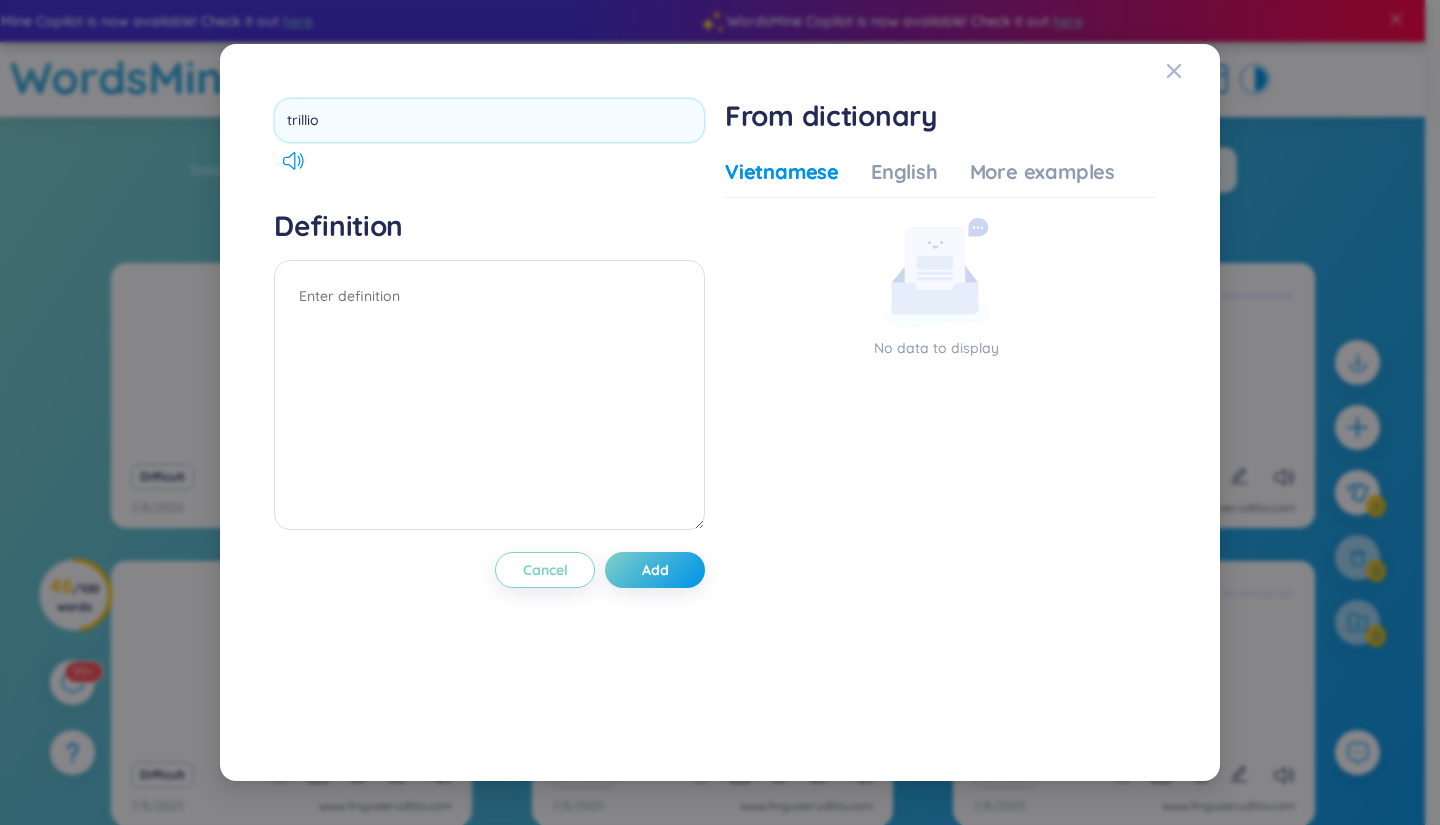 click on "trillio" at bounding box center (489, 120) 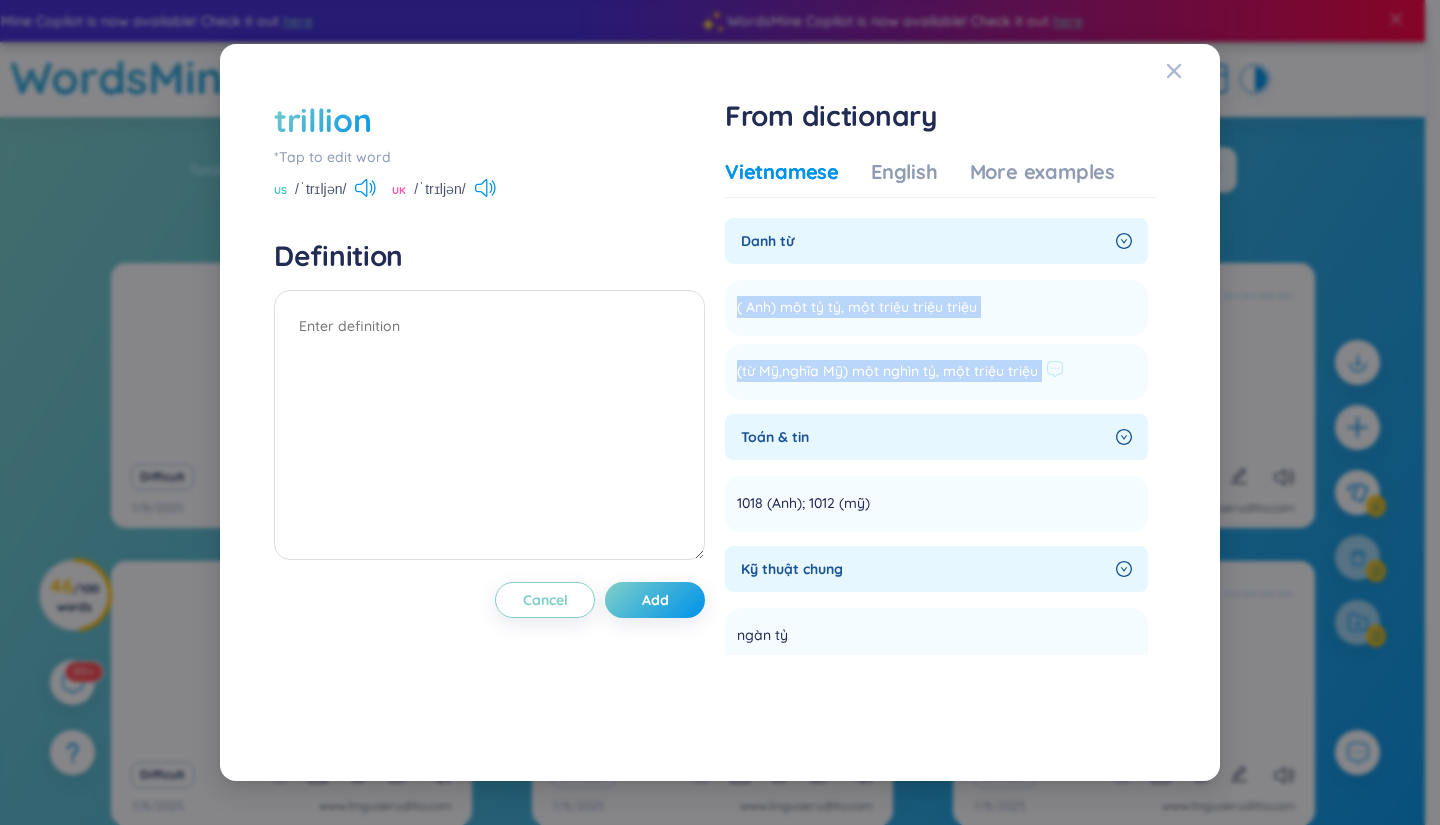 drag, startPoint x: 723, startPoint y: 296, endPoint x: 1040, endPoint y: 373, distance: 326.2177 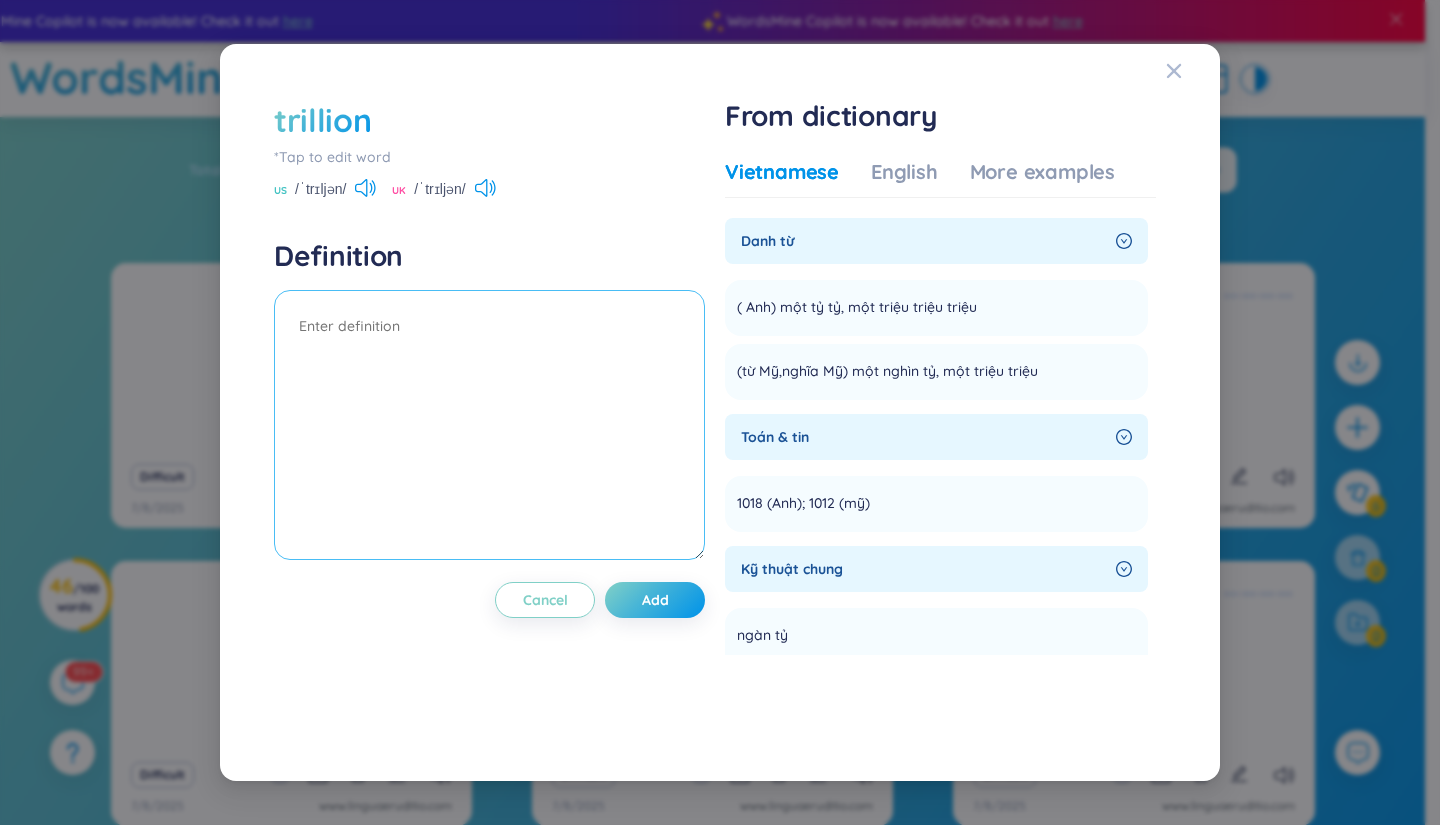 click at bounding box center (489, 425) 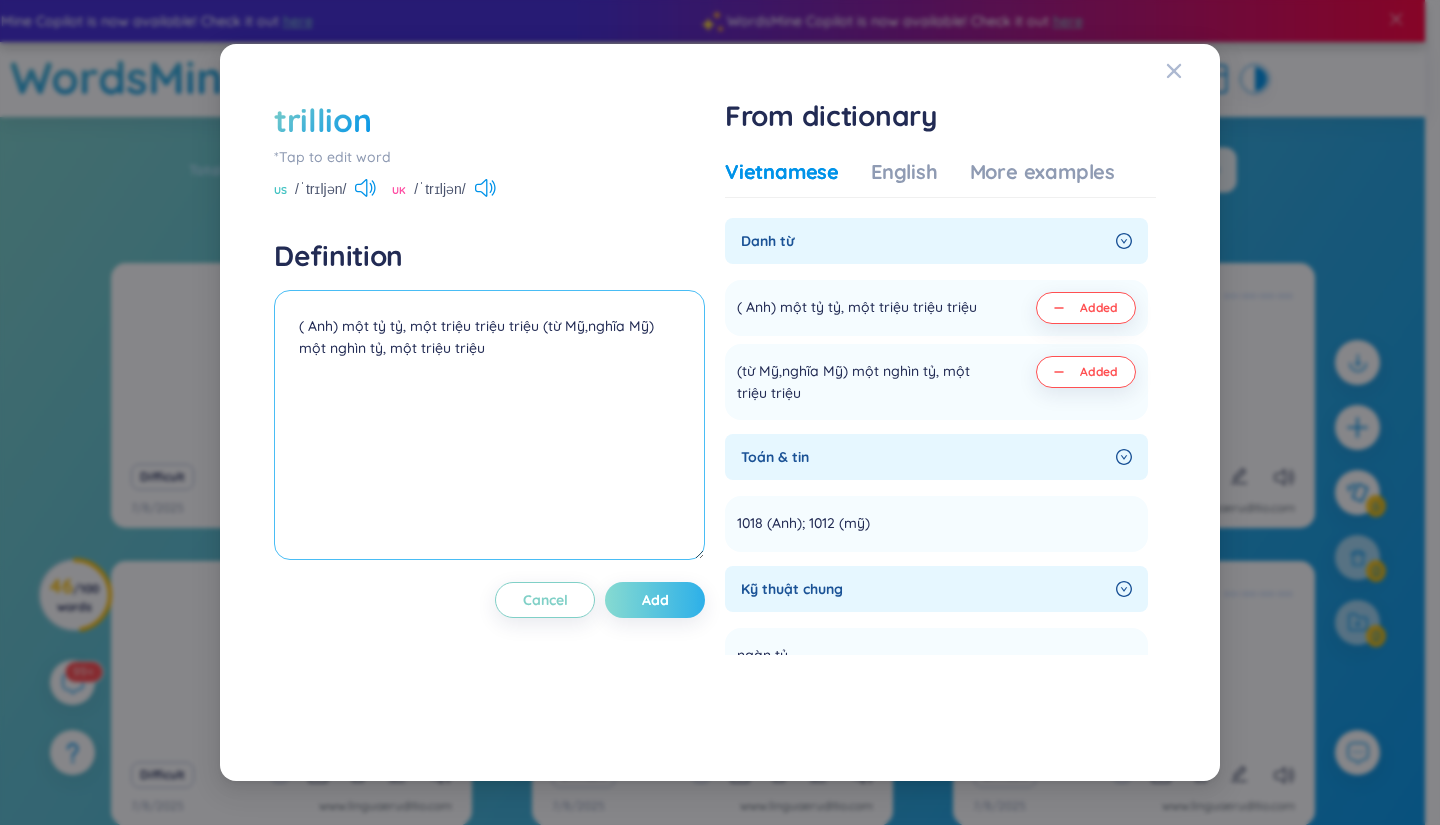 type on "( Anh) một tỷ tỷ, một triệu triệu triệu (từ Mỹ,nghĩa Mỹ) một nghìn tỷ, một triệu triệu" 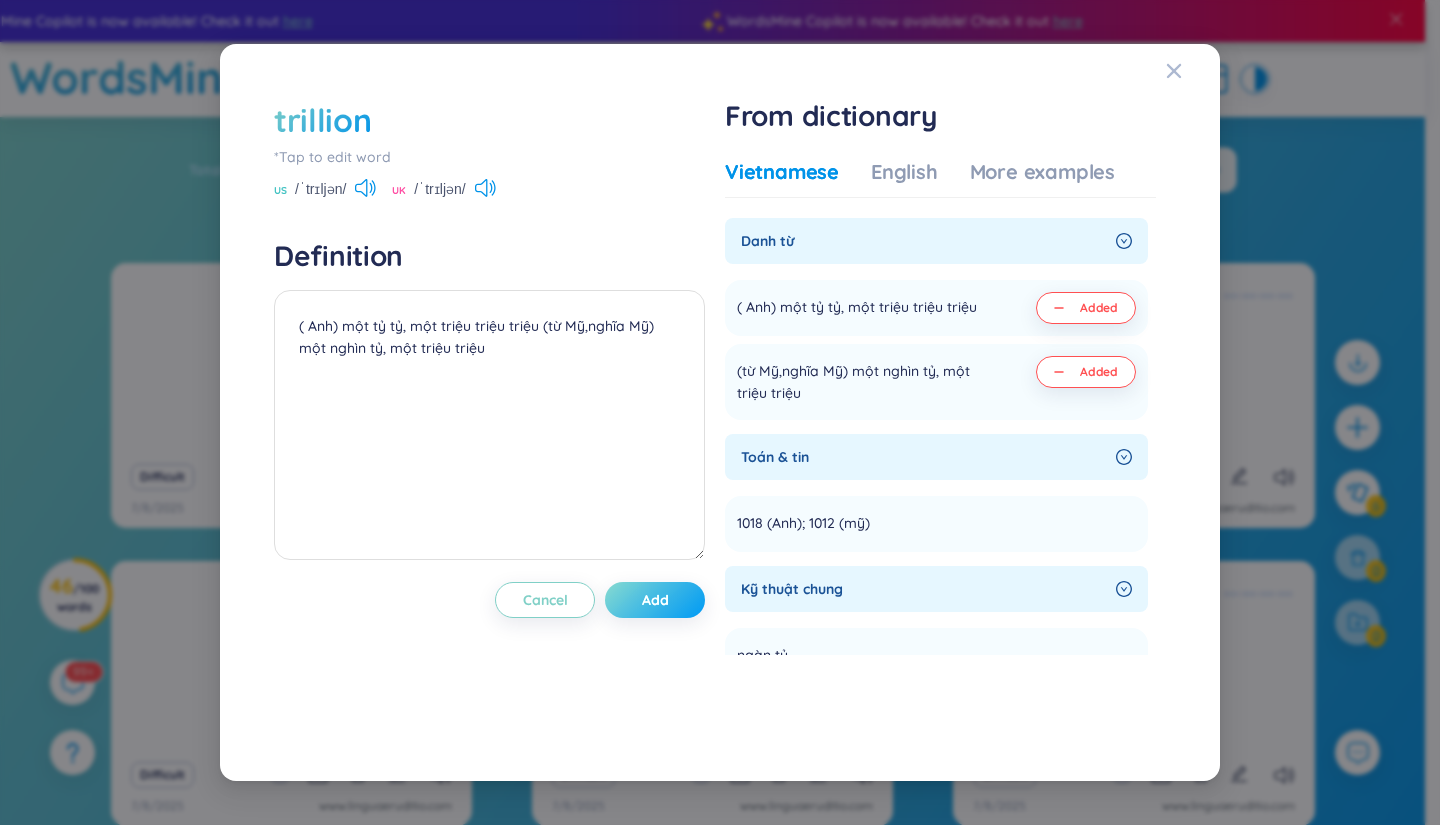click on "Add" at bounding box center (655, 600) 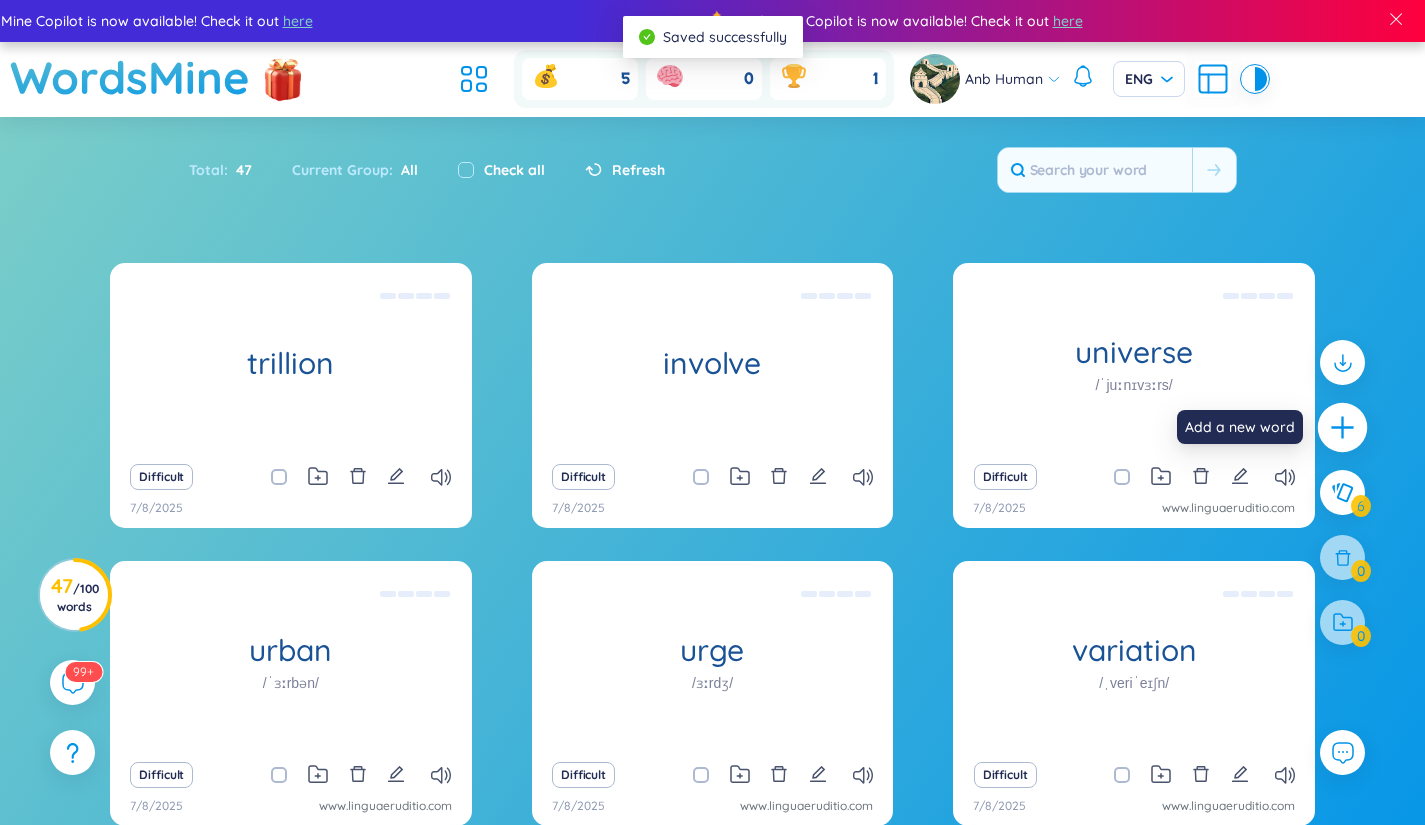 click 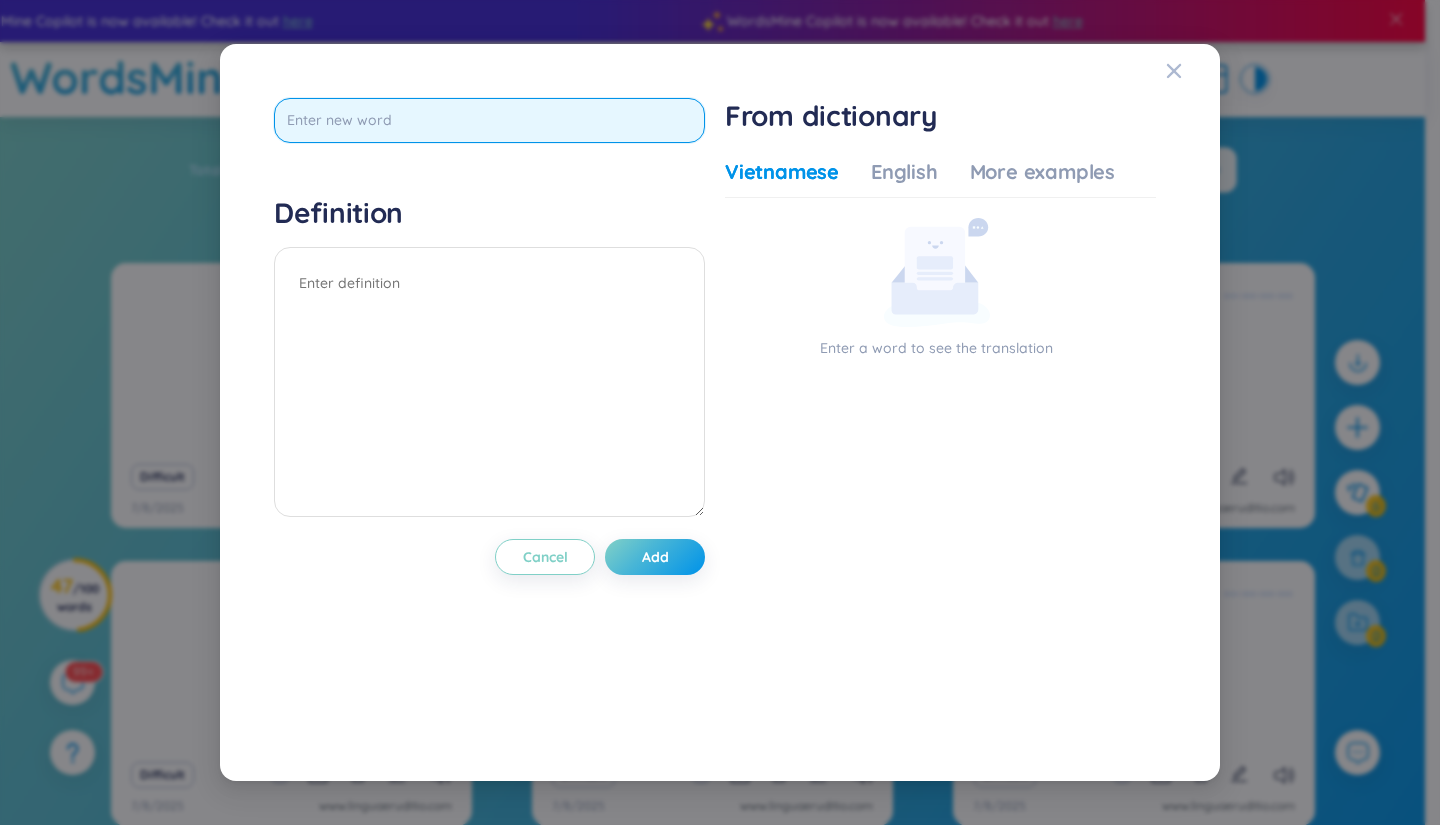 click at bounding box center [489, 120] 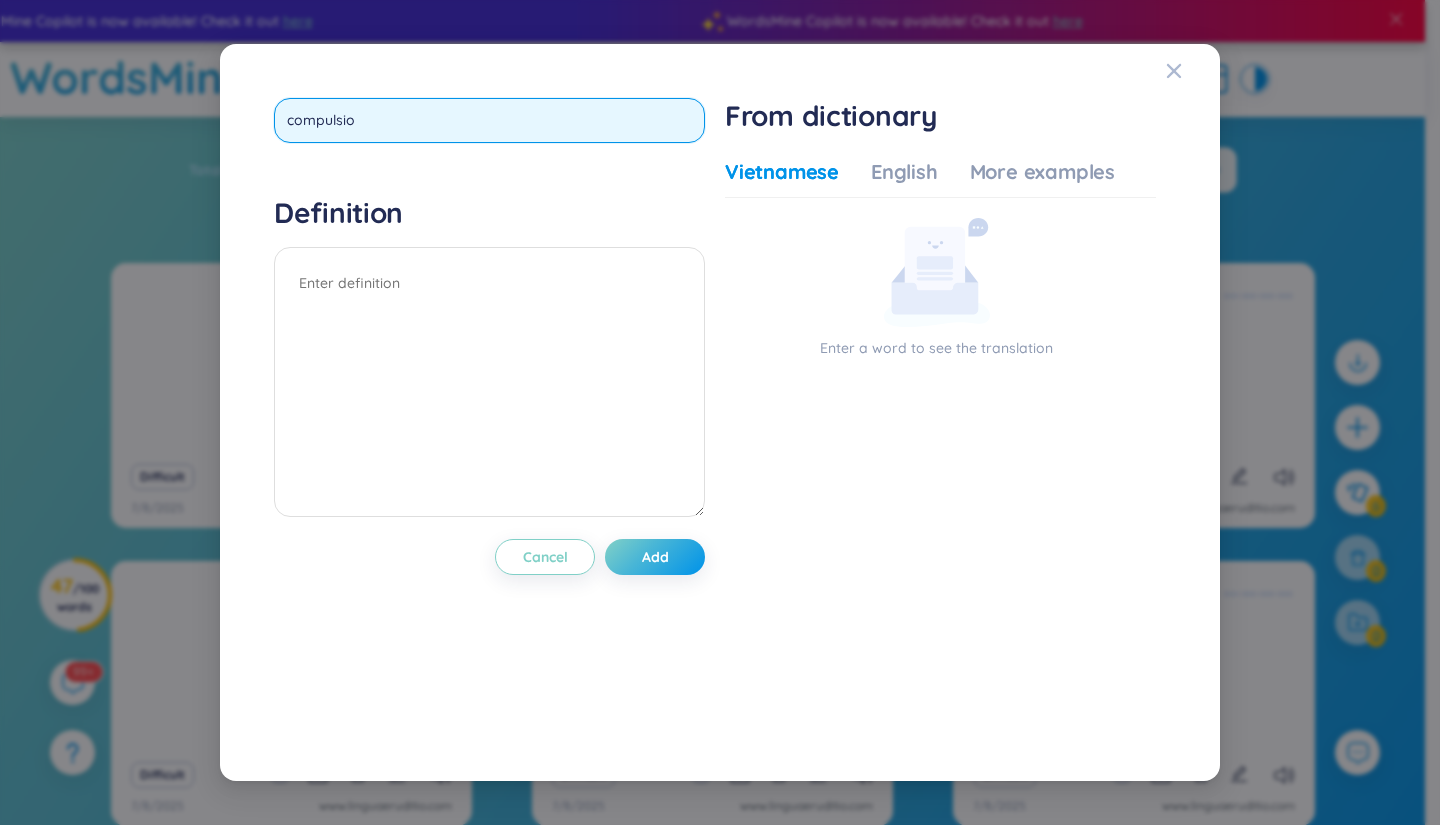 type on "compulsion" 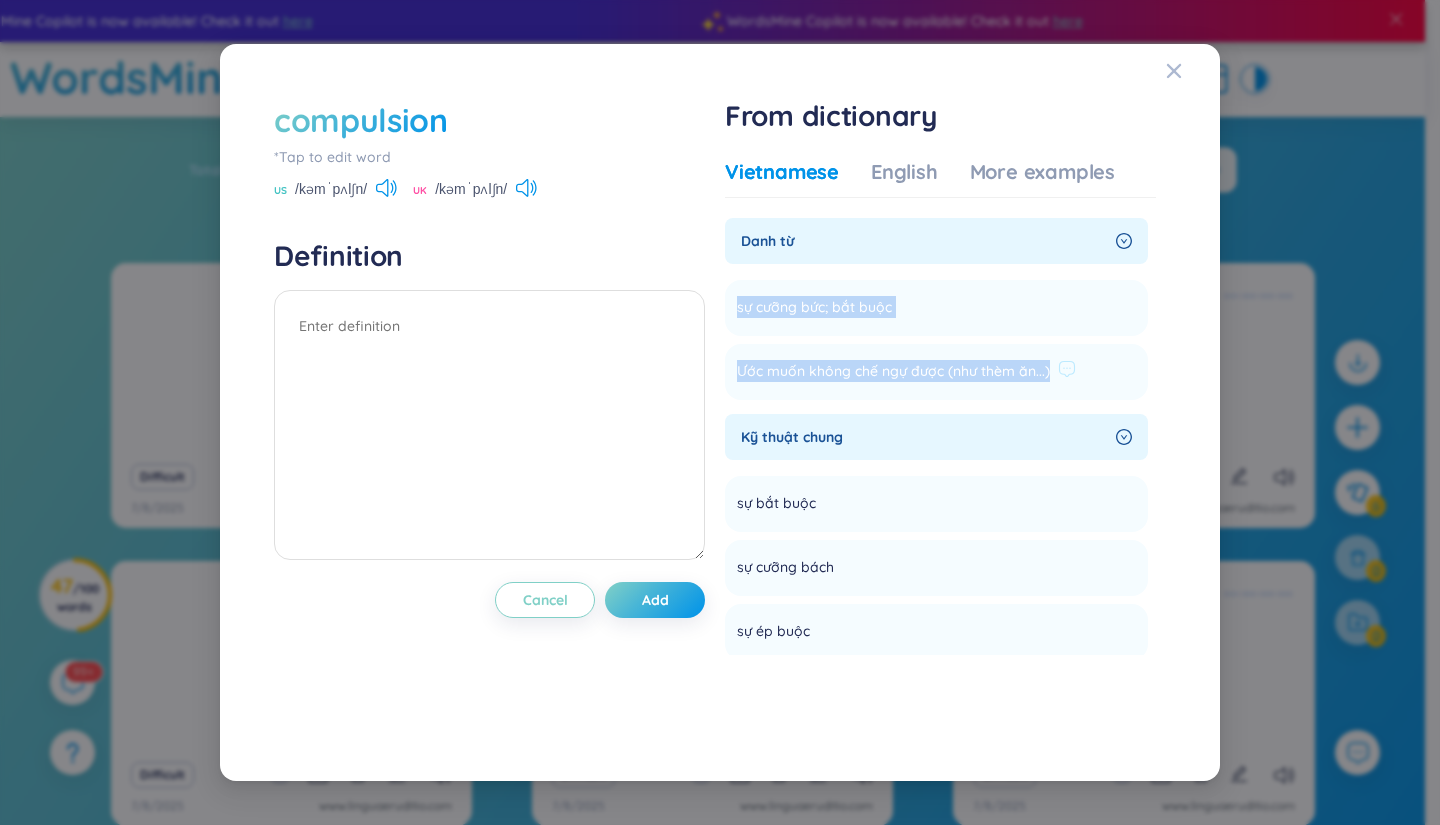drag, startPoint x: 731, startPoint y: 315, endPoint x: 1045, endPoint y: 376, distance: 319.8703 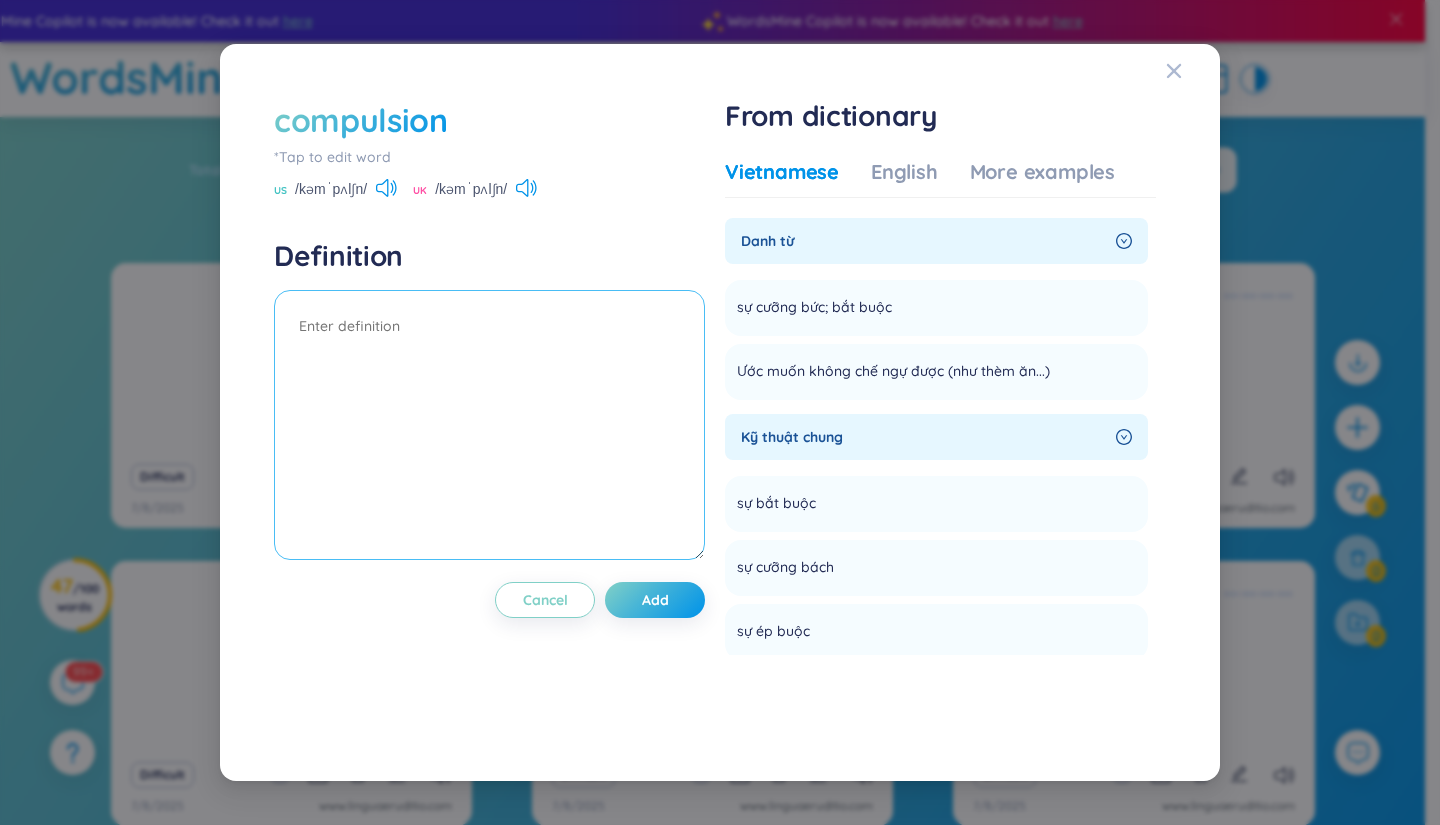 click at bounding box center (489, 425) 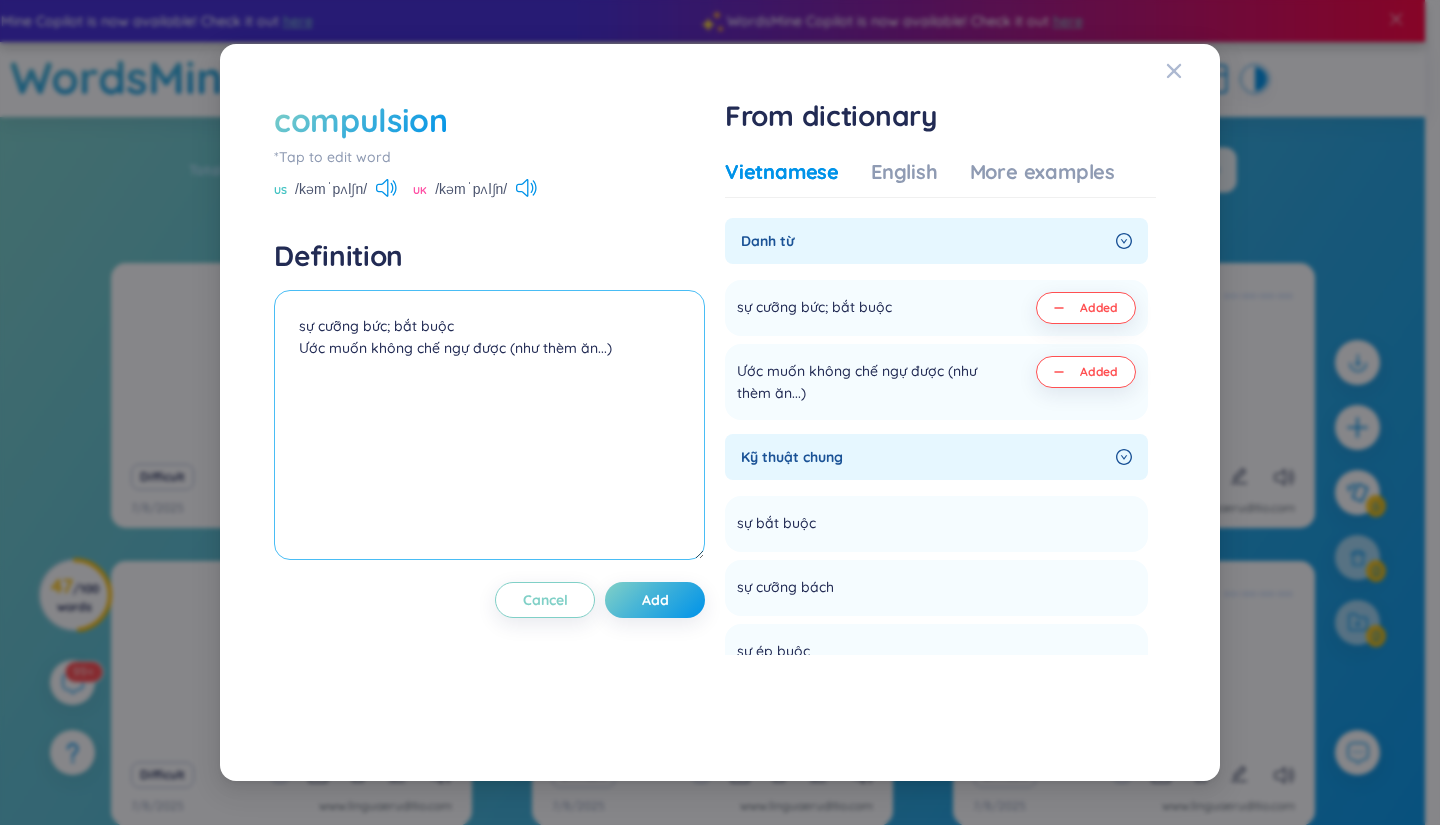 click on "sự cưỡng bức; bắt buộc
Ước muốn không chế ngự được (như thèm ăn...)" at bounding box center [489, 425] 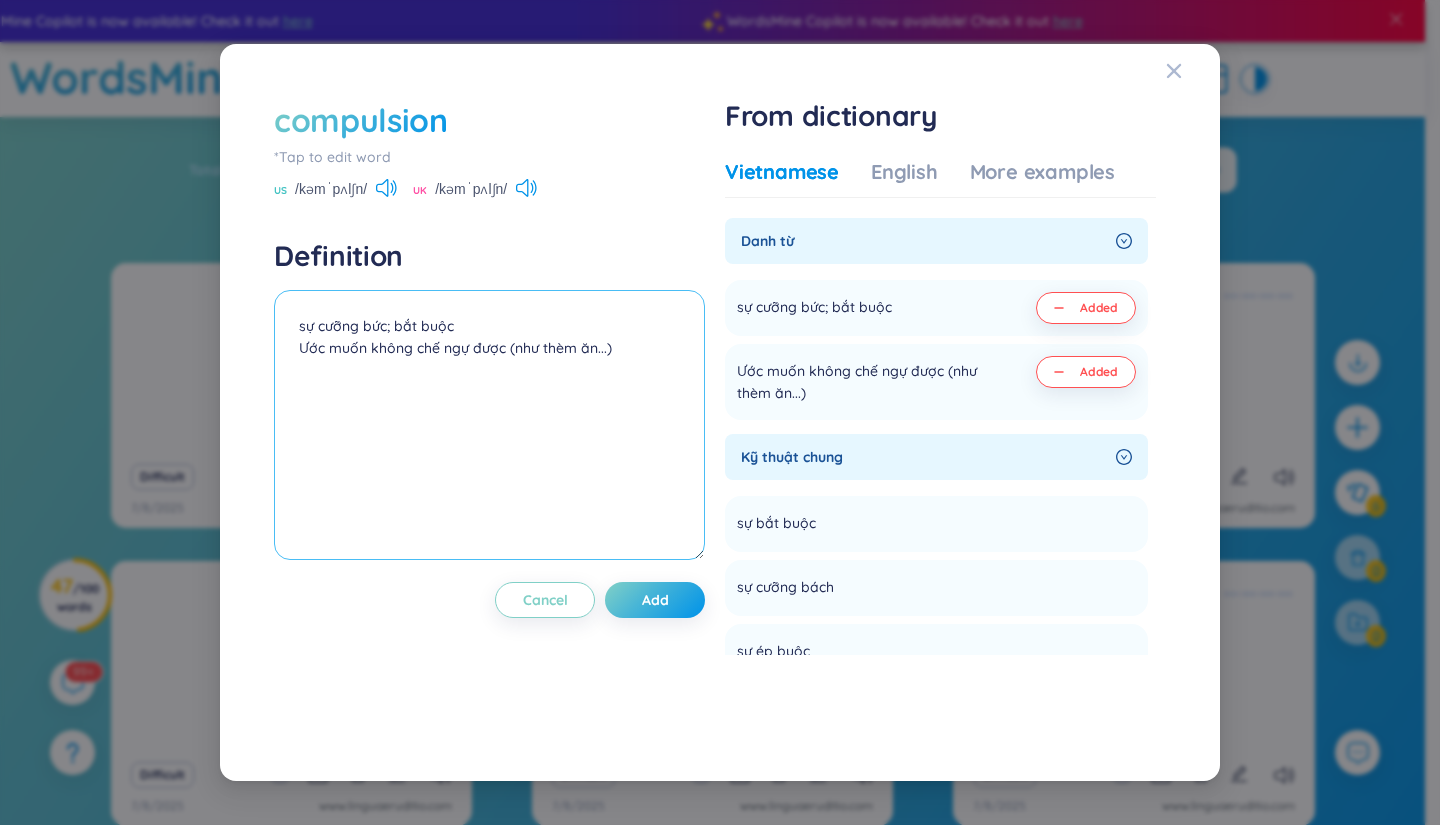 type on "sự cưỡng bức; bắt buộc
Ước muốn không chế ngự được (như thèm ăn...)" 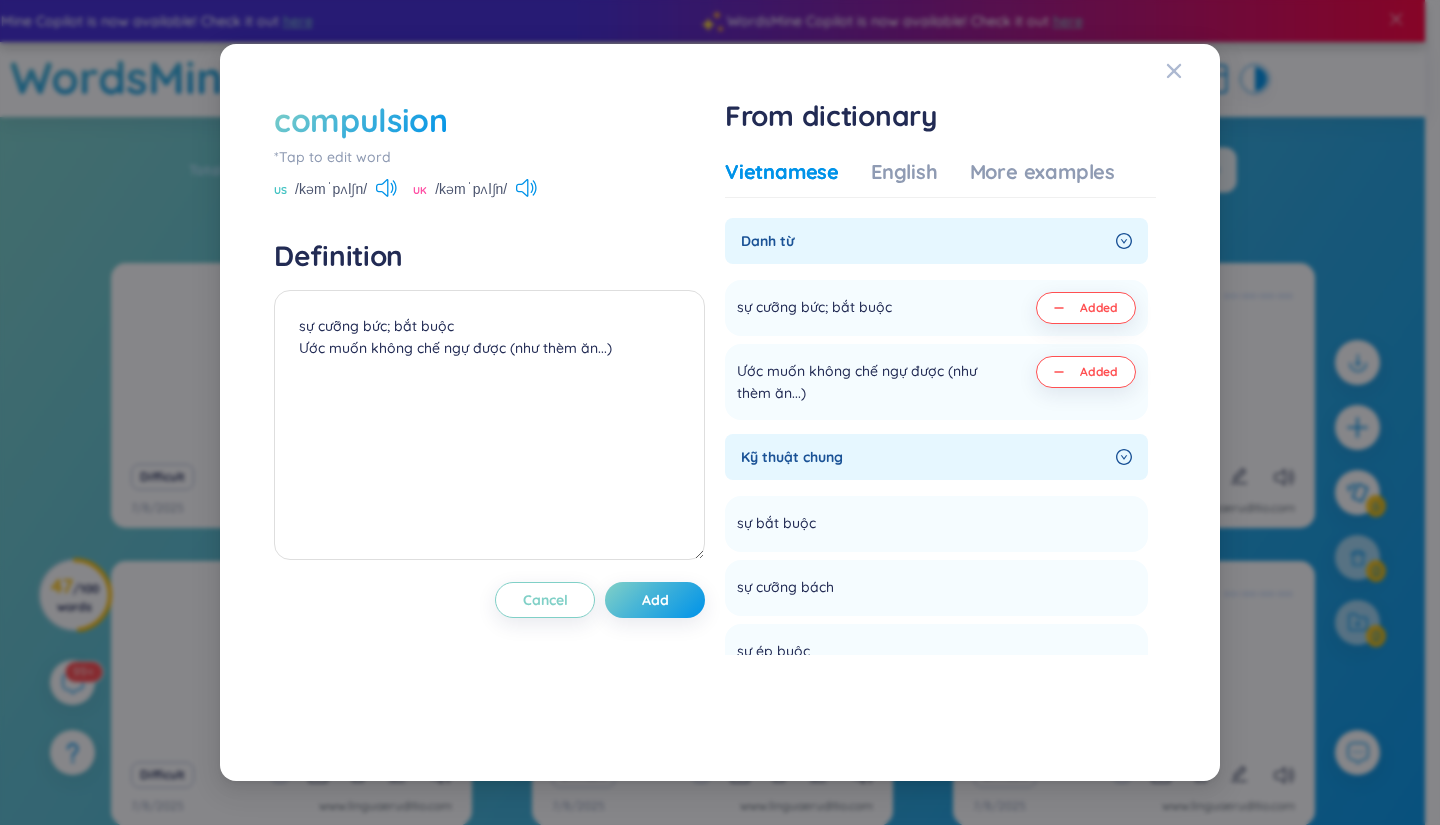 click on "compulsion *Tap to edit word US /kəmˈpʌlʃn/ UK /kəmˈpʌlʃn/ Definition sự cưỡng bức; bắt buộc
Ước muốn không chế ngự được (như thèm ăn...) Cancel Add From dictionary Vietnamese English More examples Danh từ sự cưỡng bức; bắt buộc Added Ước muốn không chế ngự được (như thèm ăn...) Added Kỹ thuật chung sự bắt buộc Add sự cưỡng bách Add sự ép buộc Add Premium Feature Upgrade to view Nâng cấp tài khoản để có nhiều định nghĩa hơn No data to display" at bounding box center (720, 413) 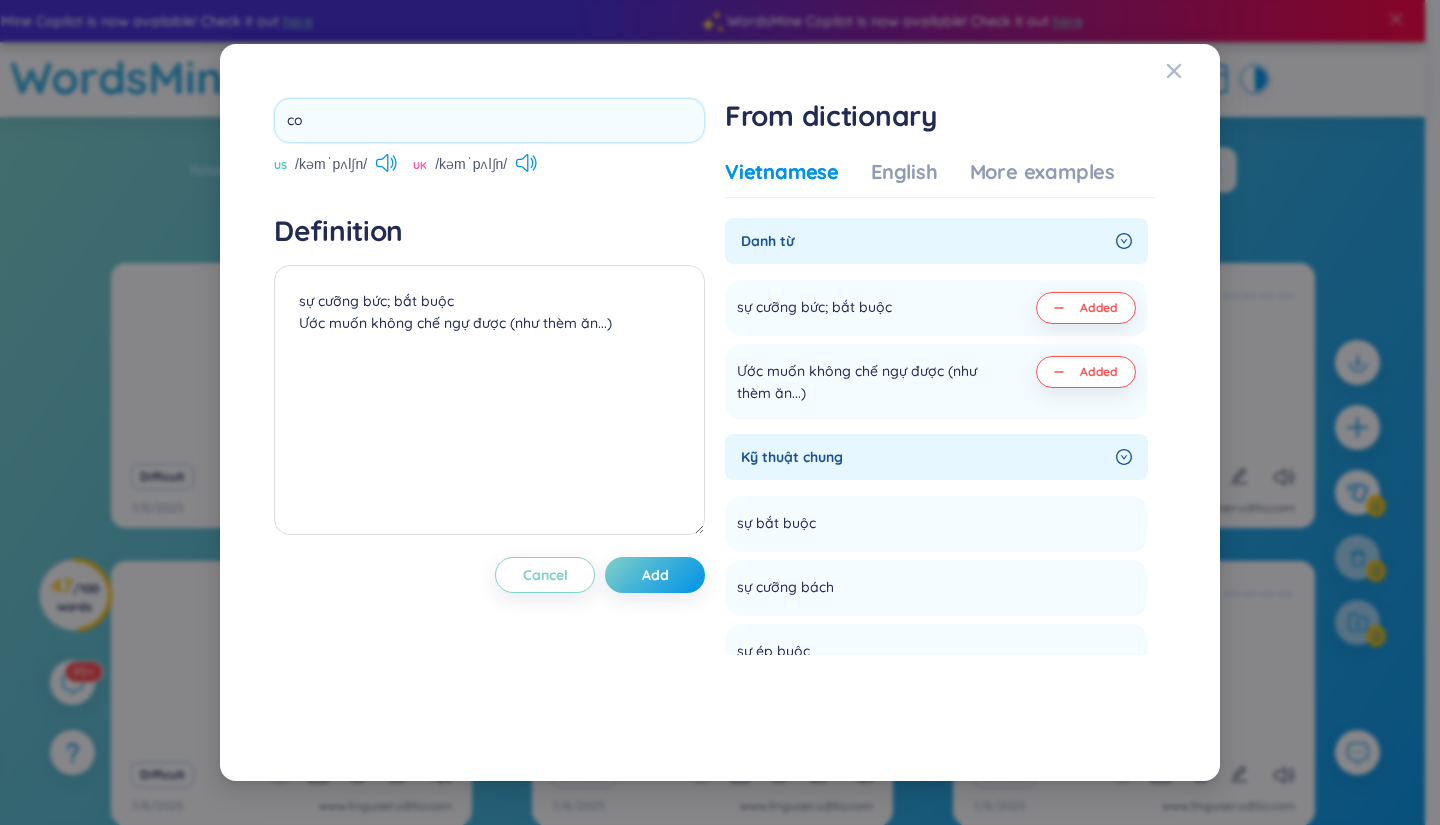 type on "c" 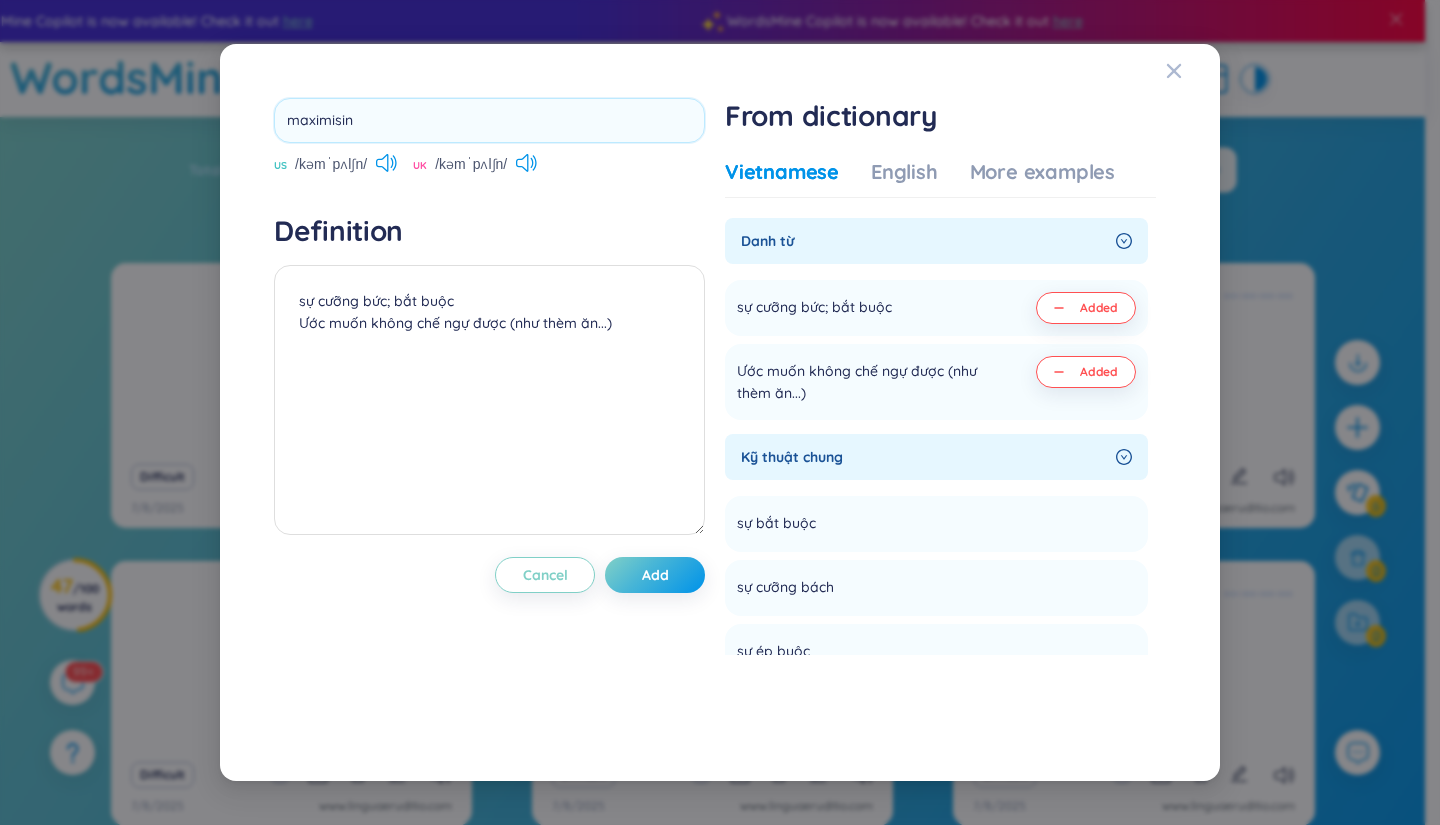 type on "maximising" 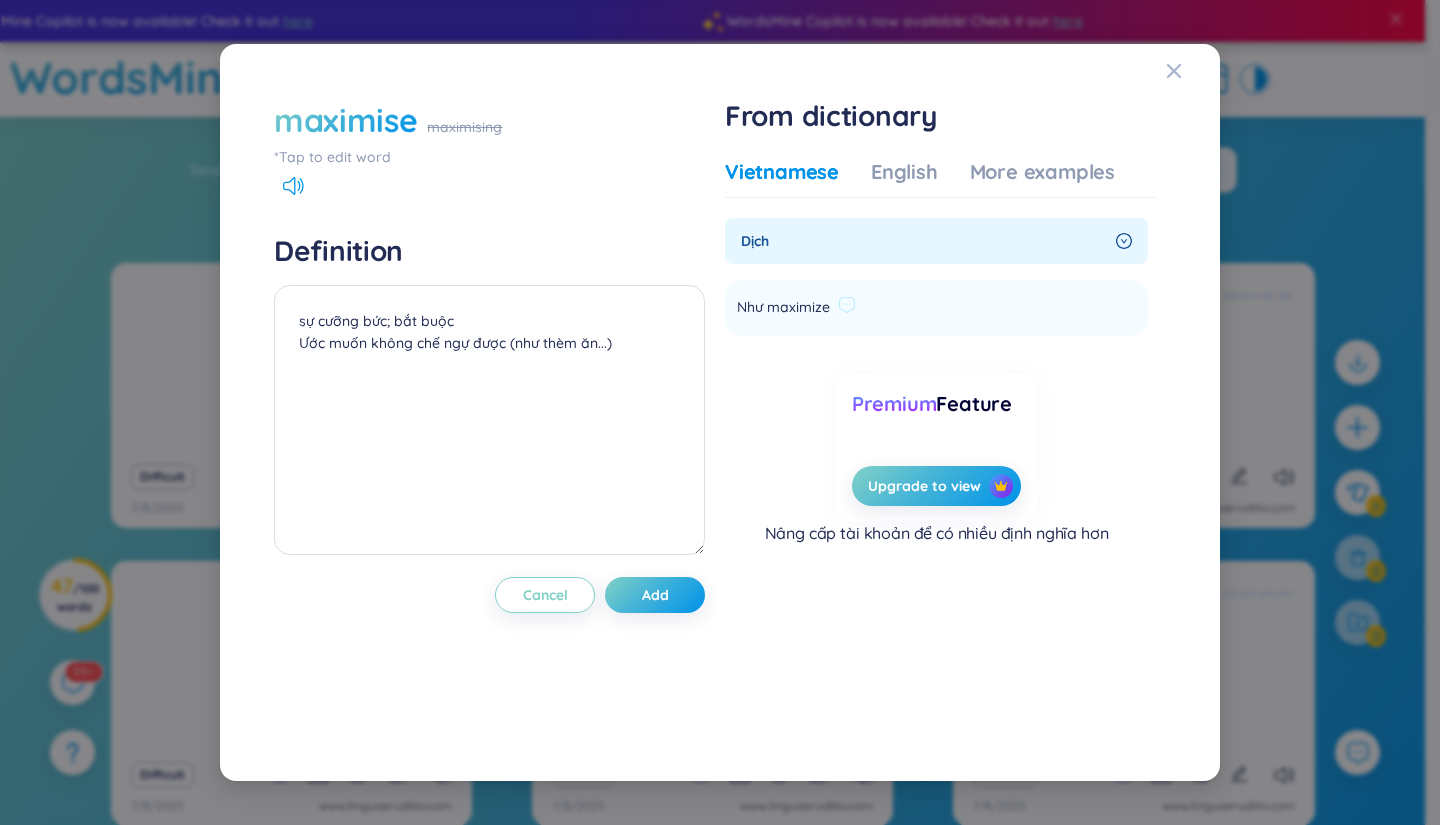 click on "Như maximize" at bounding box center [783, 308] 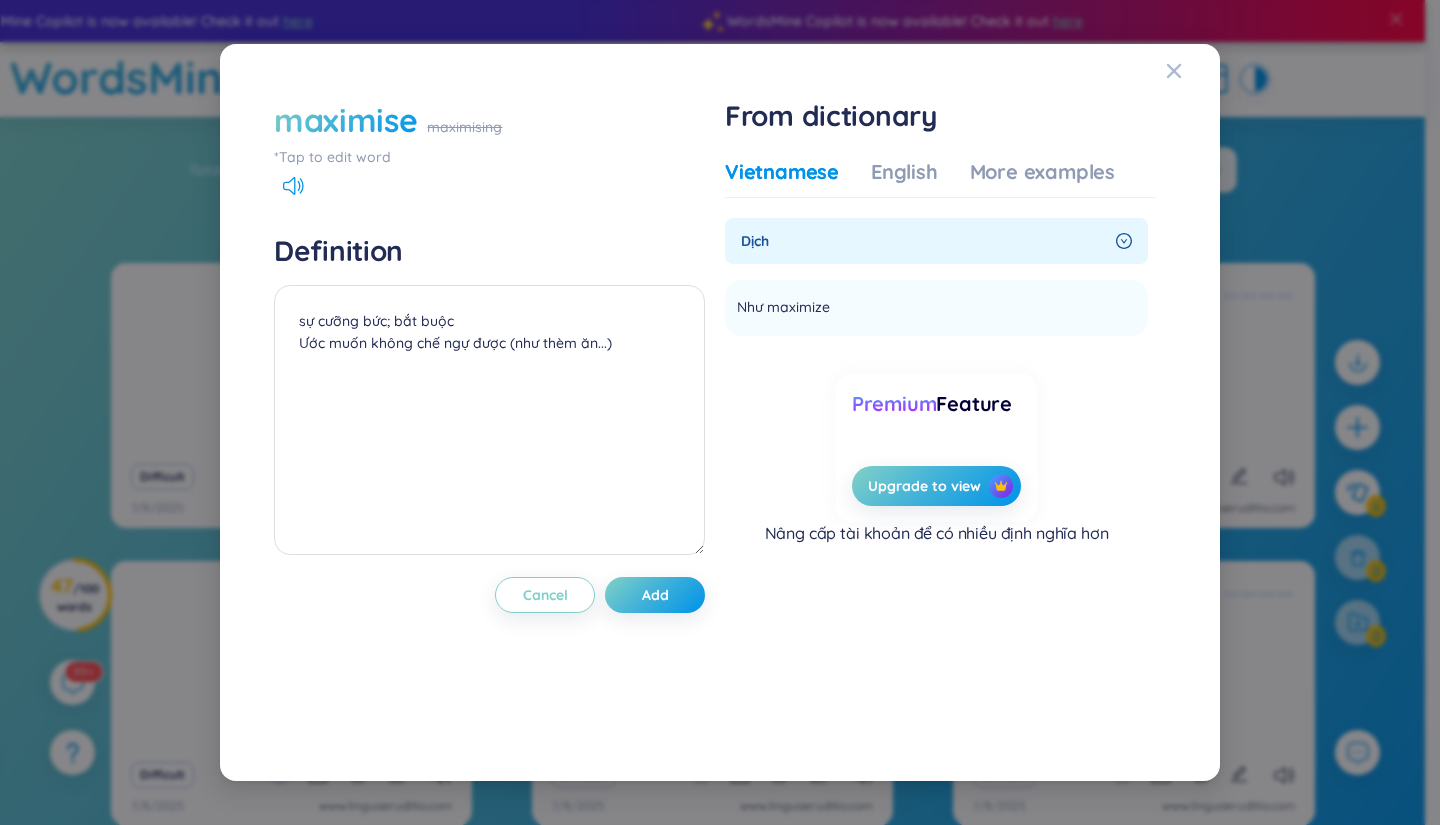 click on "maximise" at bounding box center (345, 120) 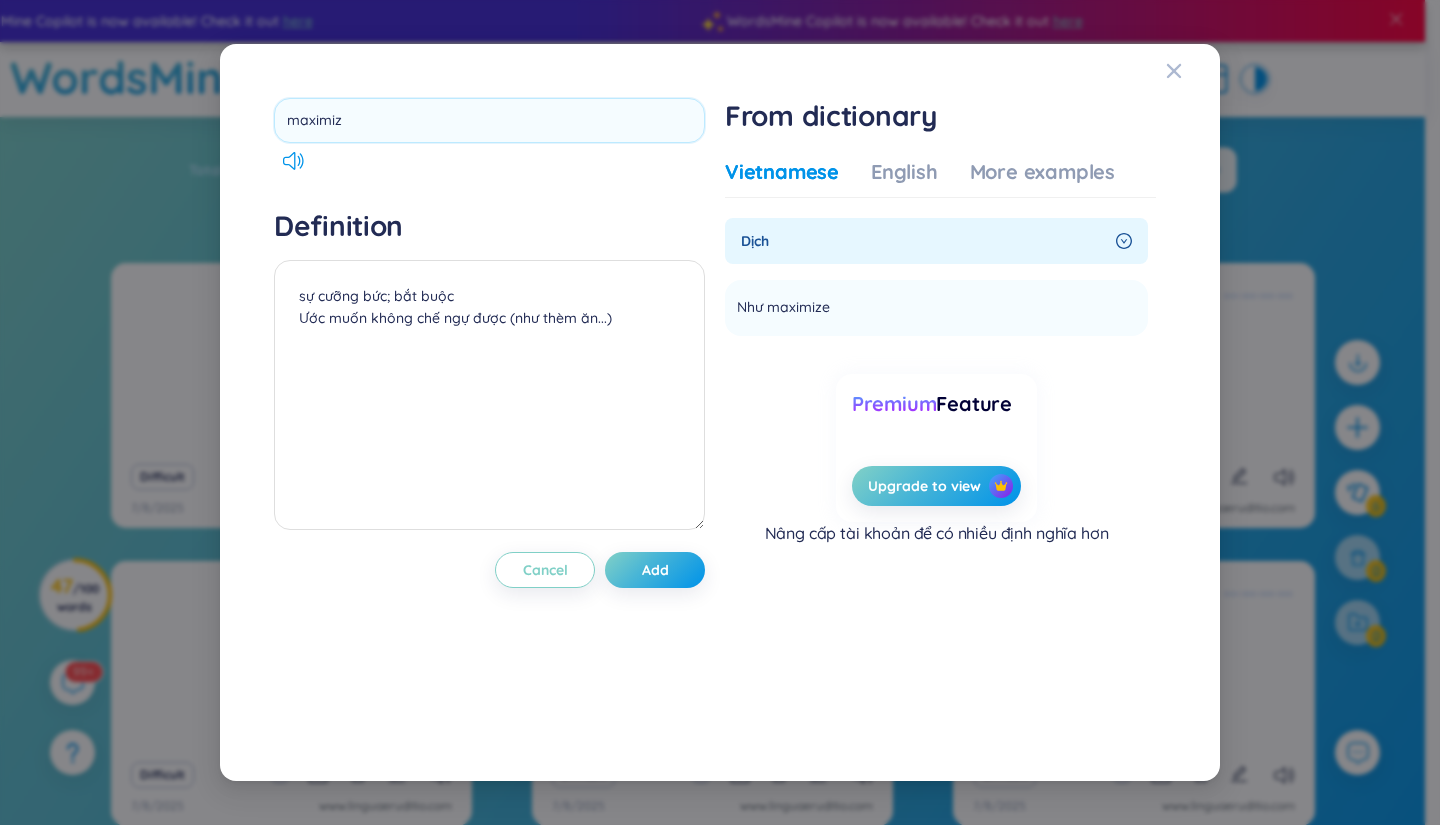 type on "maximize" 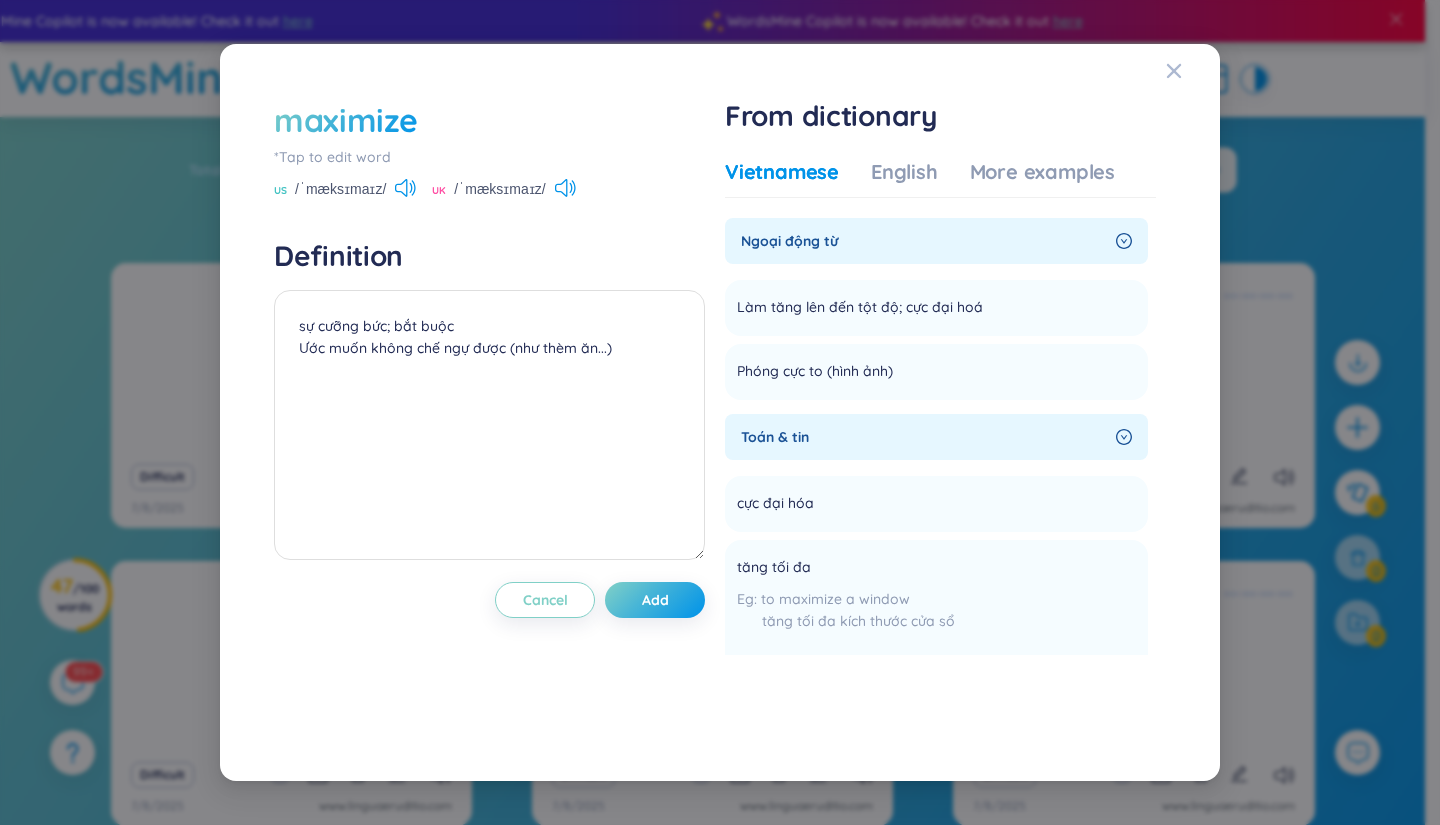 click on "maximize" at bounding box center (489, 120) 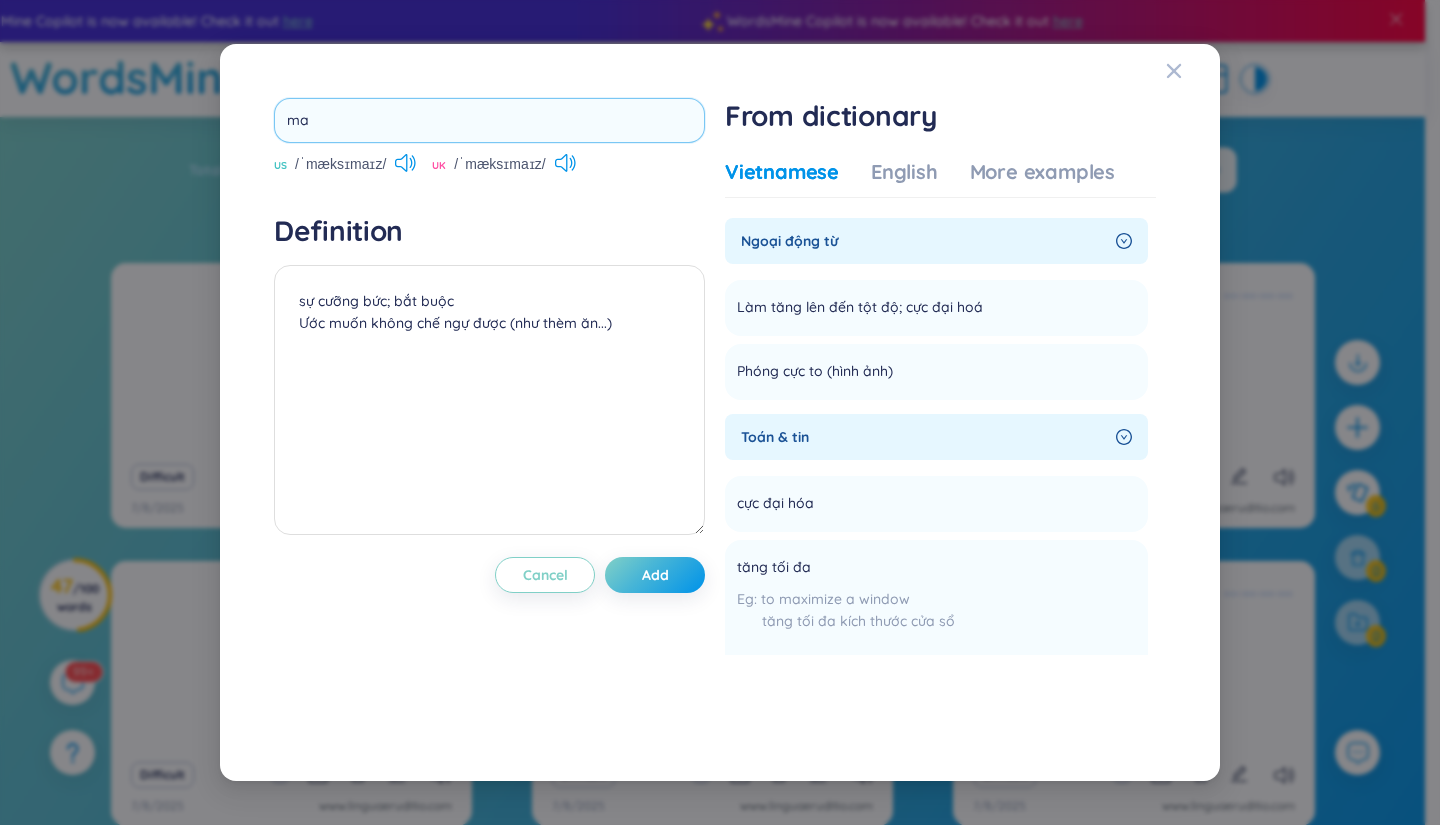 type on "m" 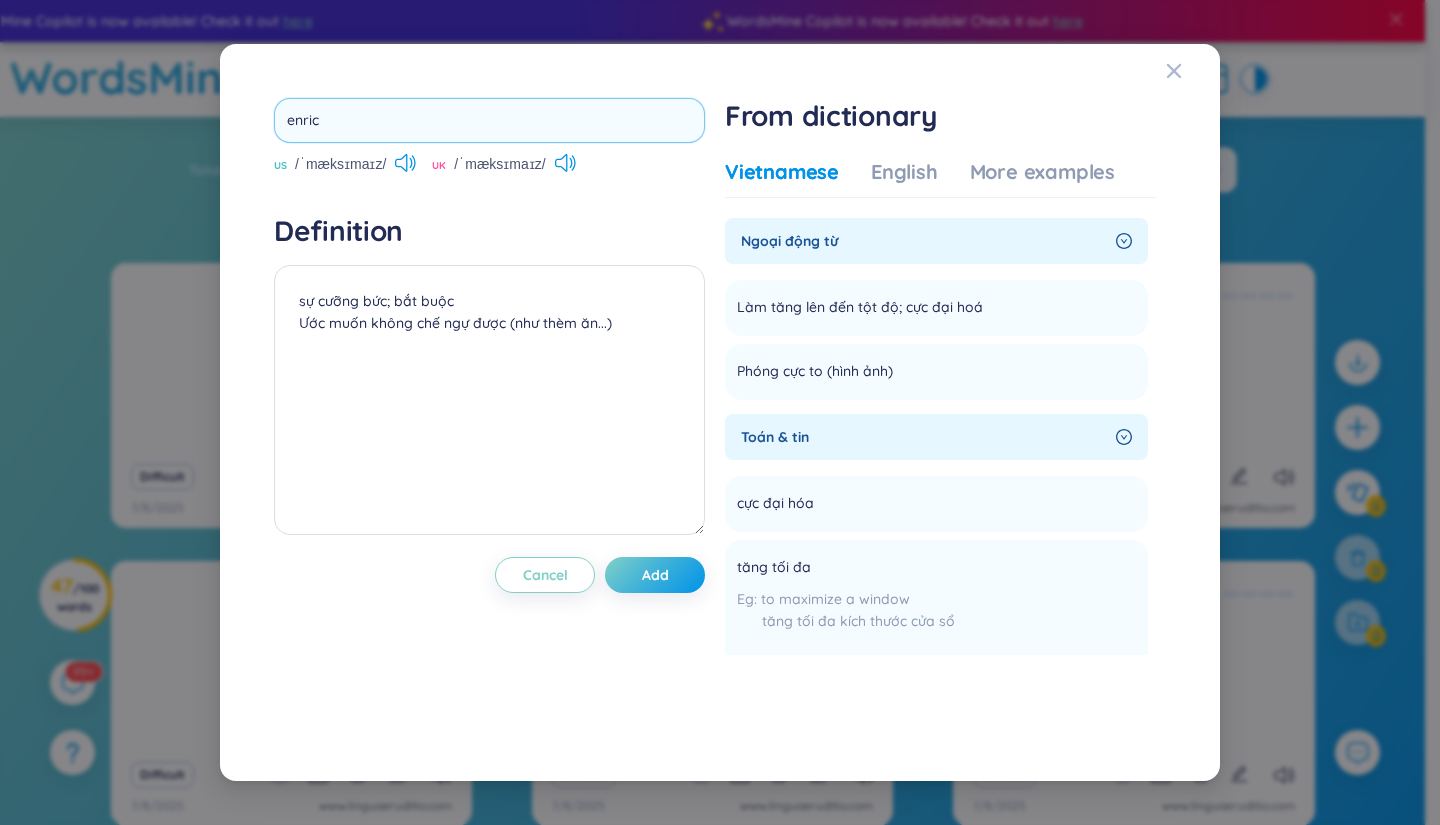 type on "enrich" 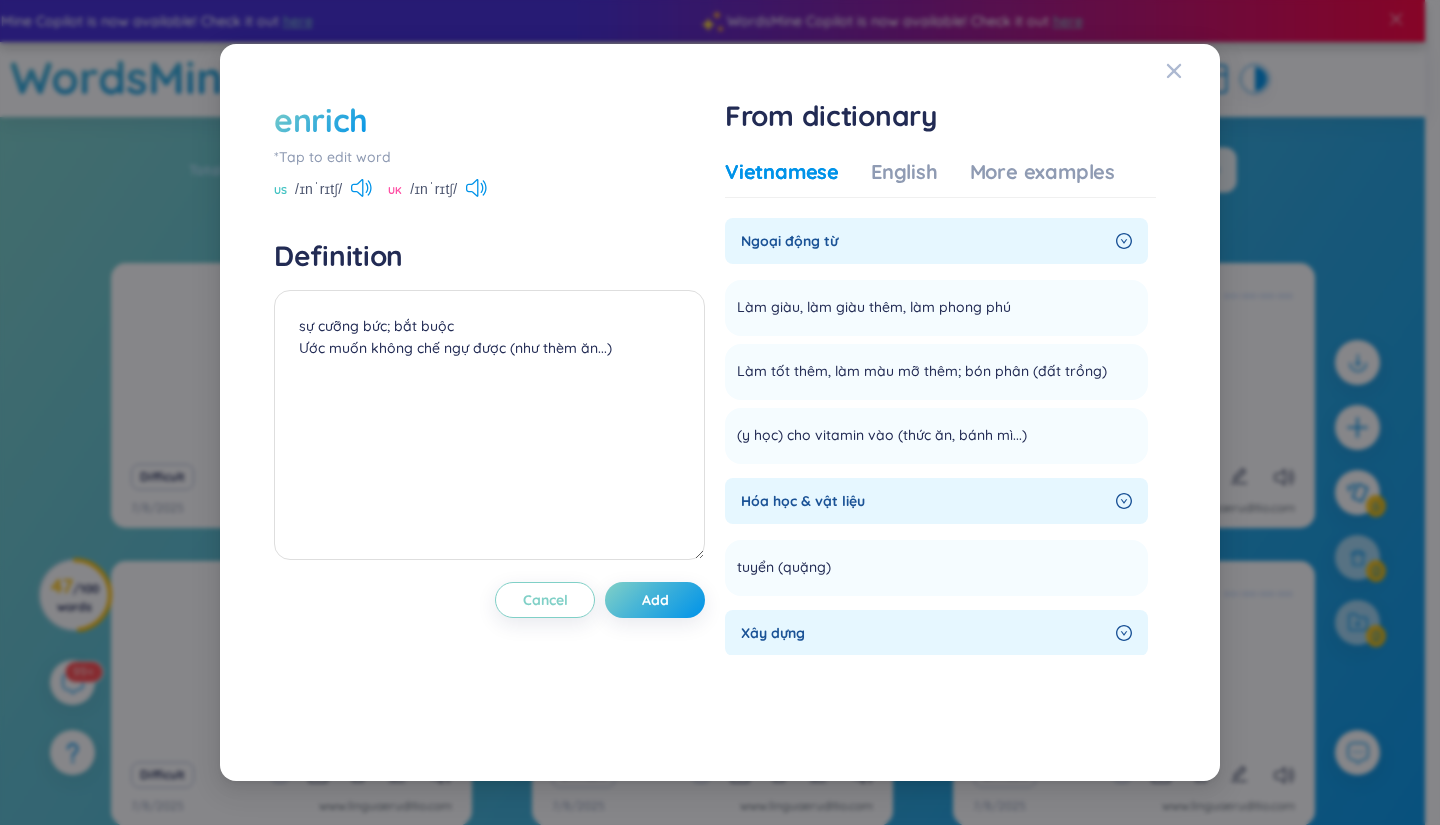 drag, startPoint x: 392, startPoint y: 98, endPoint x: 338, endPoint y: 118, distance: 57.58472 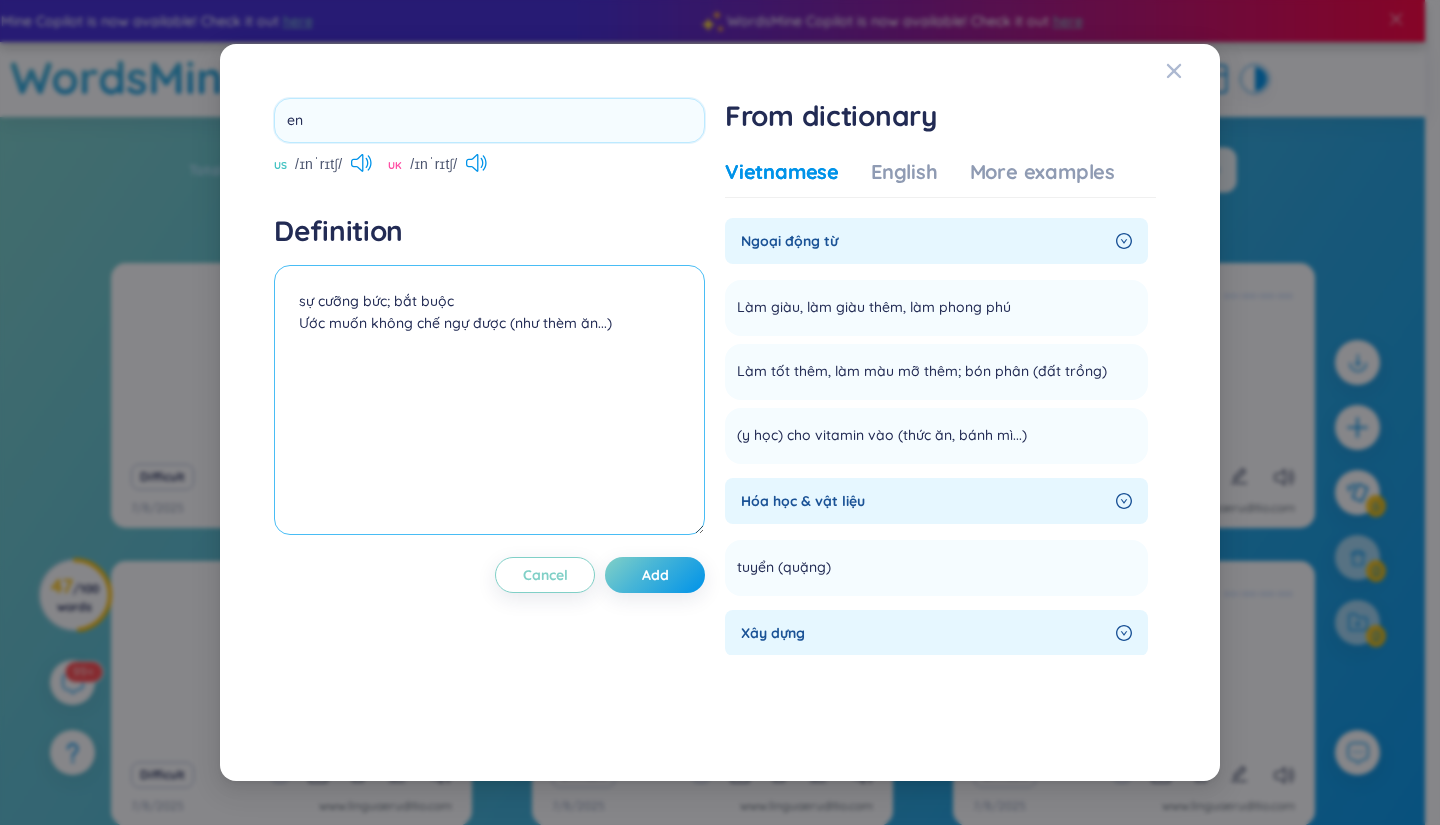 type on "e" 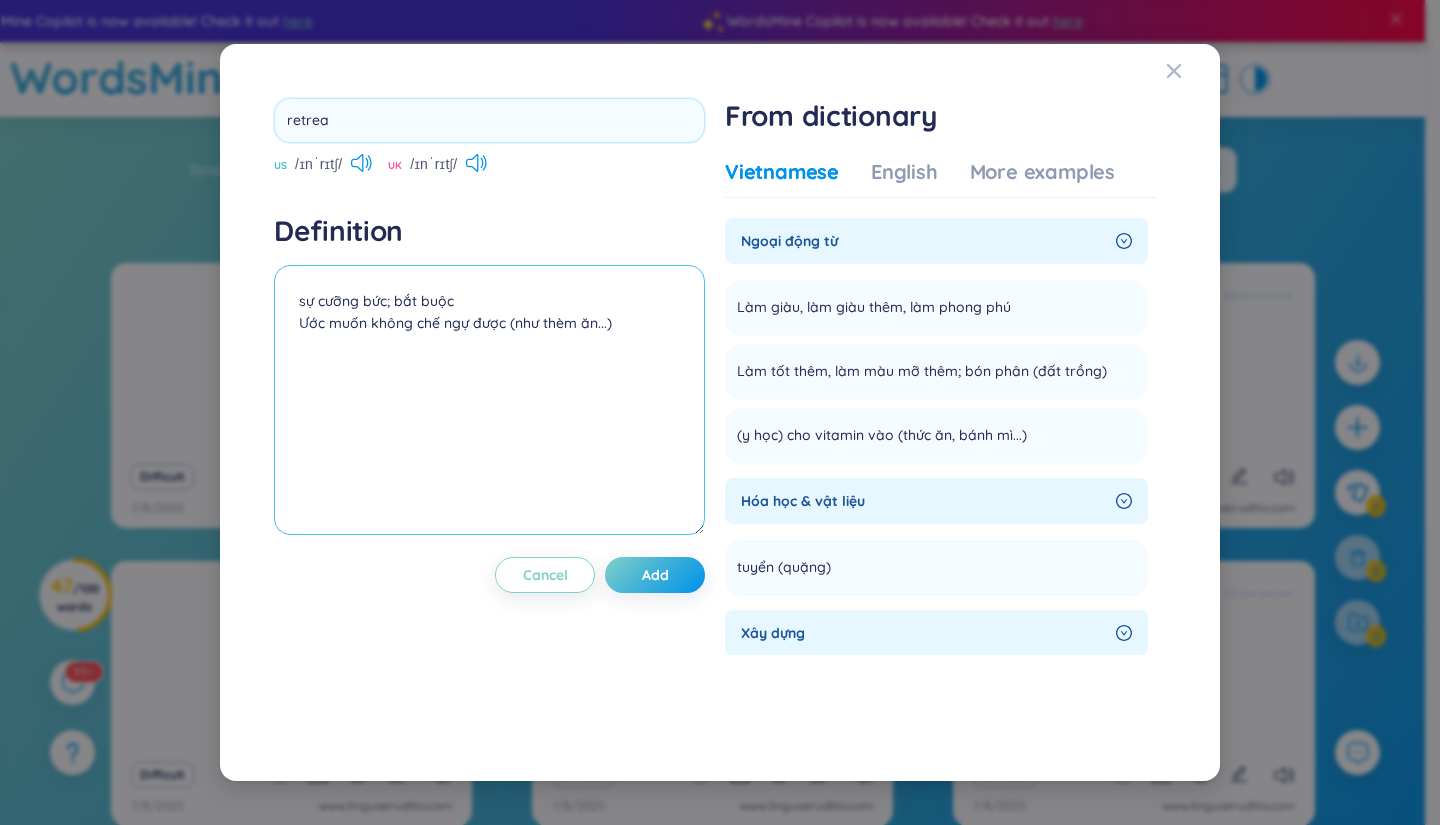 type on "retreat" 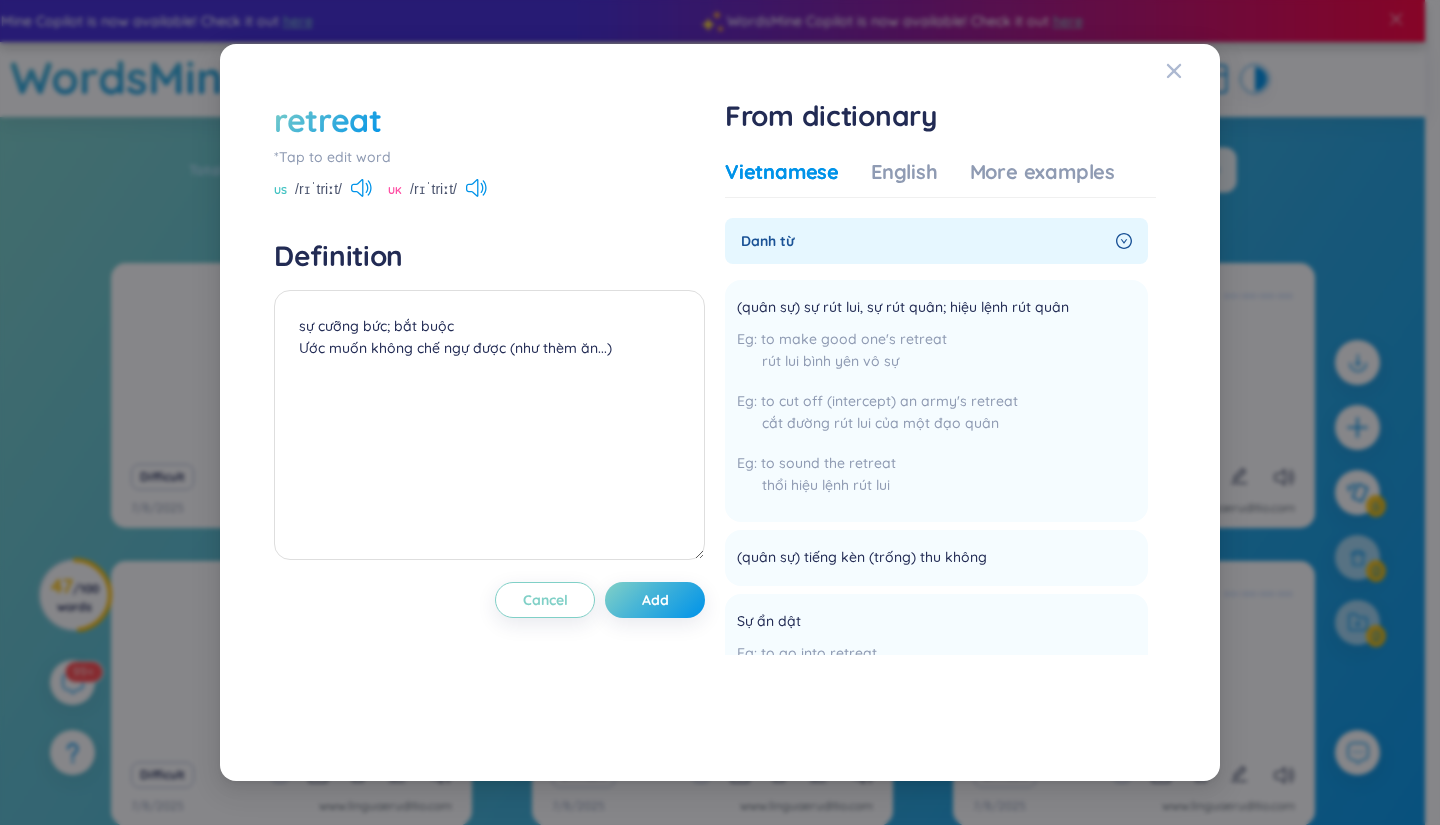 click on "retreat" at bounding box center (328, 120) 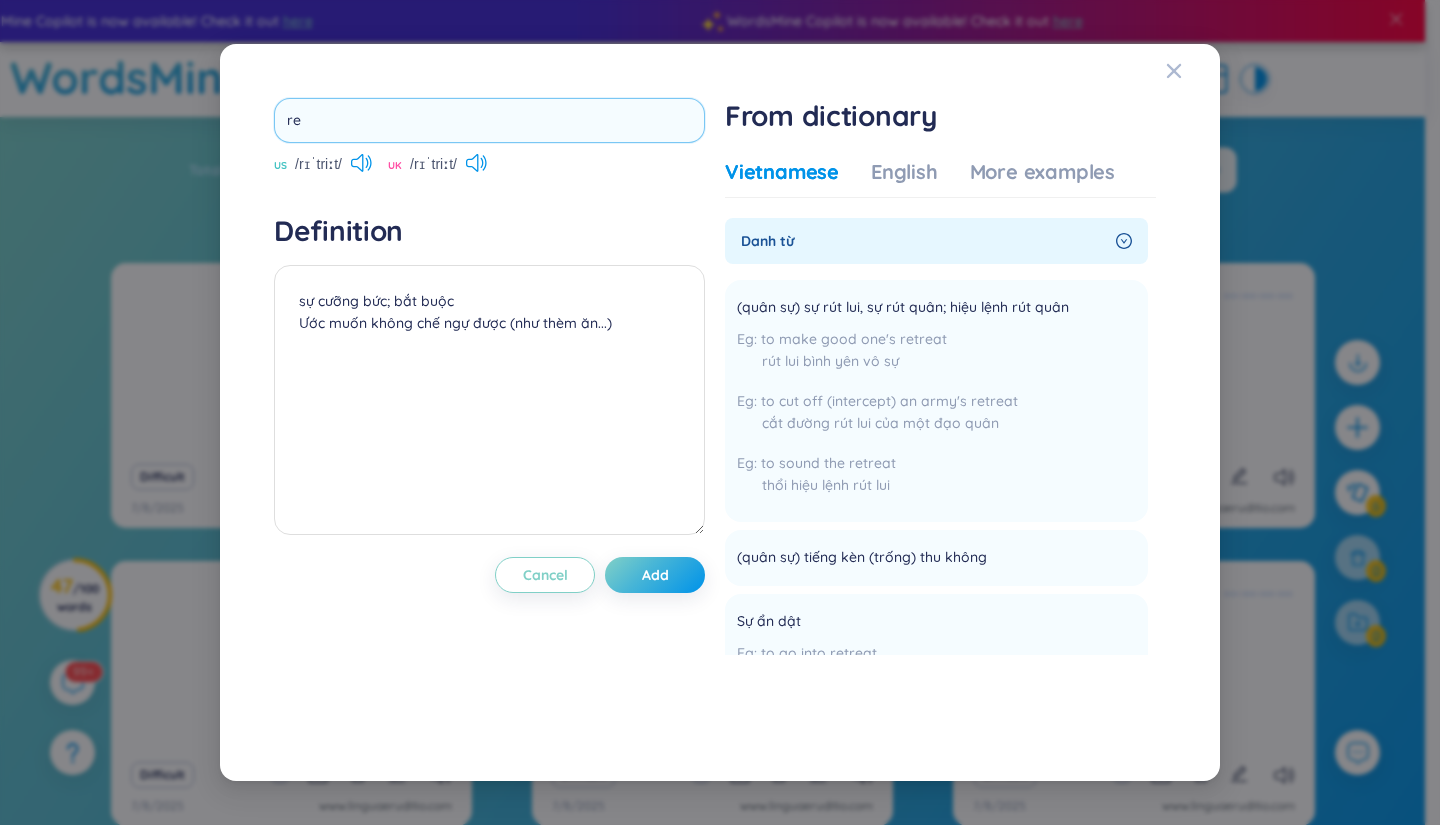 type on "r" 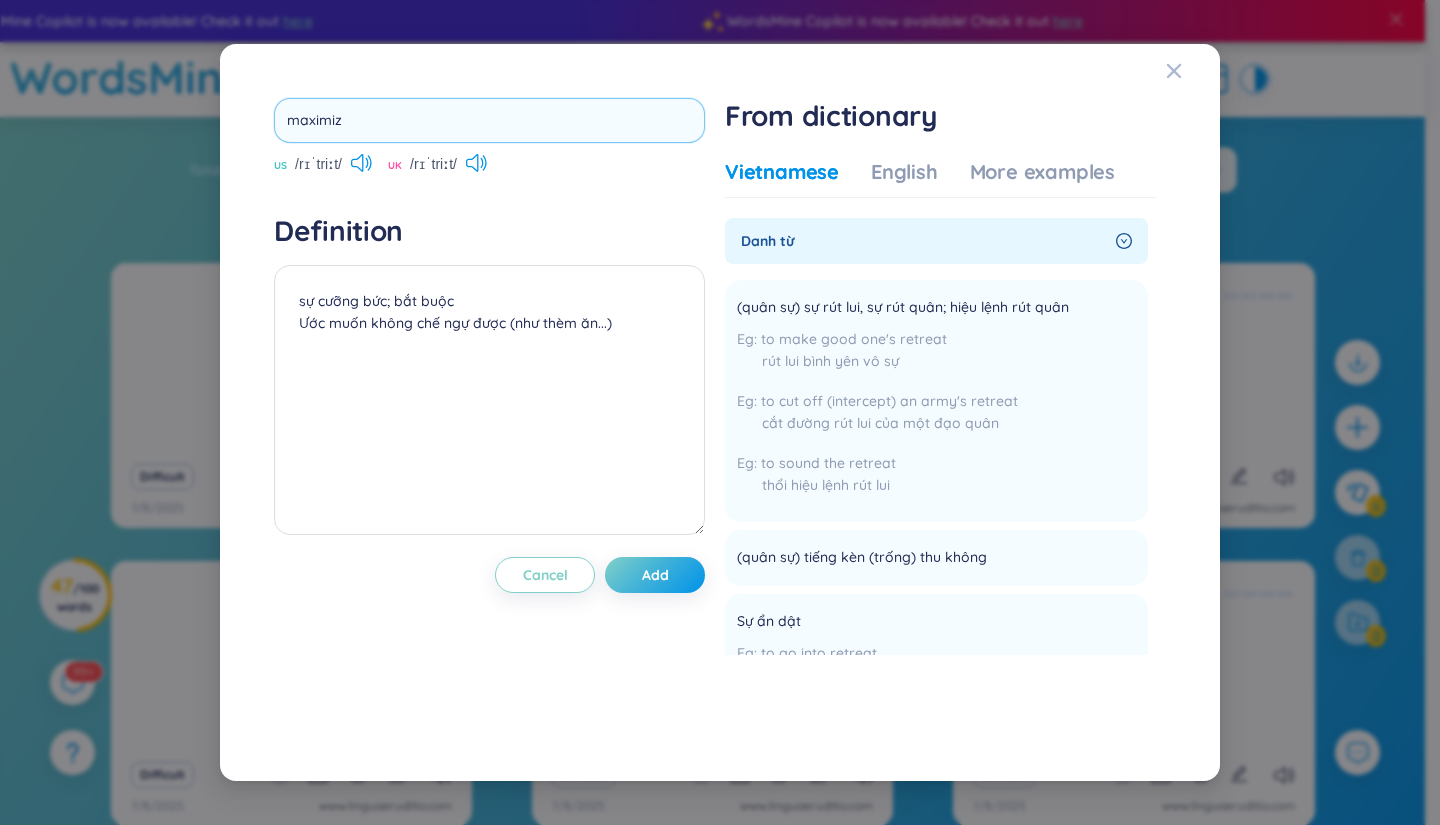 type on "maximize" 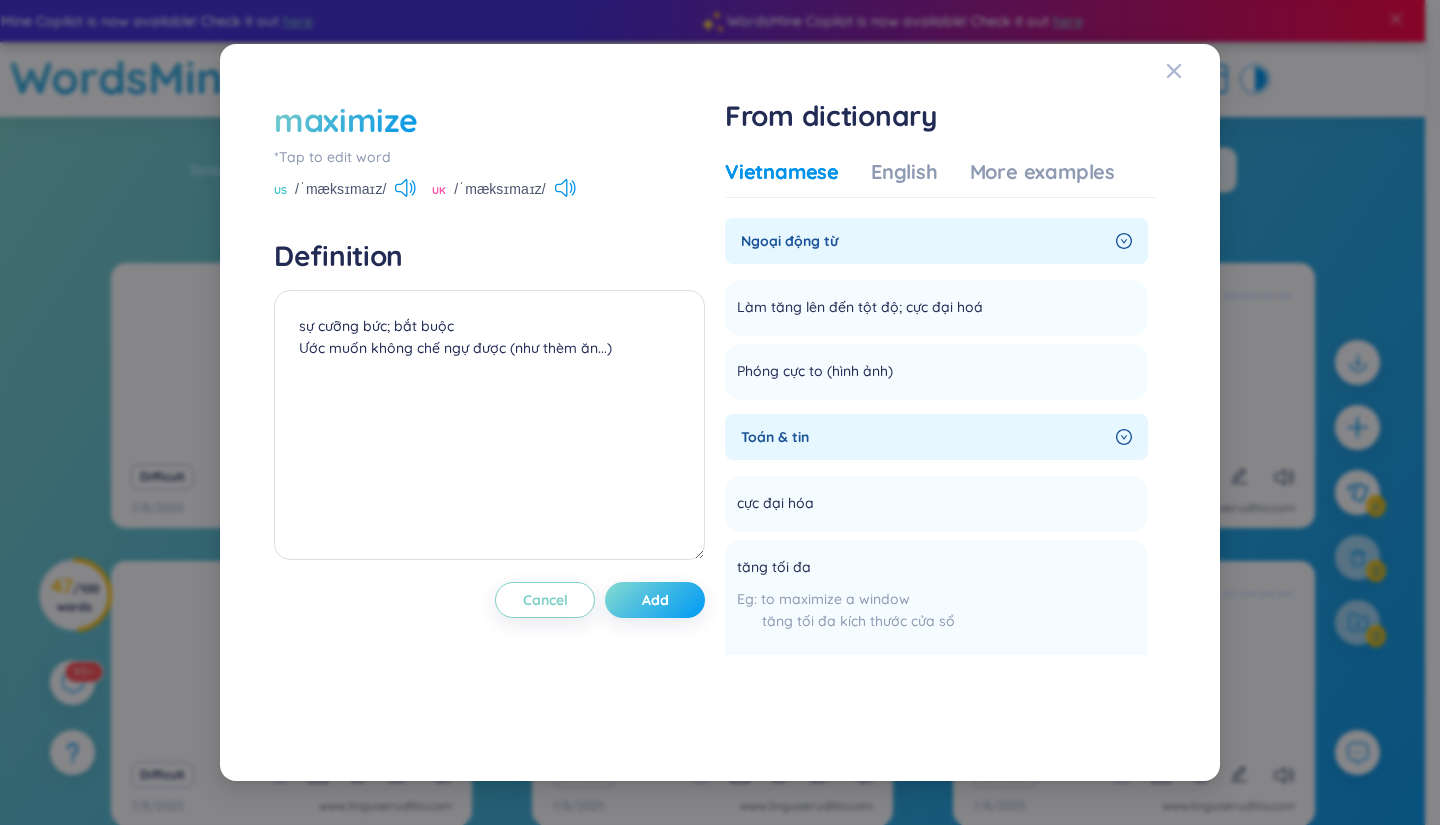 click on "Add" at bounding box center (655, 600) 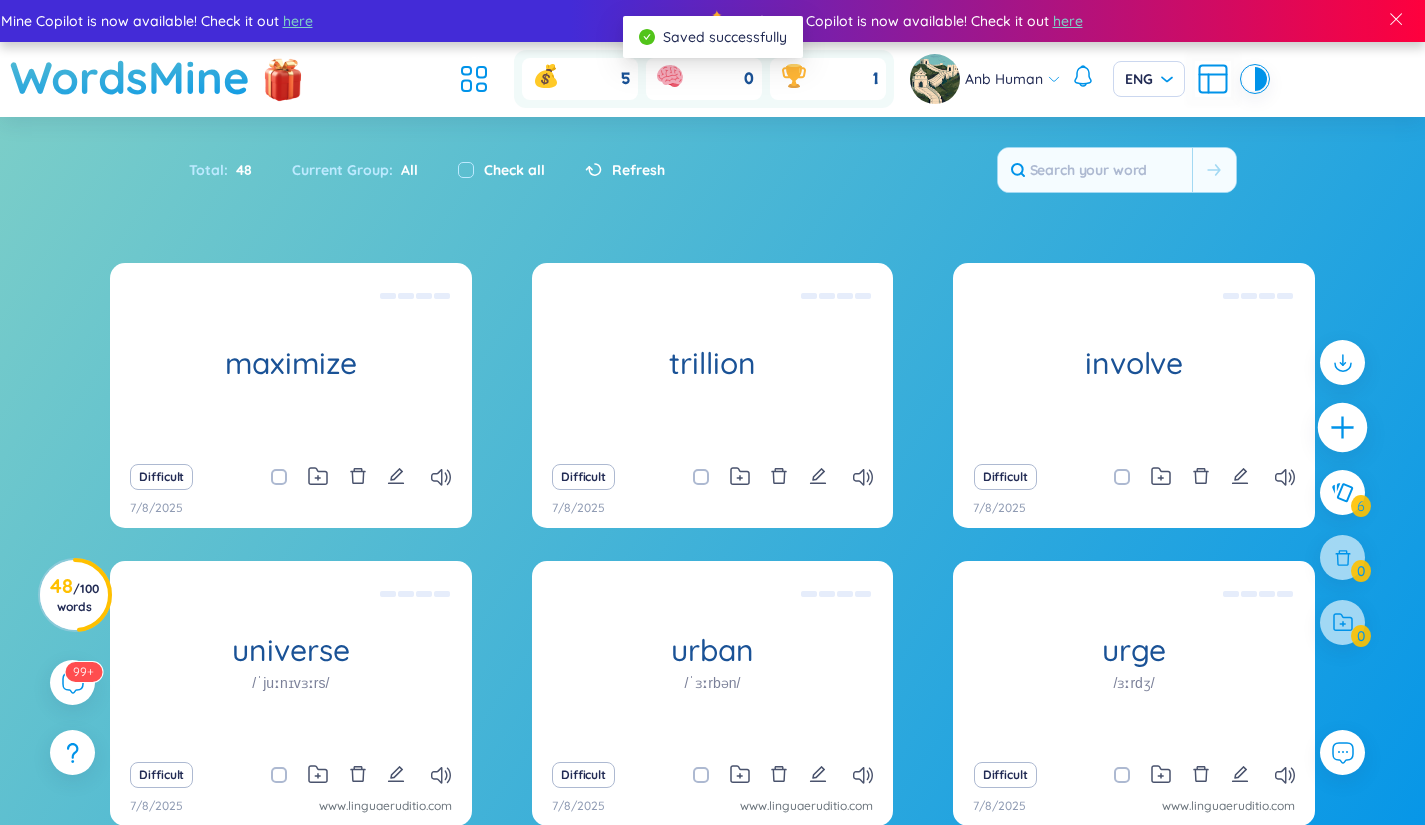 click 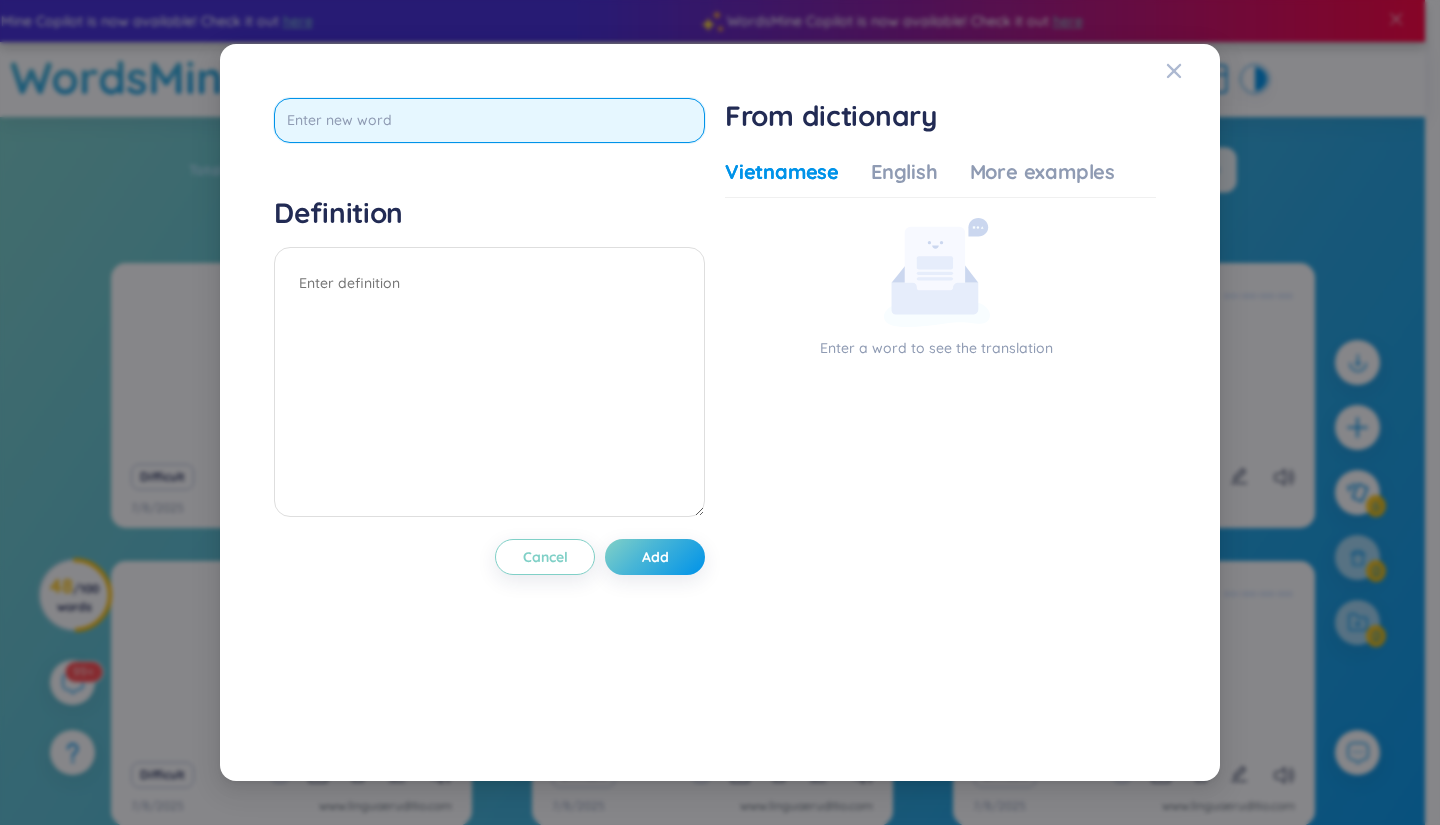 click at bounding box center (489, 120) 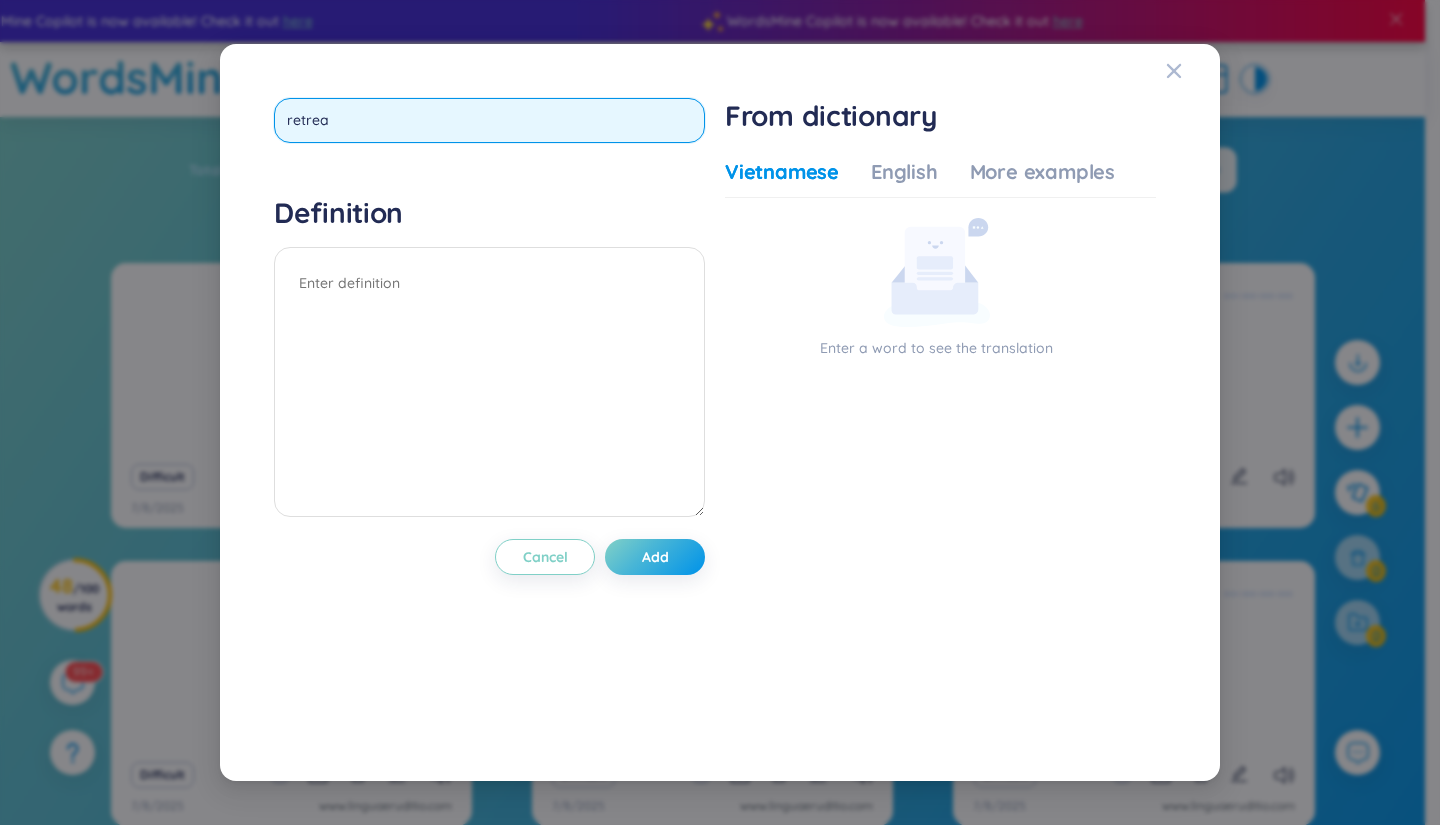 type on "retreat" 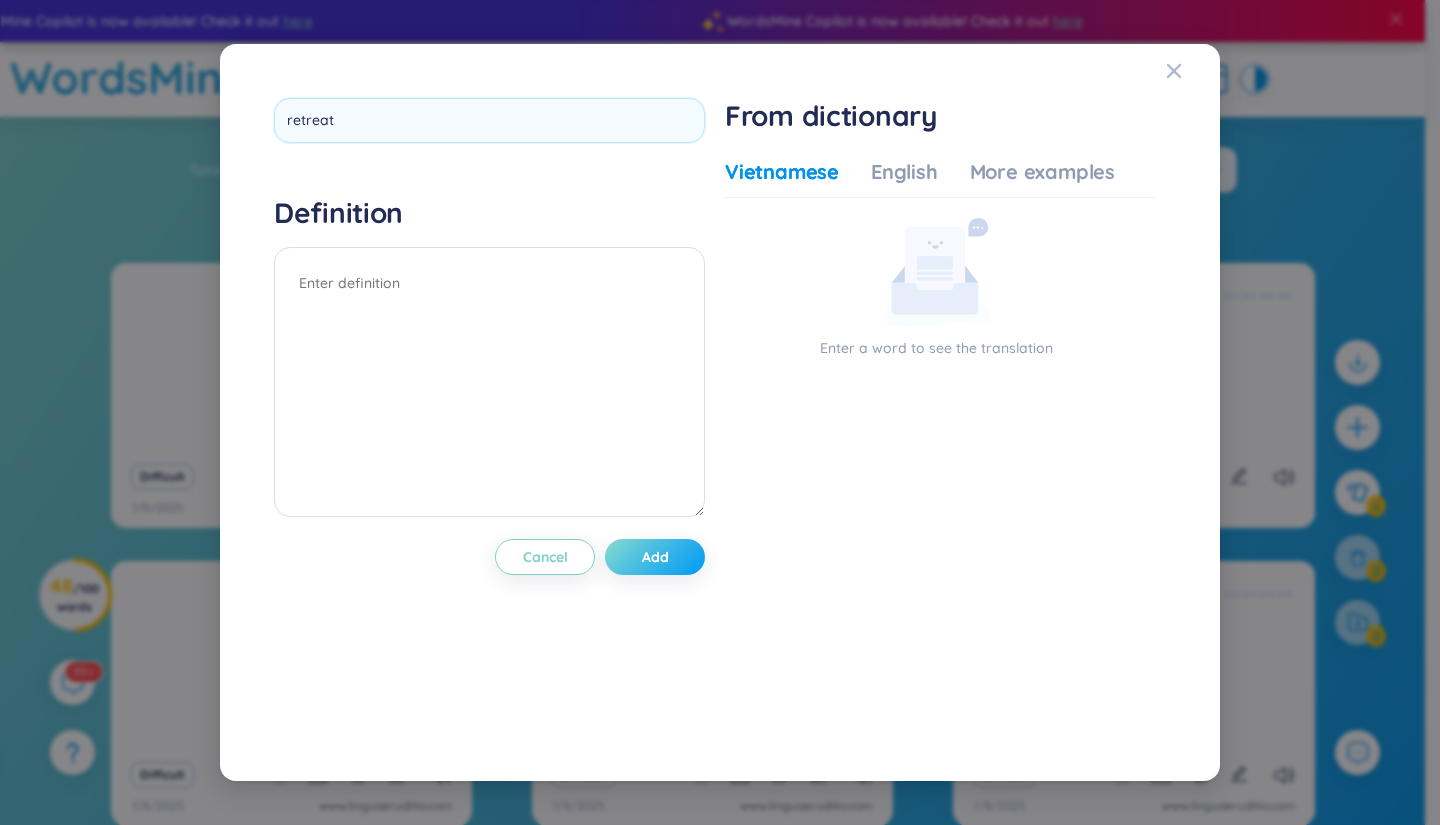 click on "retreat Definition Cancel Add" at bounding box center [489, 413] 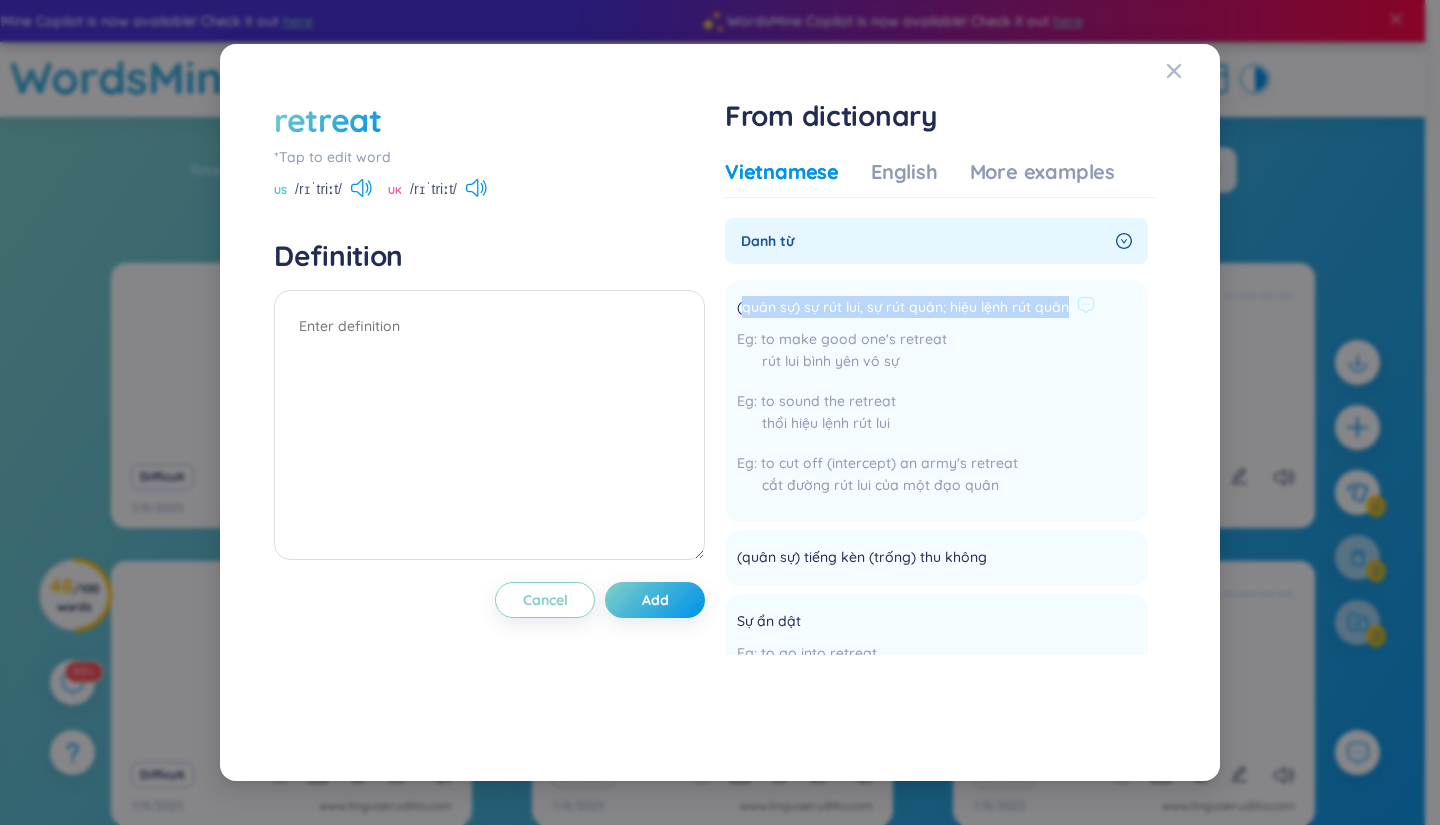 drag, startPoint x: 740, startPoint y: 303, endPoint x: 1067, endPoint y: 298, distance: 327.03824 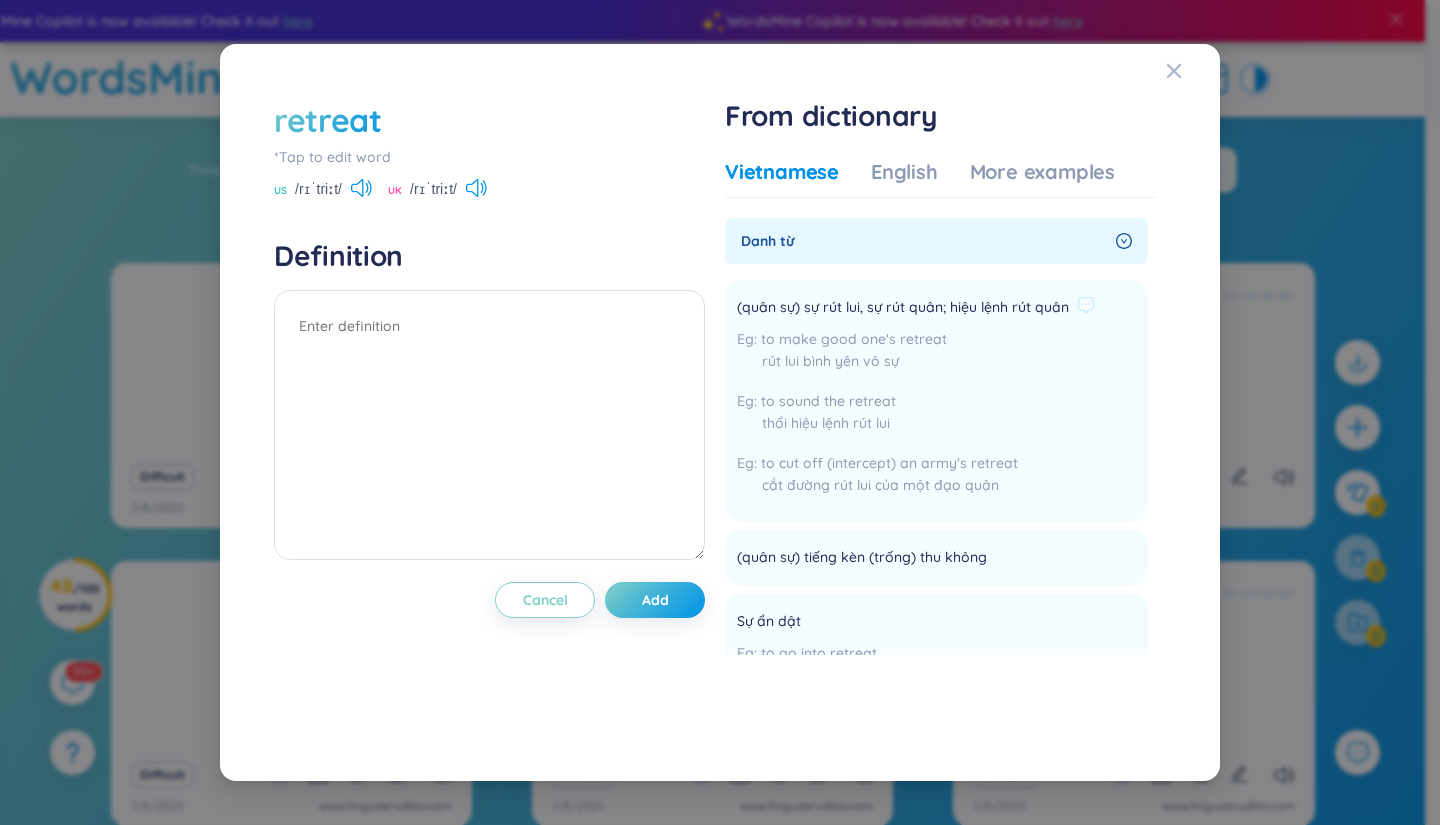 click on "rút lui bình yên vô sự" at bounding box center (916, 361) 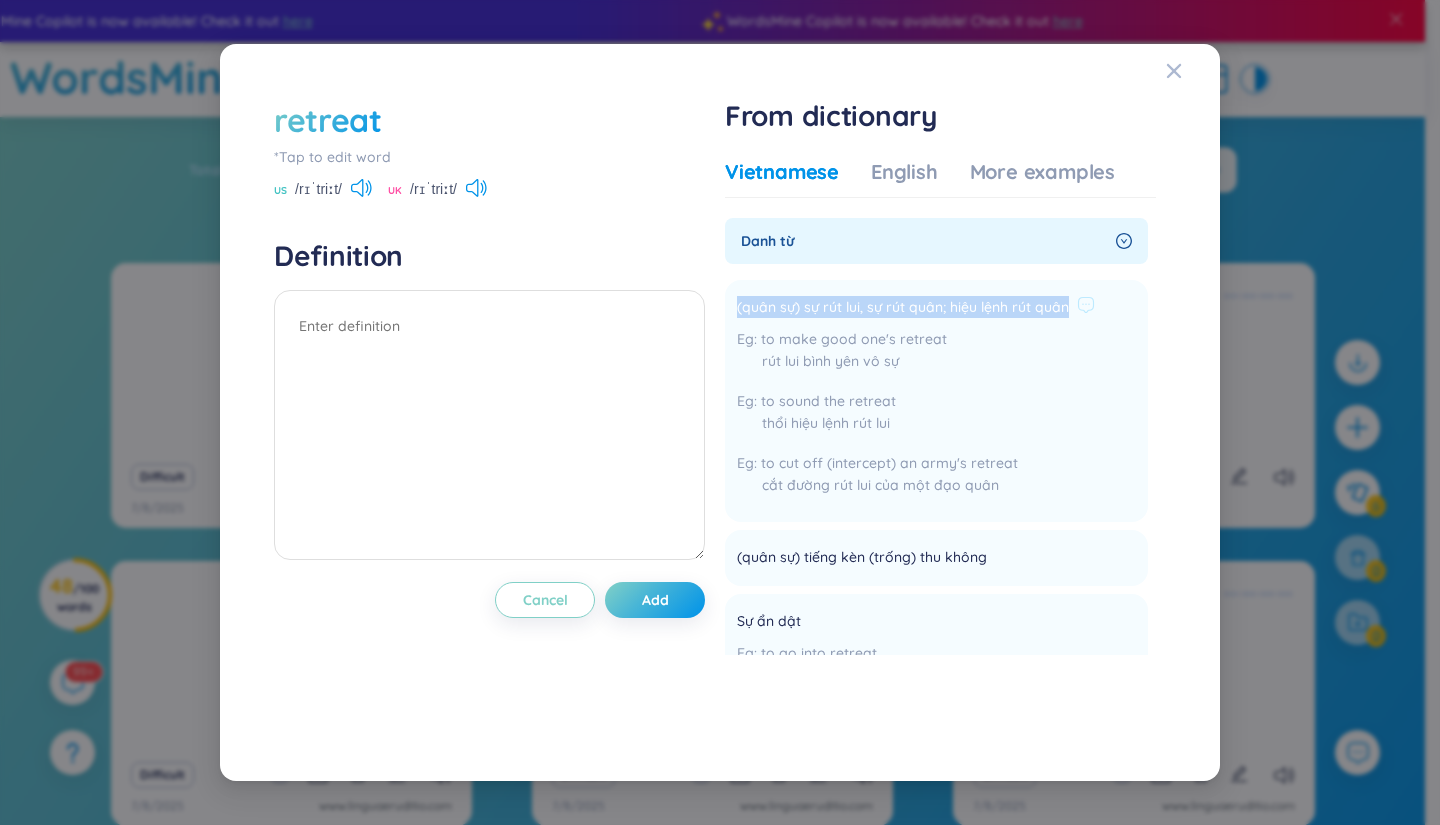 drag, startPoint x: 768, startPoint y: 308, endPoint x: 1128, endPoint y: 310, distance: 360.00555 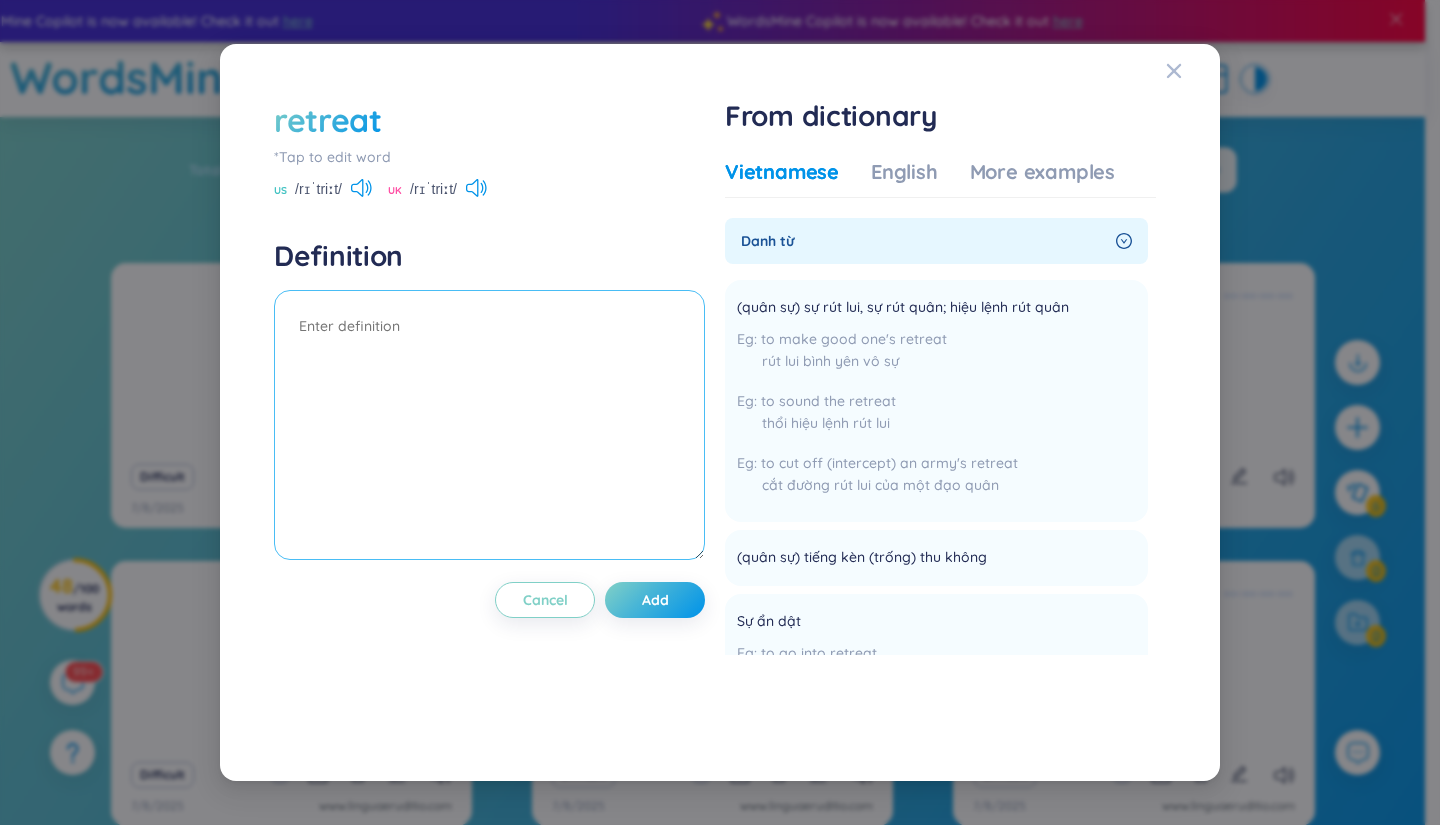 click at bounding box center [489, 425] 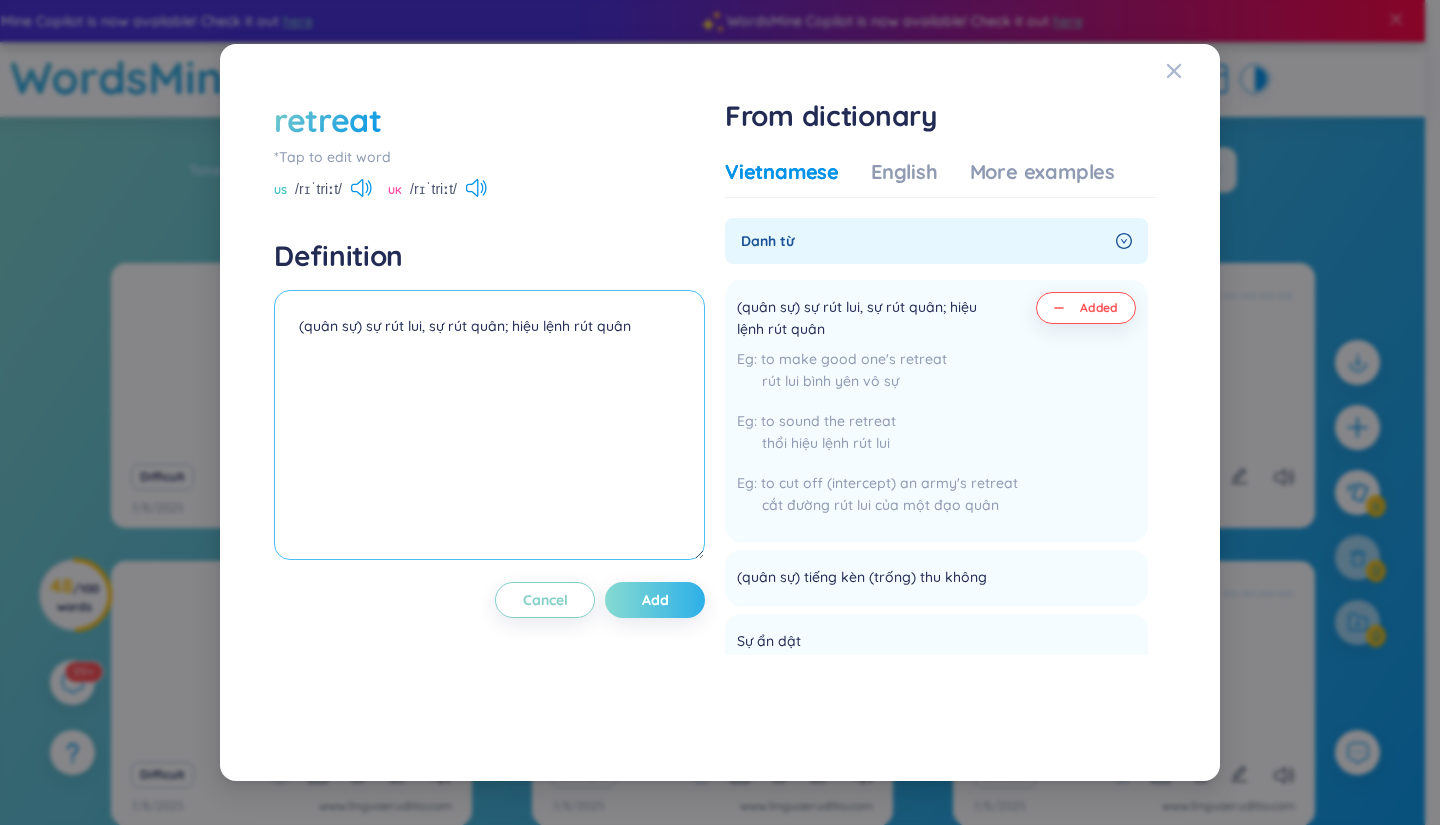 type on "(quân sự) sự rút lui, sự rút quân; hiệu lệnh rút quân" 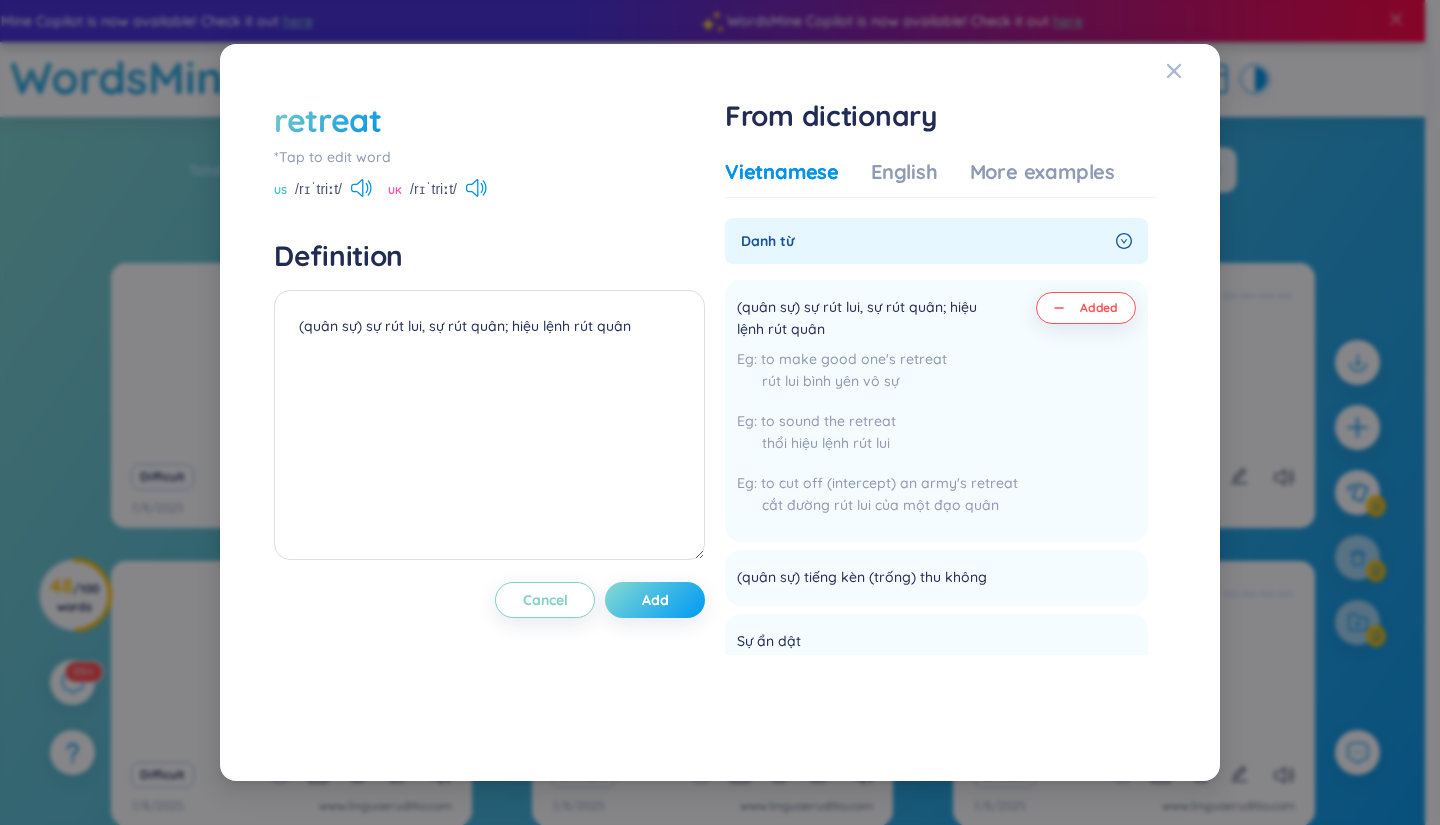 click on "Add" at bounding box center (655, 600) 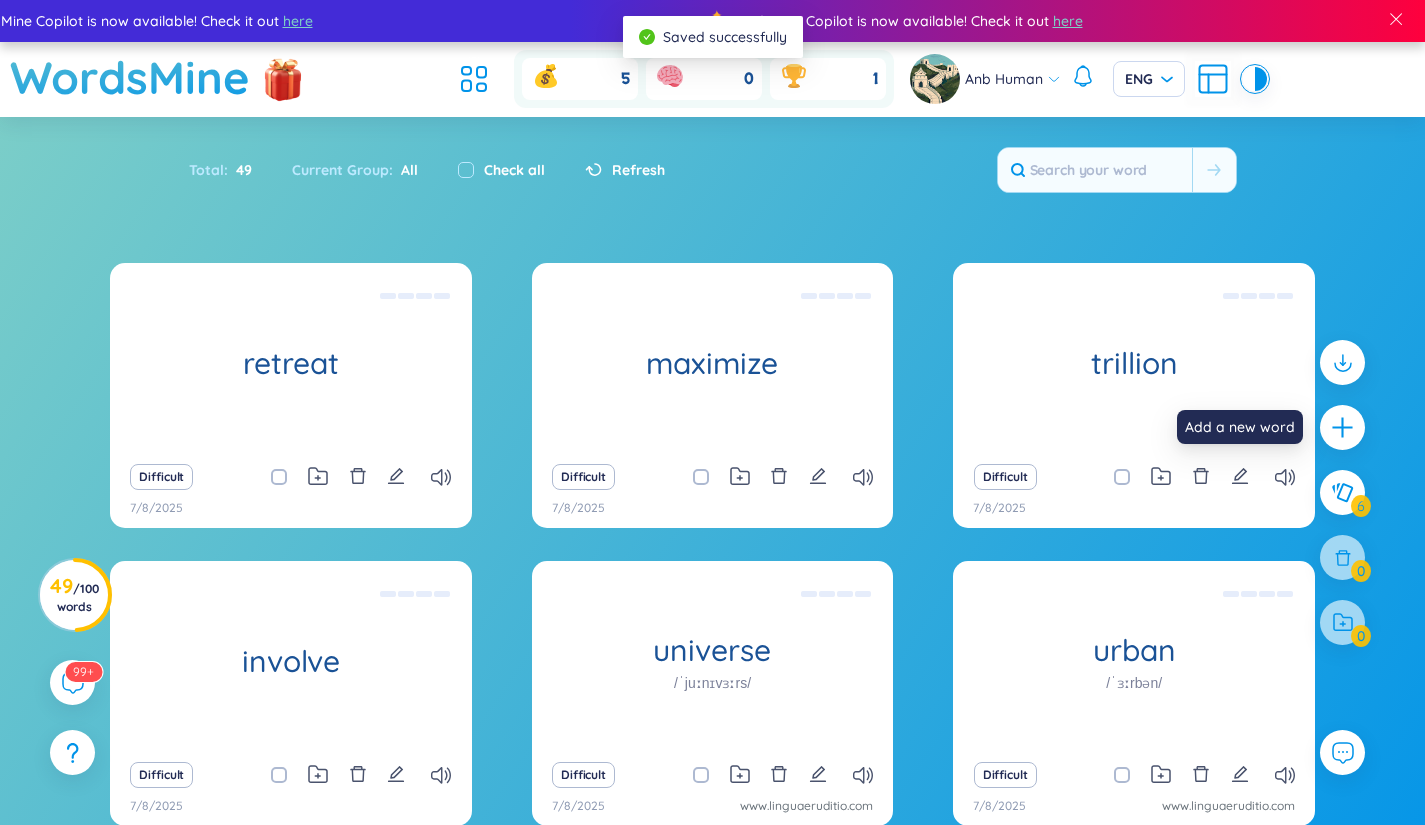 click 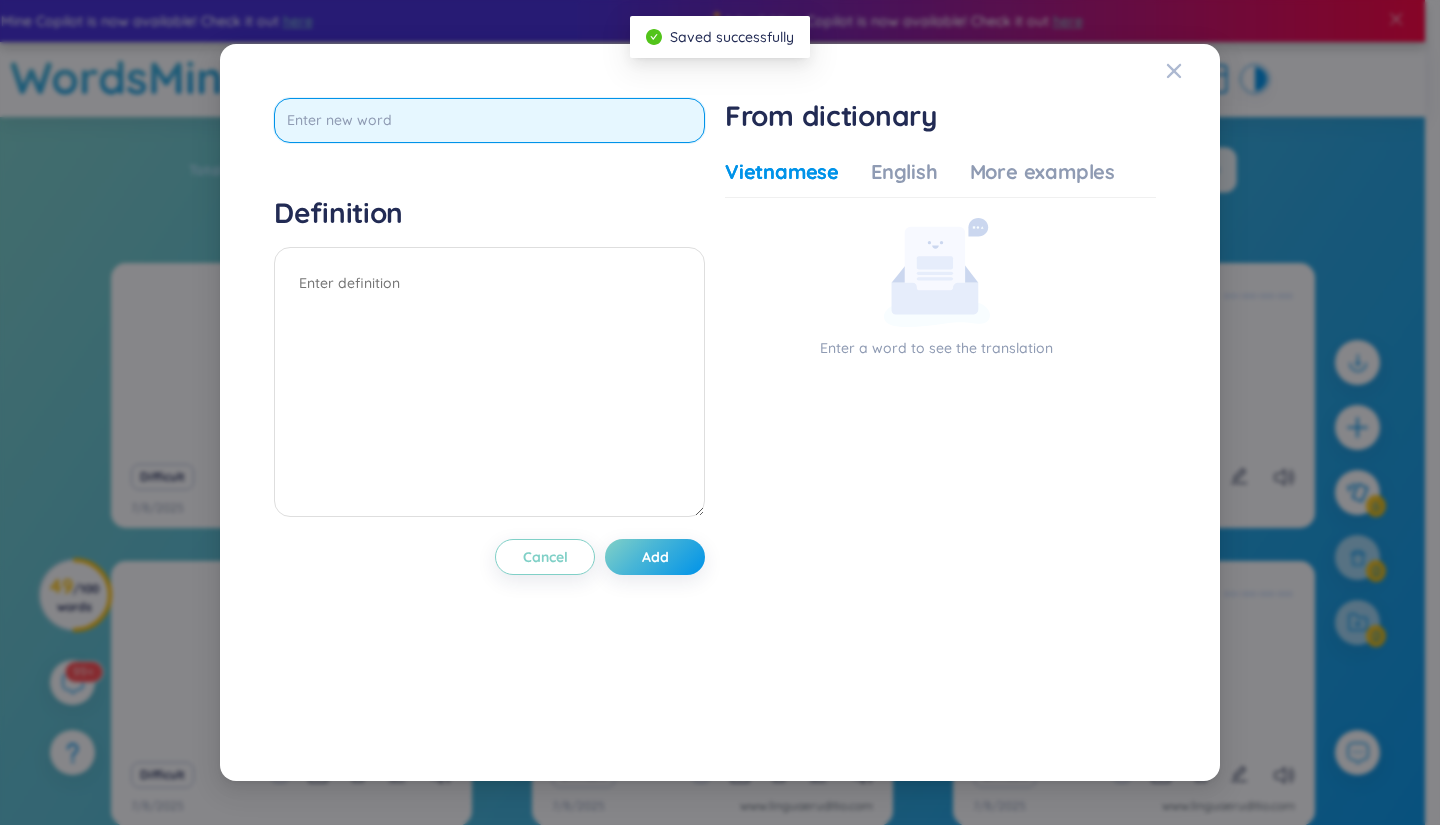 click at bounding box center [489, 120] 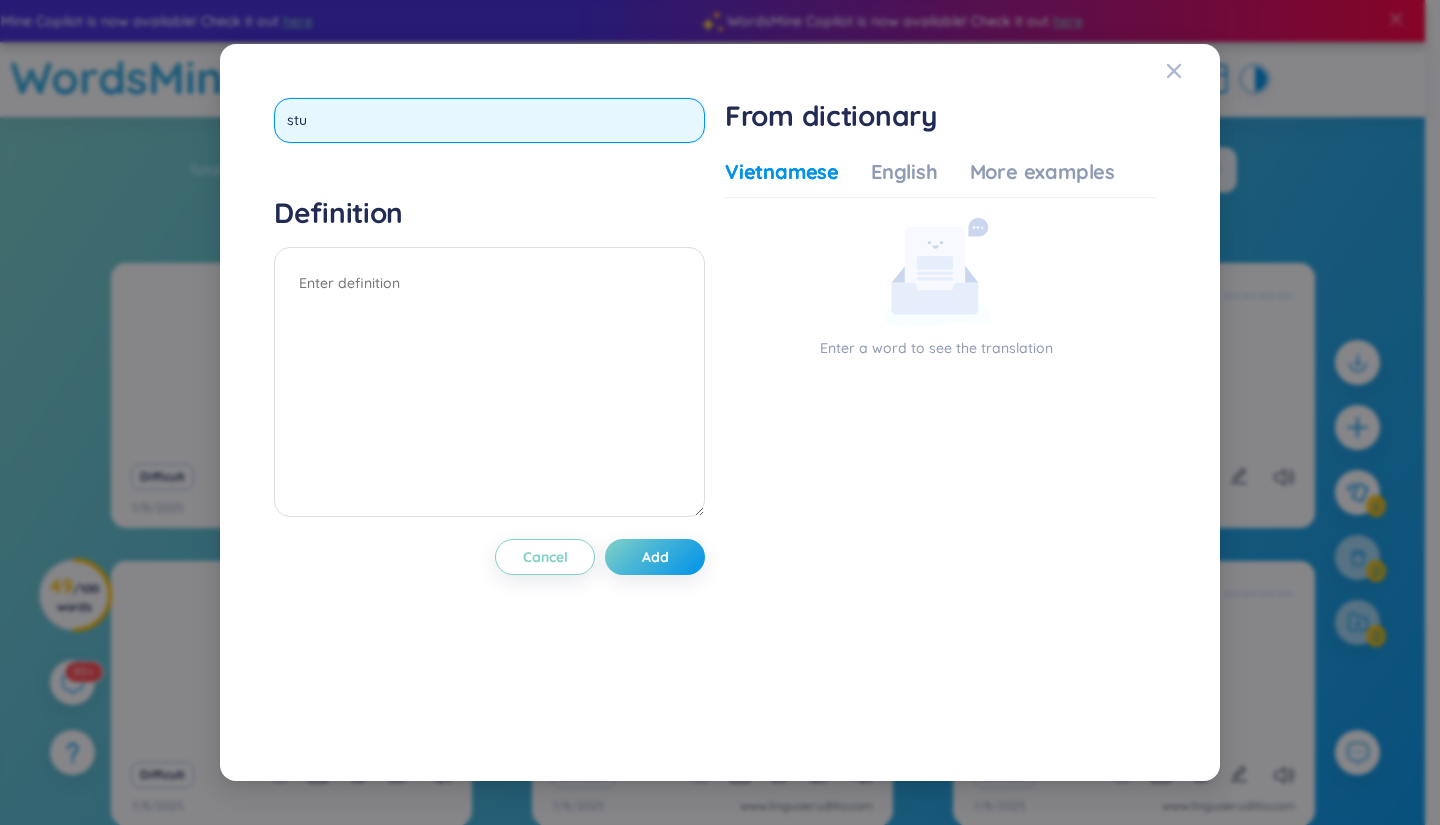 type on "stuck" 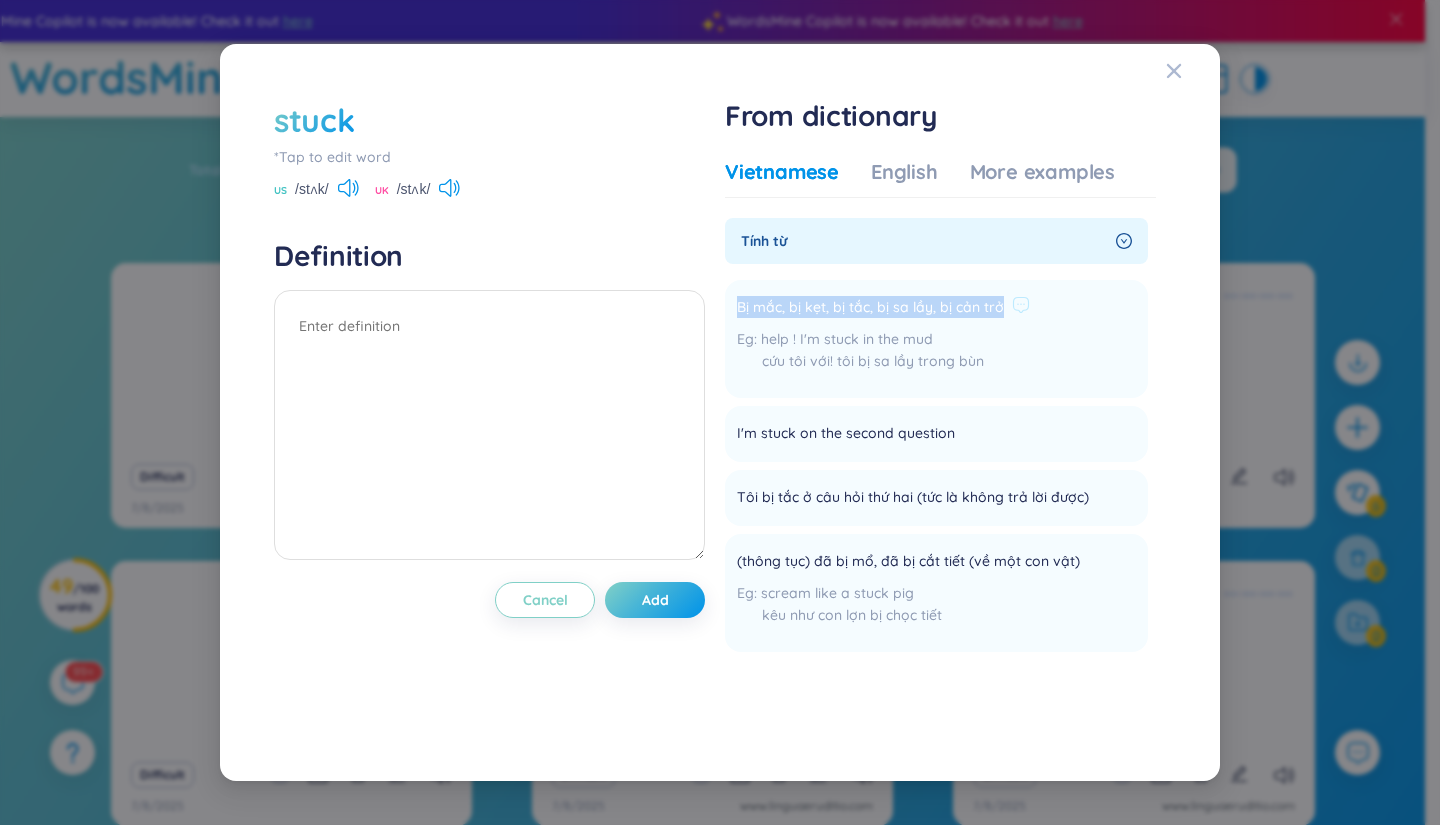 drag, startPoint x: 742, startPoint y: 309, endPoint x: 1000, endPoint y: 308, distance: 258.00195 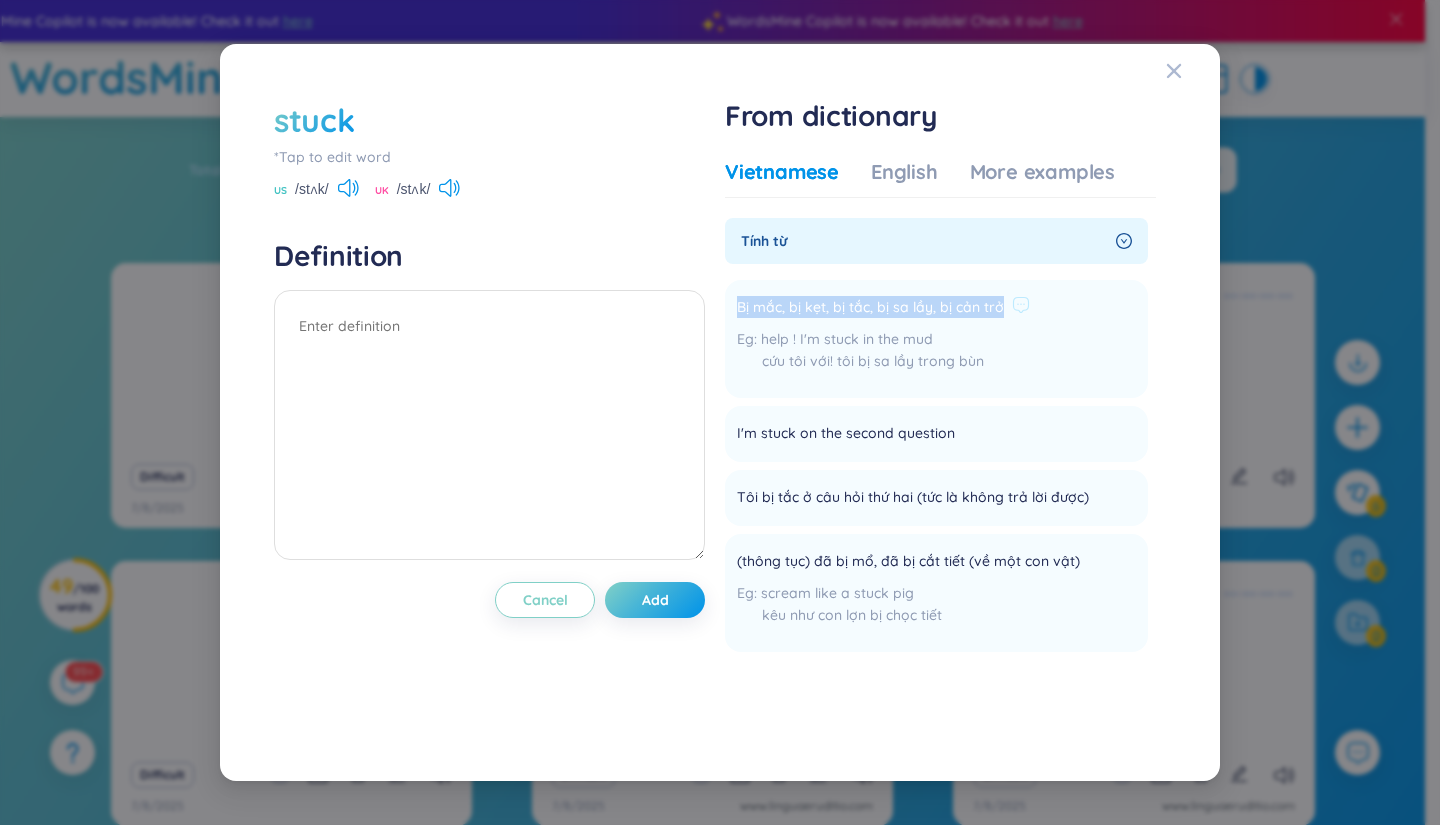 click on "Bị mắc, bị kẹt, bị tắc, bị sa lầy, bị cản trở" at bounding box center (883, 308) 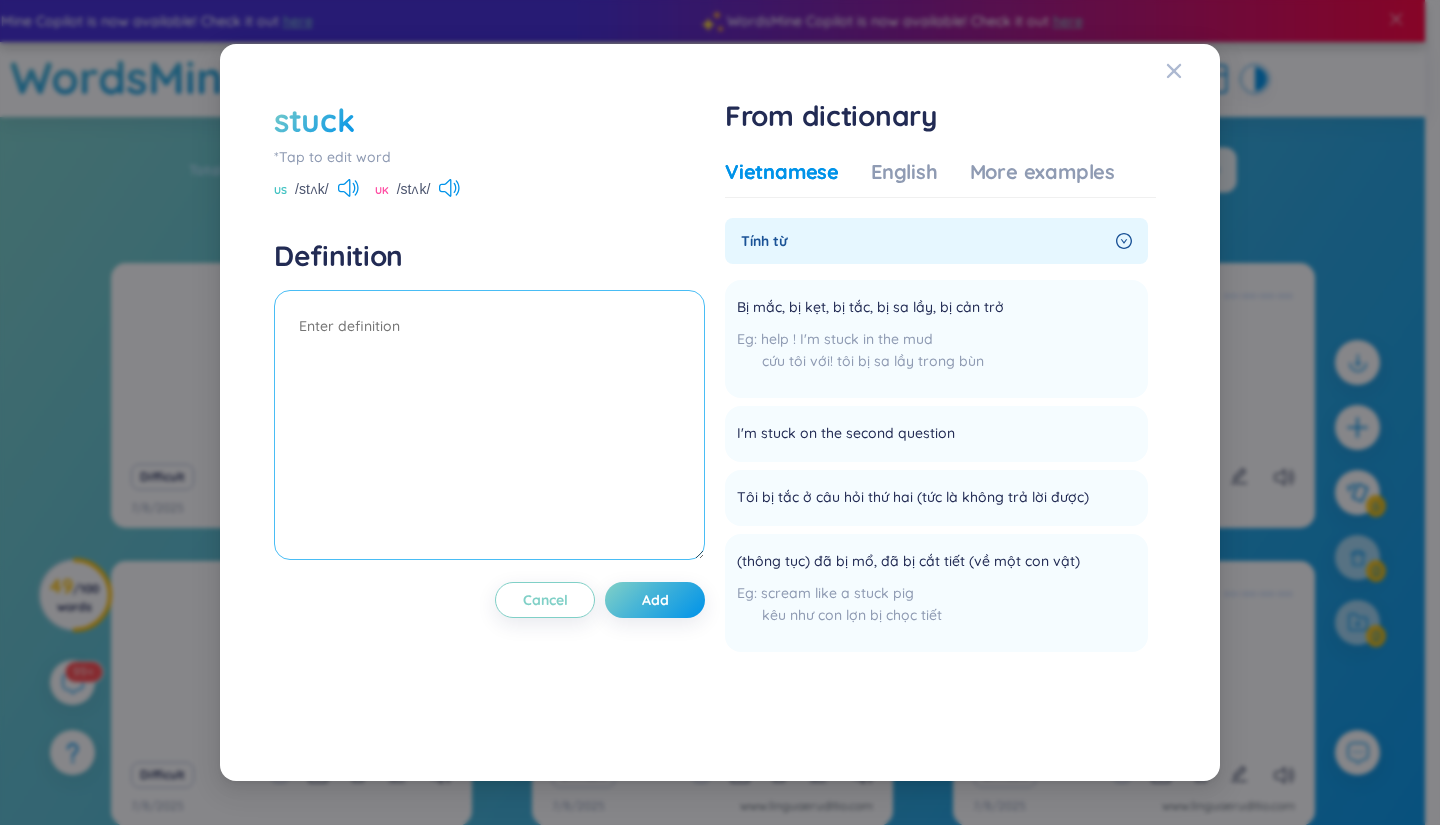 click at bounding box center (489, 425) 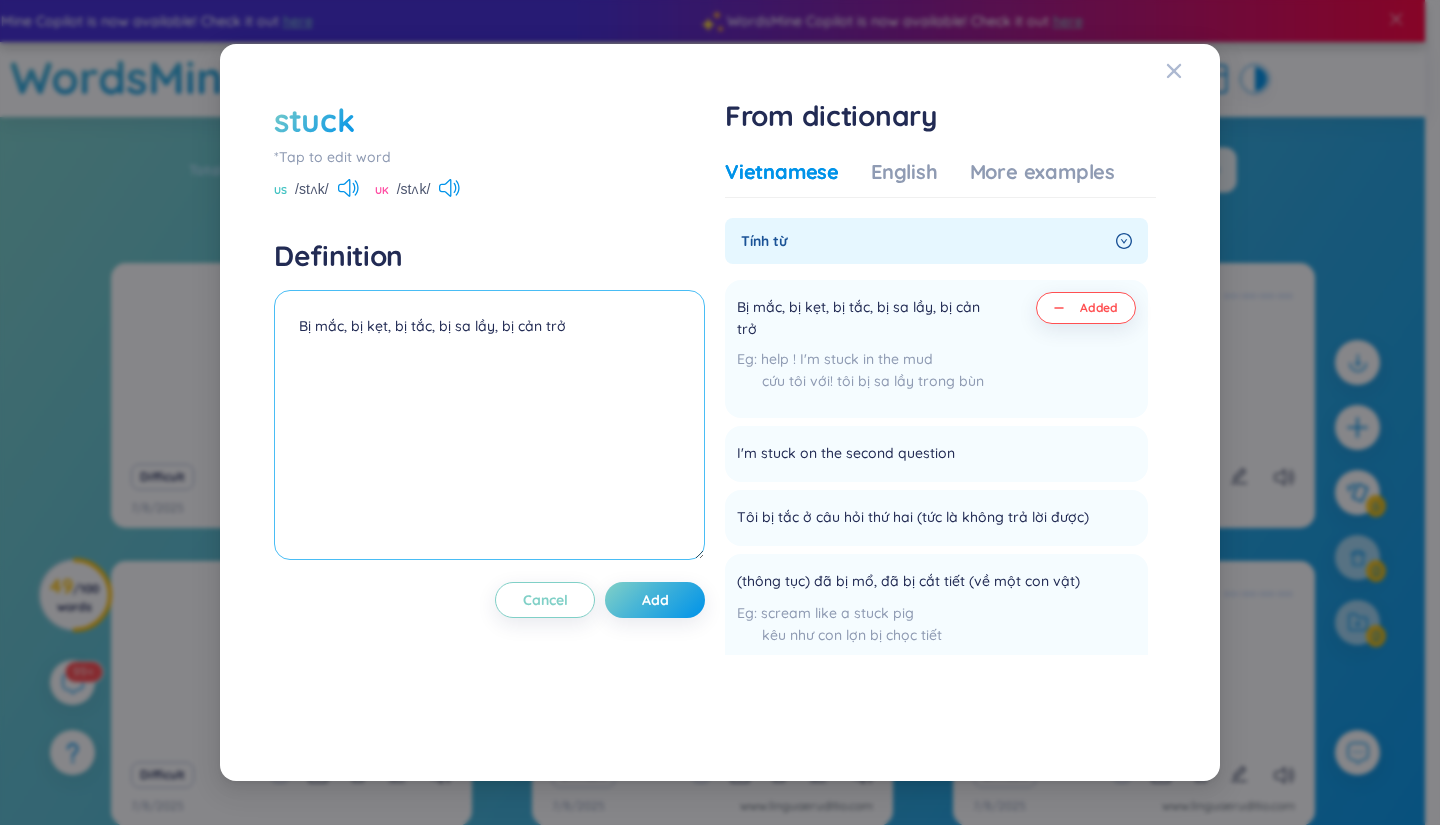 type on "Bị mắc, bị kẹt, bị tắc, bị sa lầy, bị cản trở" 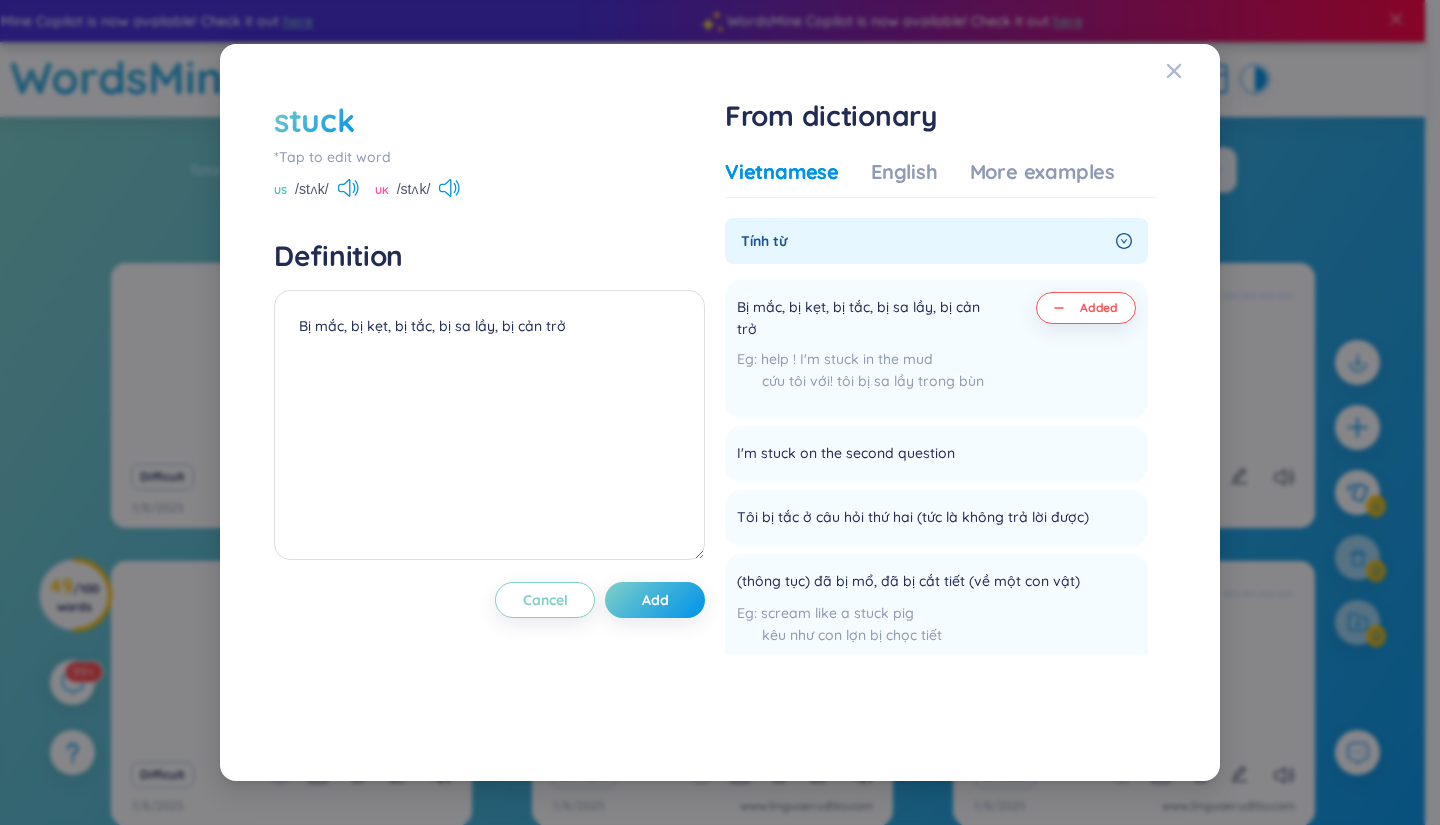 click on "stuck *Tap to edit word US /stʌk/ UK /stʌk/ Definition Bị mắc, bị kẹt, bị tắc, bị sa lầy, bị cản trở Cancel Add From dictionary Vietnamese English More examples Tính từ Bị mắc, bị kẹt, bị tắc, bị sa lầy, bị cản trở help ! I'm stuck in the mud cứu tôi với! tôi bị sa lầy trong bùn Added I'm stuck on the second question Add Tôi bị tắc ở câu hỏi thứ hai (tức là không trả lời được) Add (thông tục) đã bị mổ, đã bị cắt tiết (về một con vật) scream like a stuck pig kêu như con lợn bị chọc tiết Add ( + on) (thông tục) rất yêu ai Add He's really stuck on his new girl-friend Add Nó thật sự mê cô bạn gái mới Add ( + with) (thông tục) có ai/cái gì mà mình không muốn Add I'm stuck with my sister for the whole day Add Tôi bị cô em gái ám suốt cả ngày get stuck in (to something) (thông tục) hăng hái bắt đầu làm cái gì Add Hóa học & vật liệu Add" at bounding box center (720, 413) 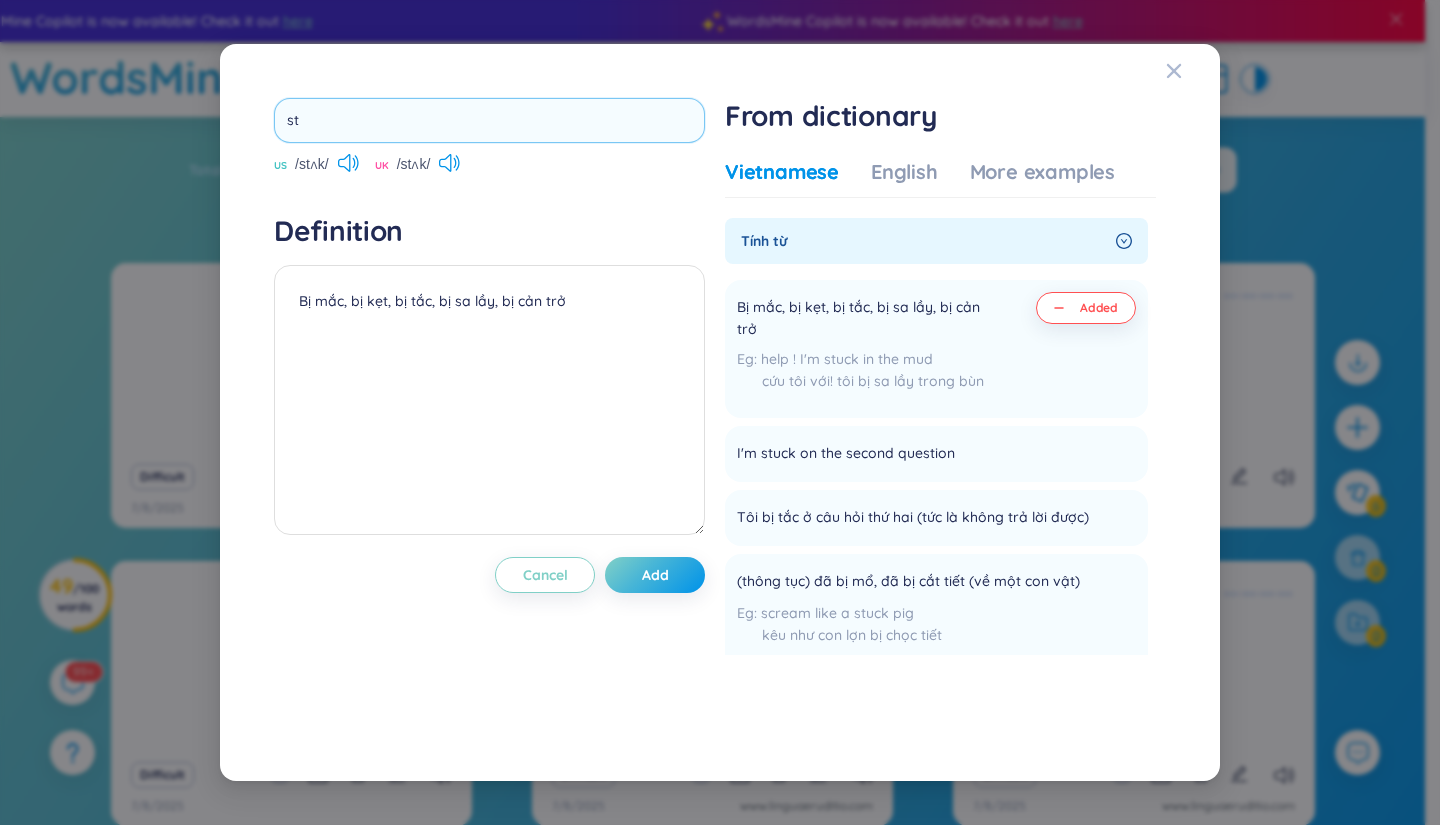 type on "s" 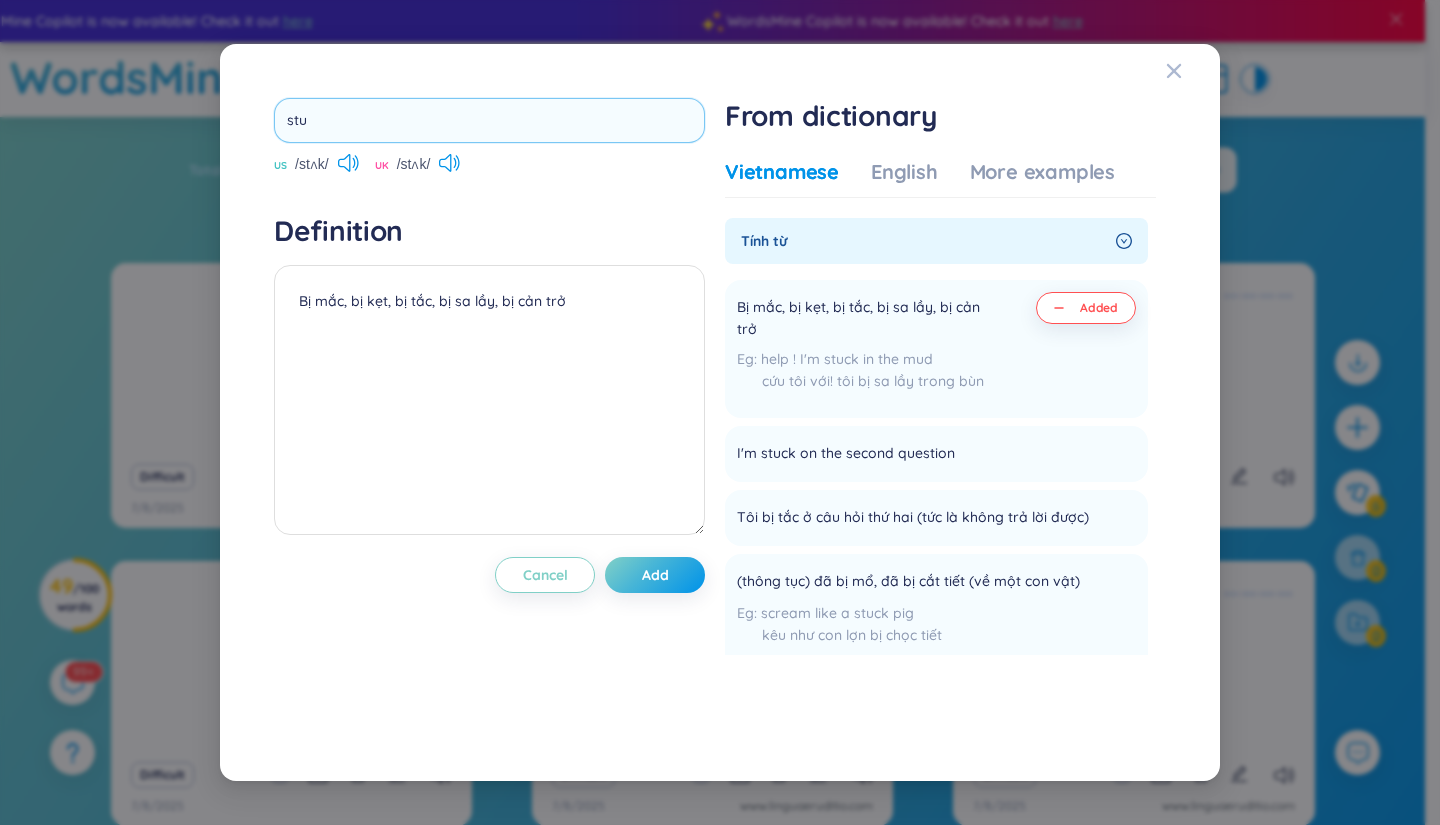 type on "stuck" 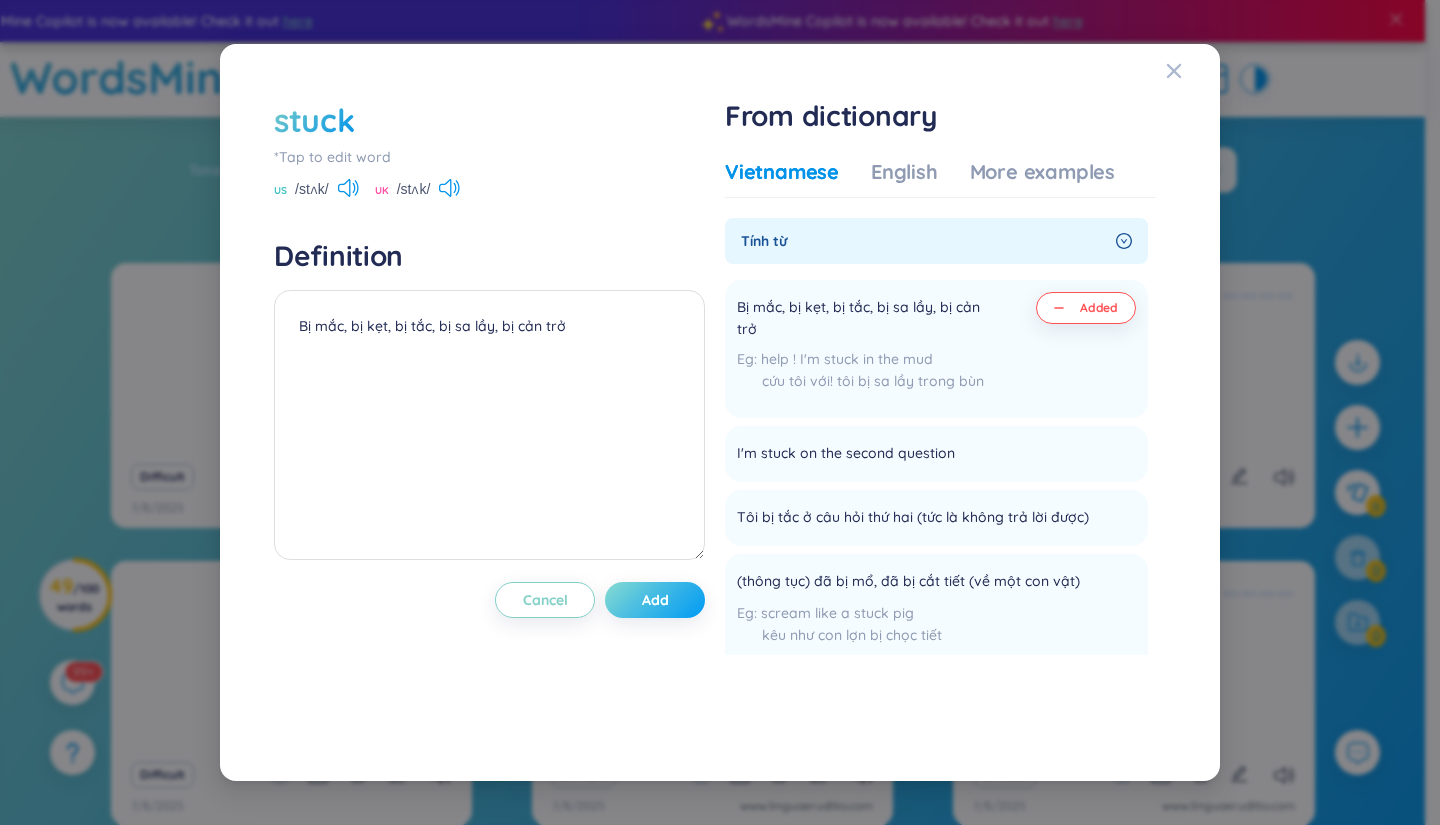 click on "Add" at bounding box center (655, 600) 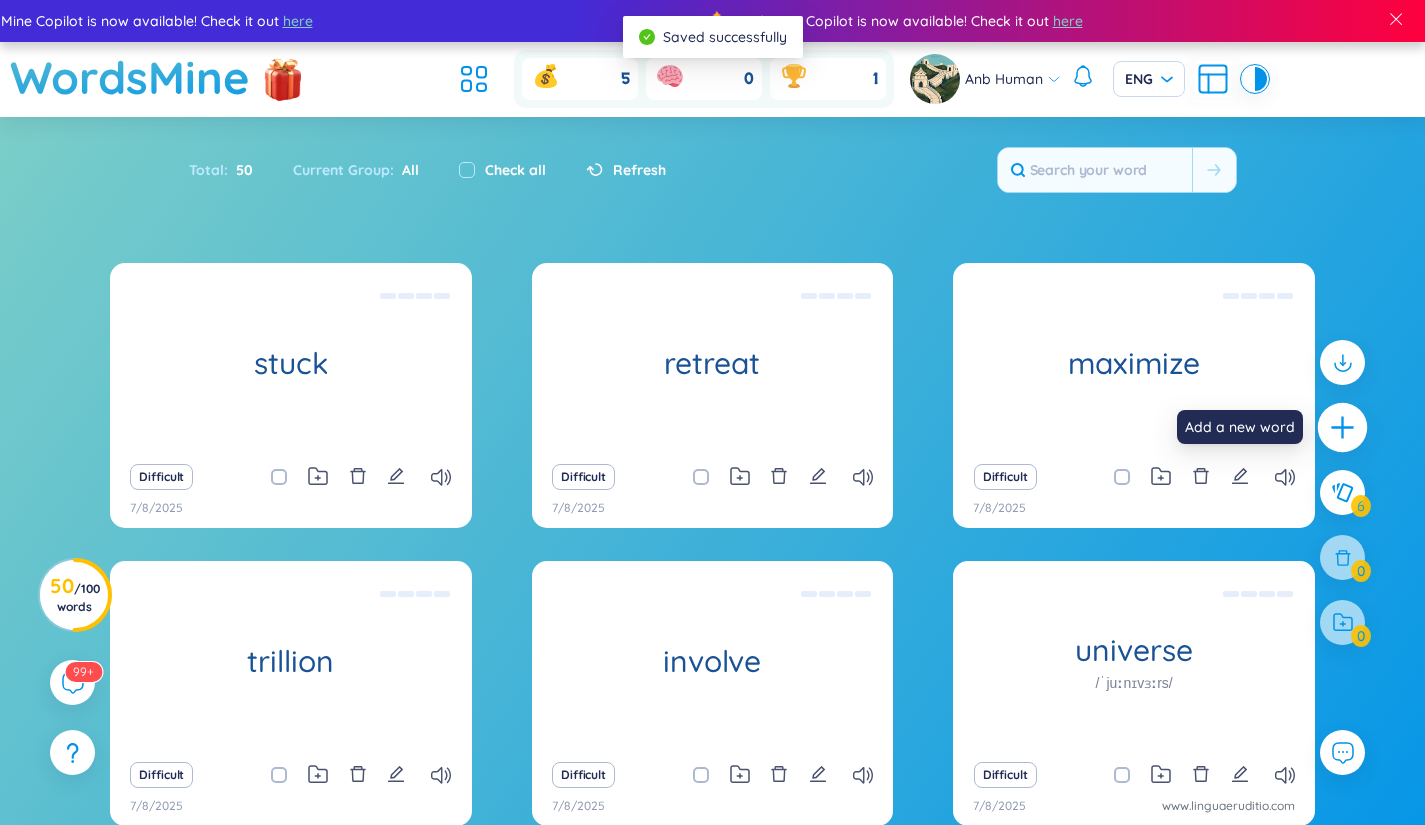 click 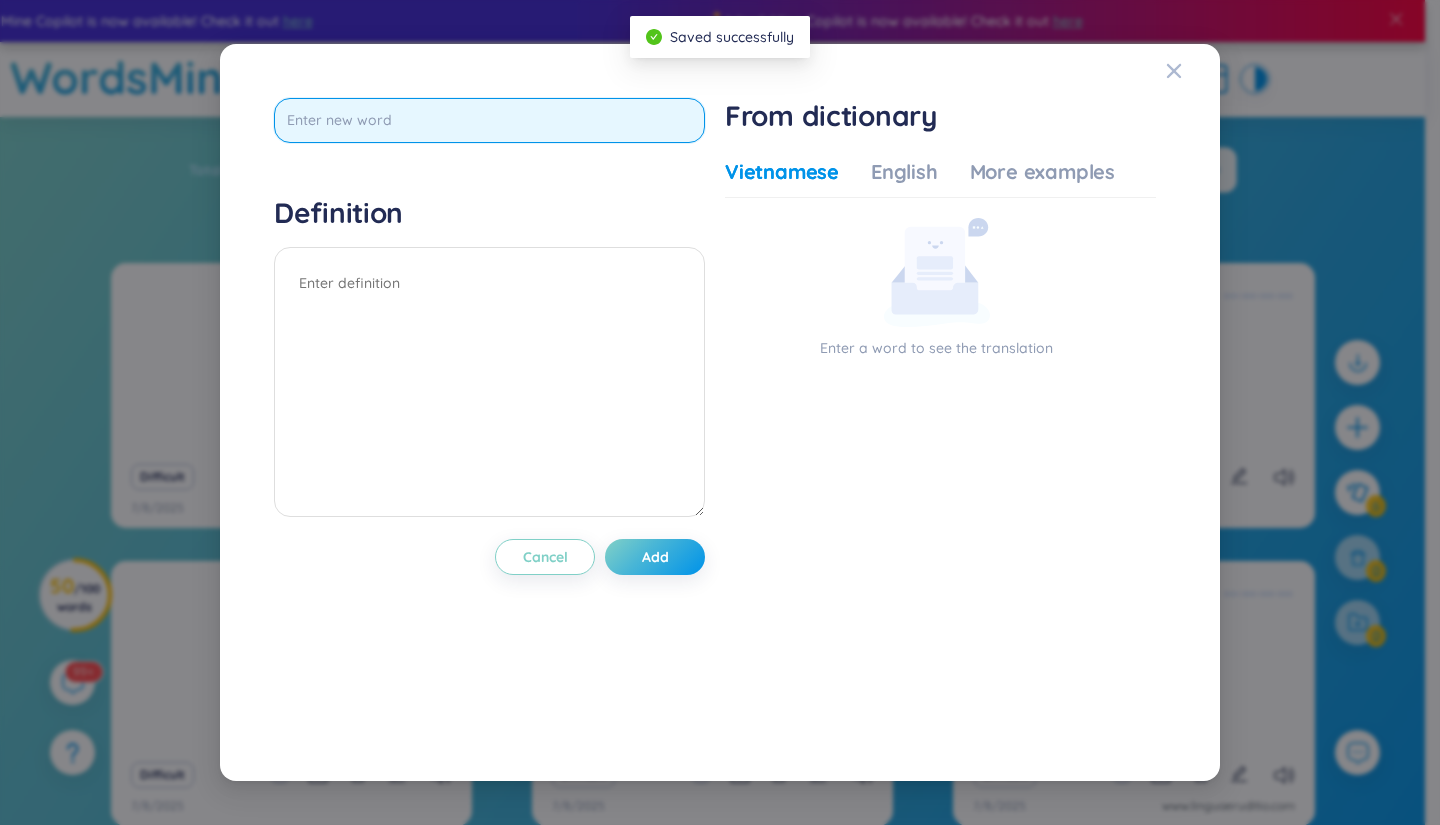 click at bounding box center (489, 120) 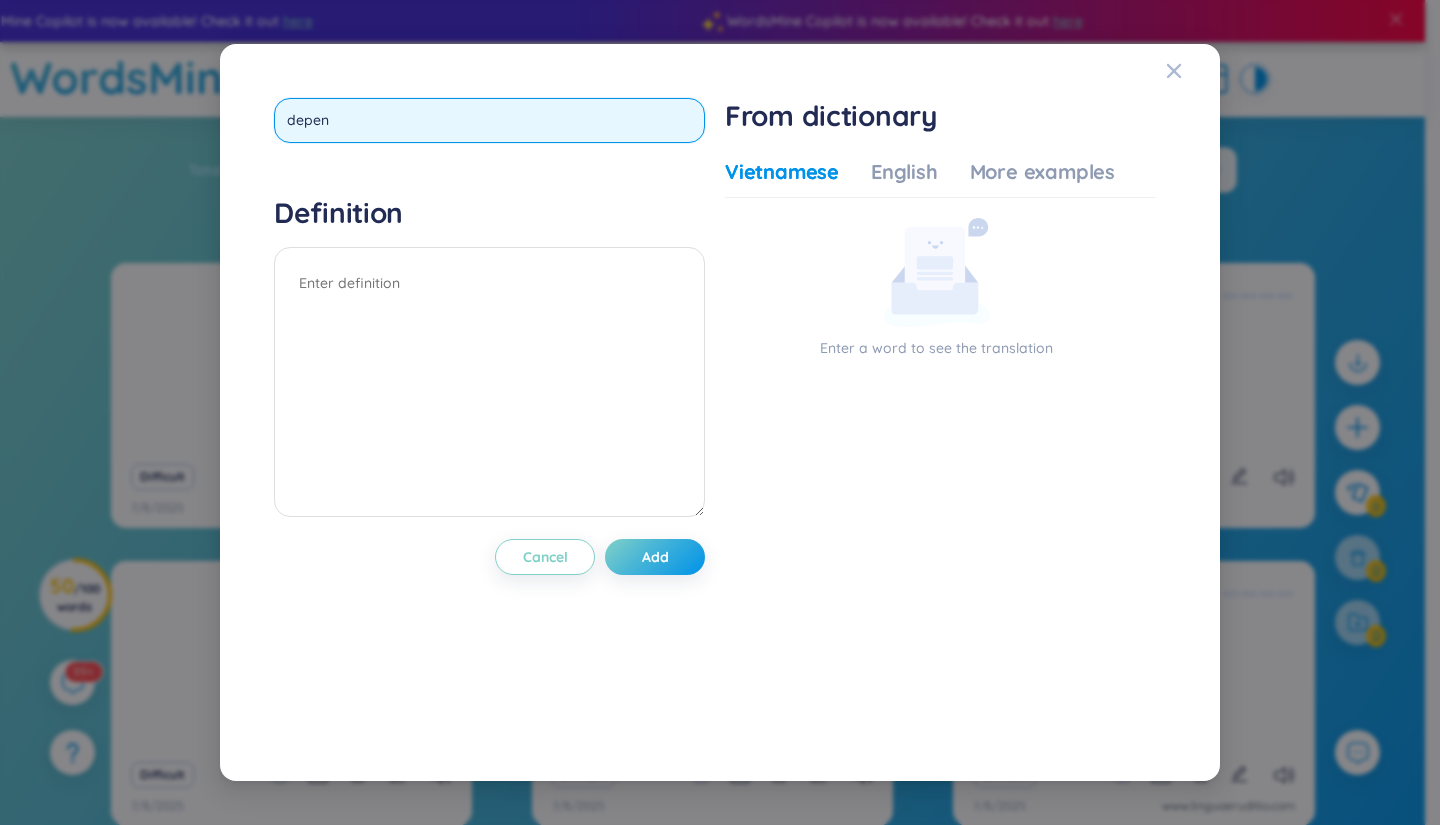 type on "depens" 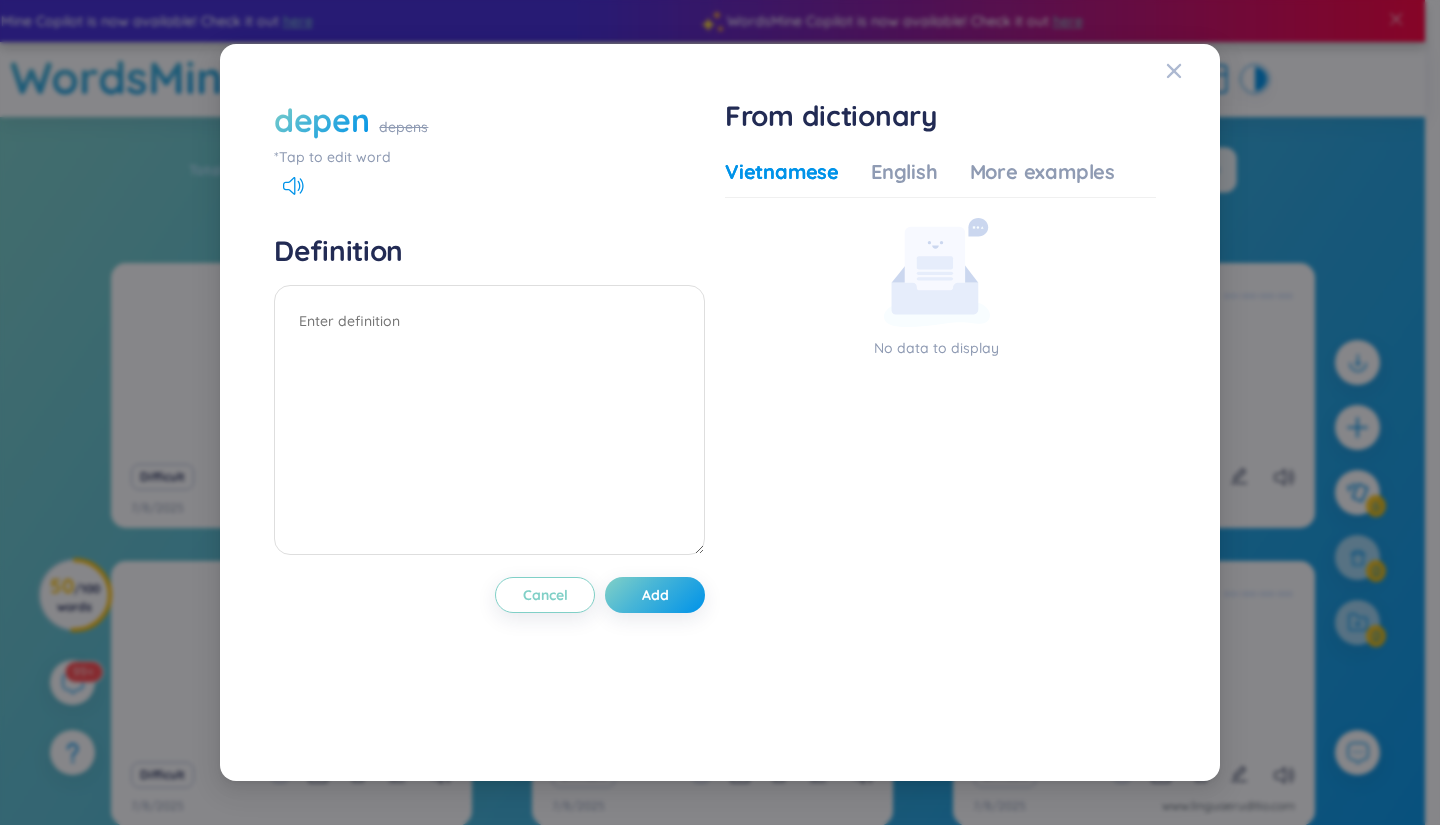 click on "depen depens" at bounding box center (489, 120) 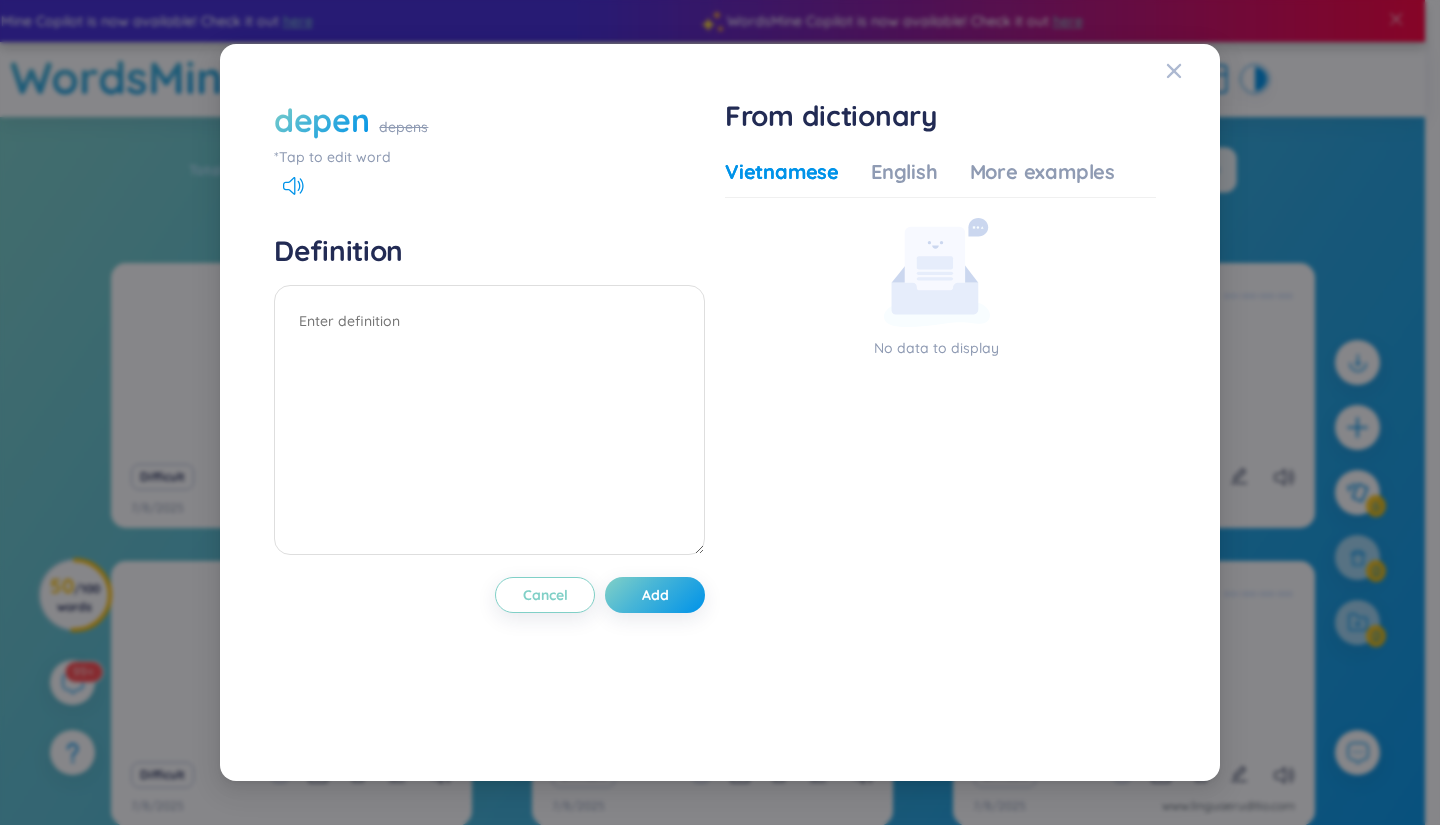 click on "depen" at bounding box center [321, 120] 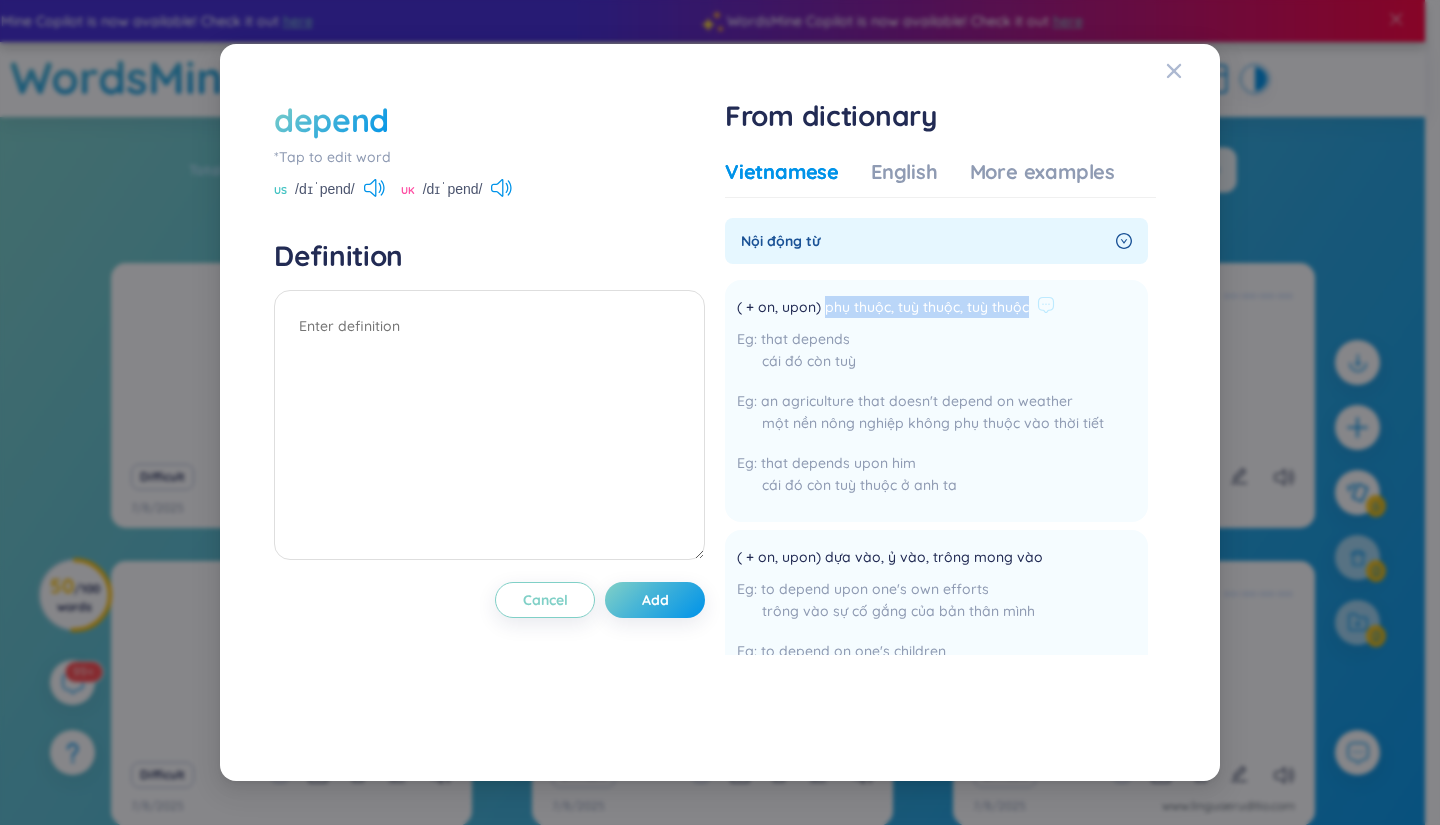 drag, startPoint x: 823, startPoint y: 309, endPoint x: 982, endPoint y: 313, distance: 159.05031 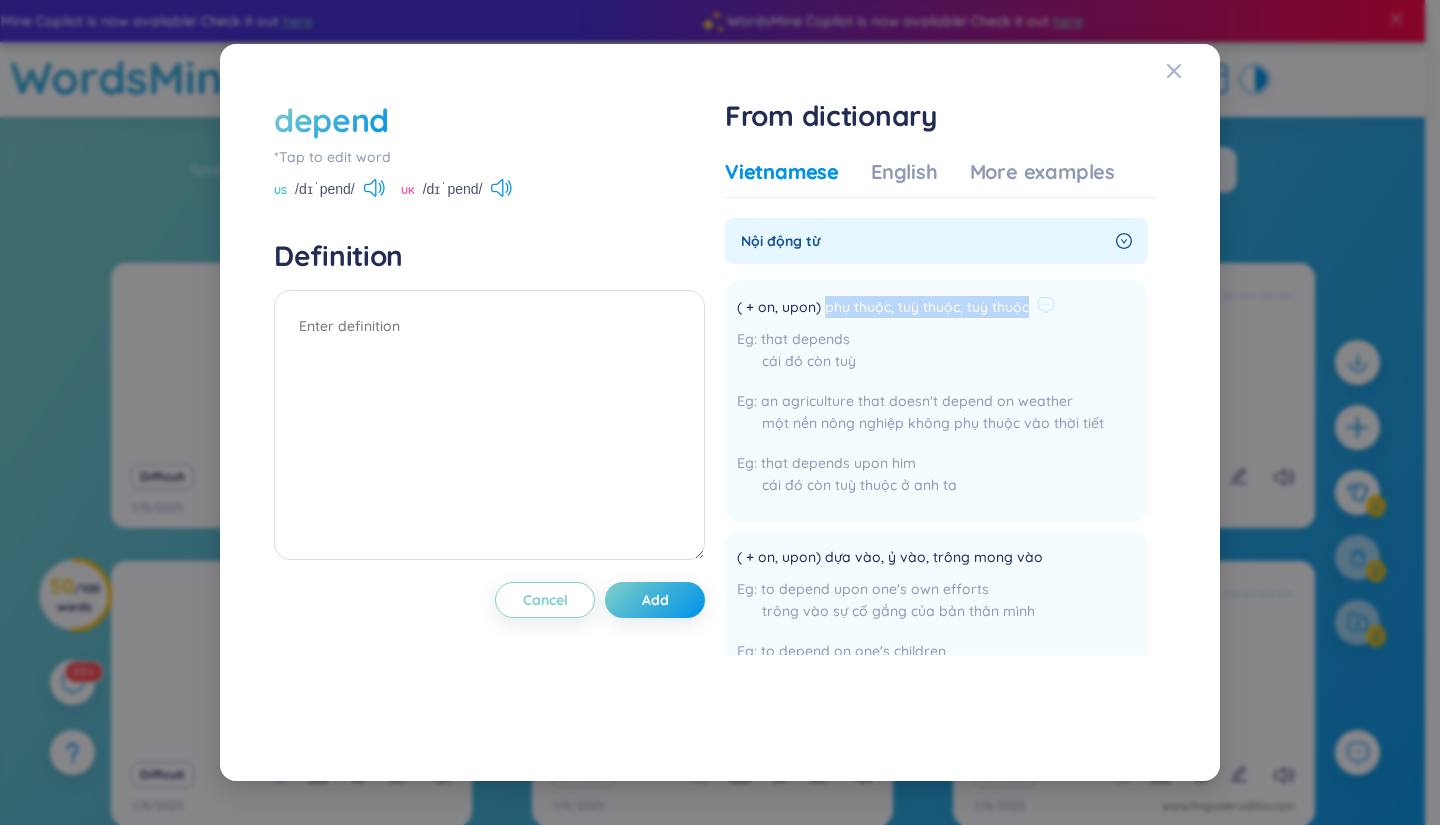 click on "( + on, upon) phụ thuộc, tuỳ thuộc, tuỳ thuộc" at bounding box center [920, 308] 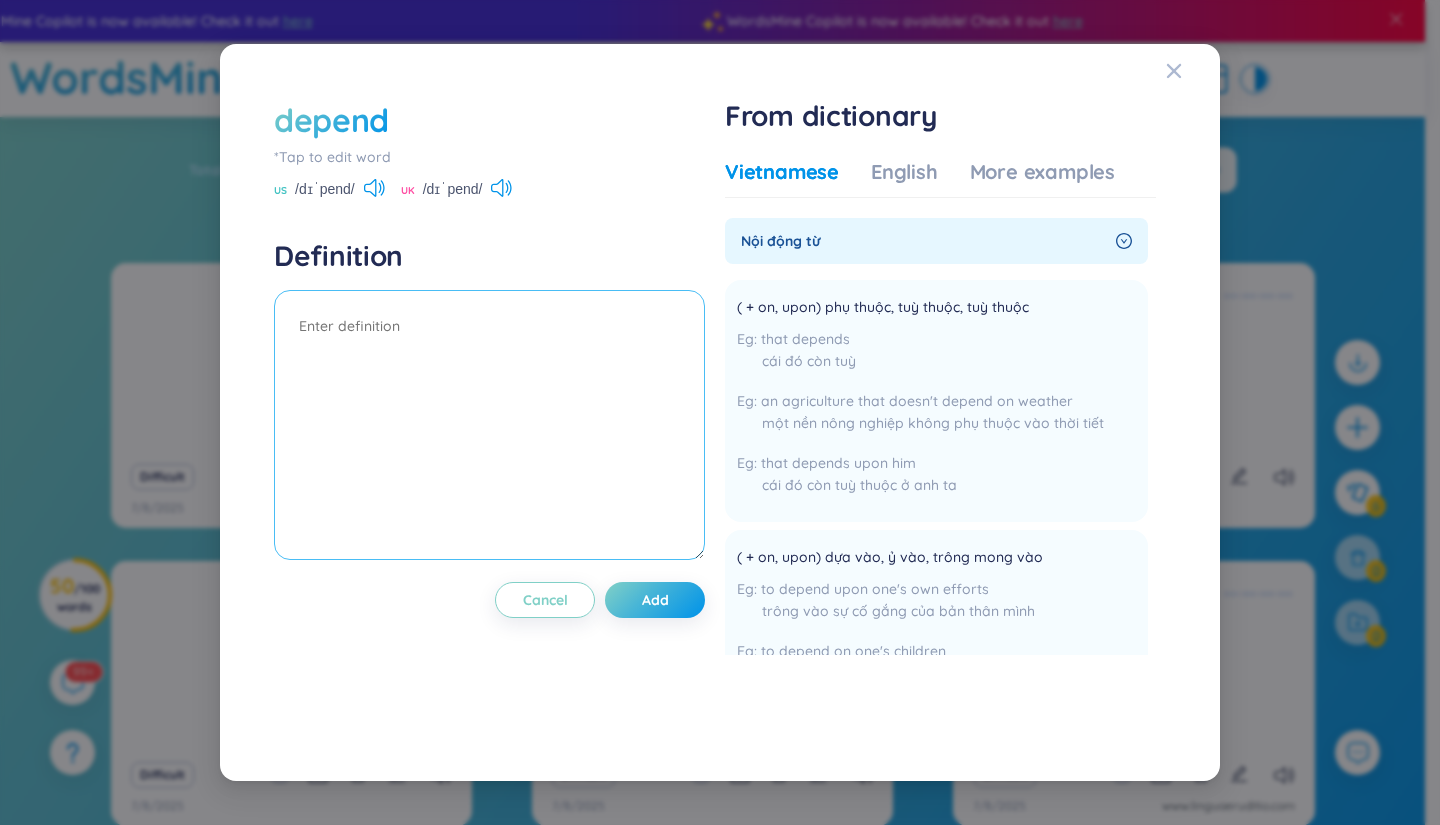 click at bounding box center (489, 425) 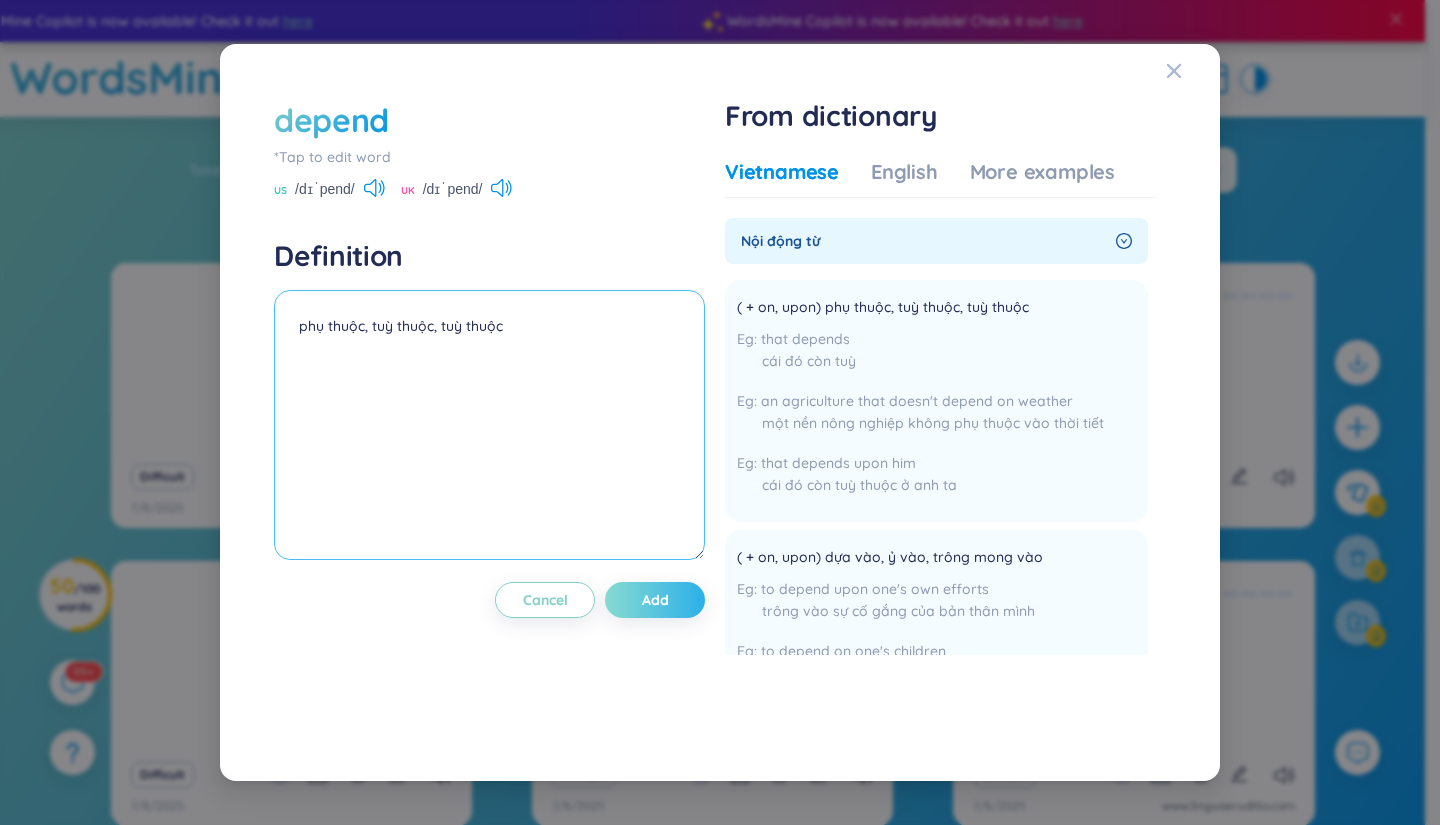 type on "phụ thuộc, tuỳ thuộc, tuỳ thuộc" 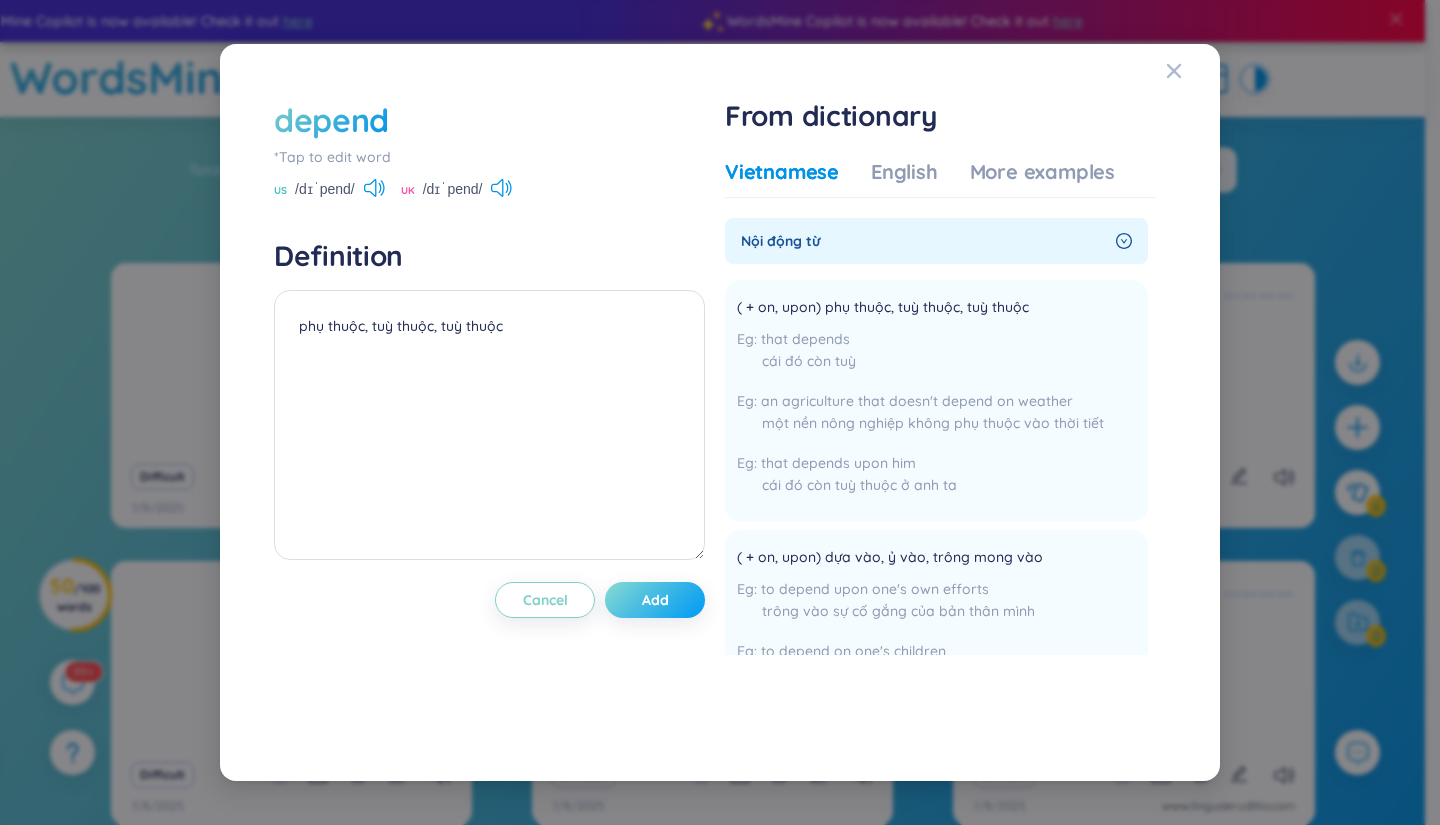 click on "Add" at bounding box center [655, 600] 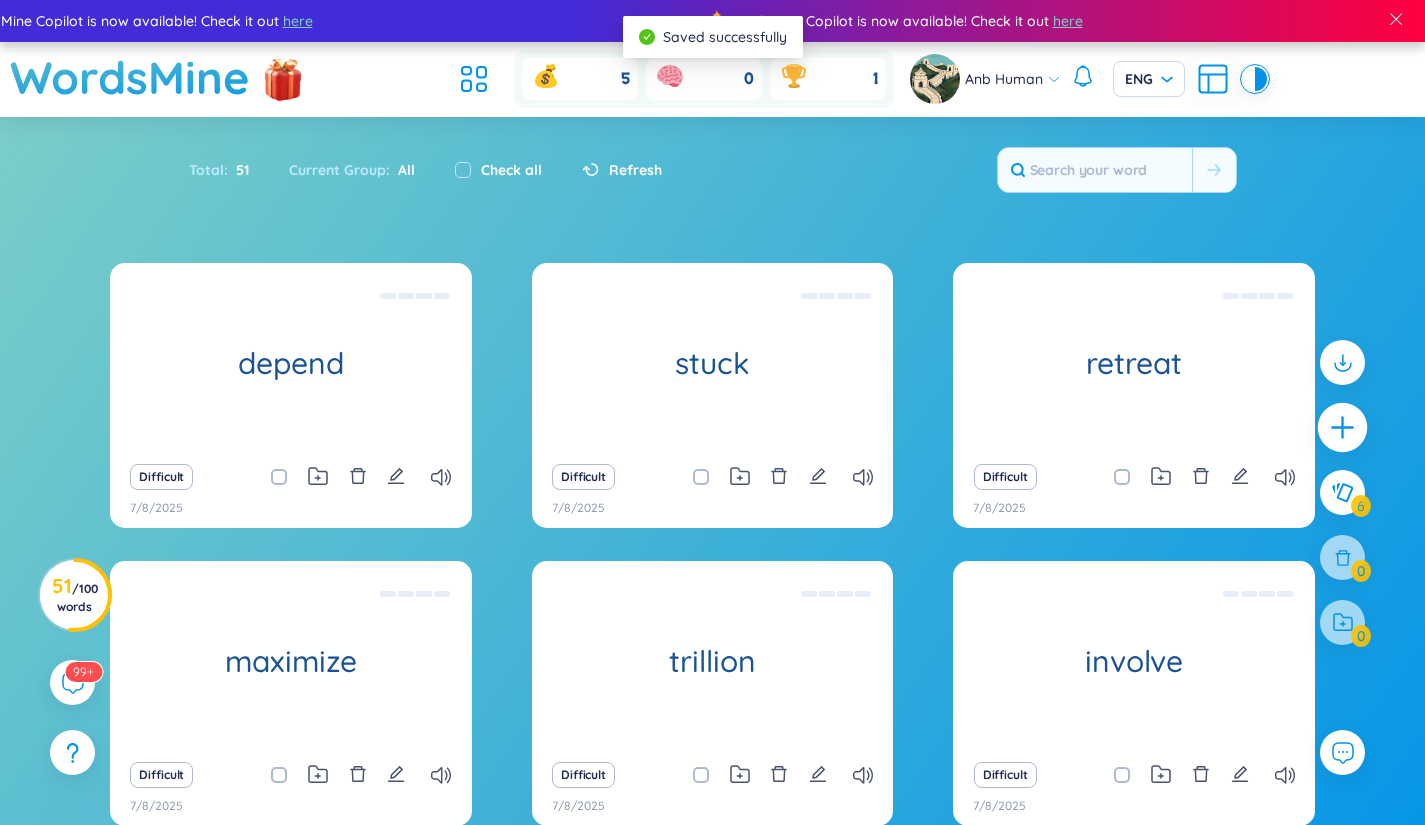 click at bounding box center (1343, 428) 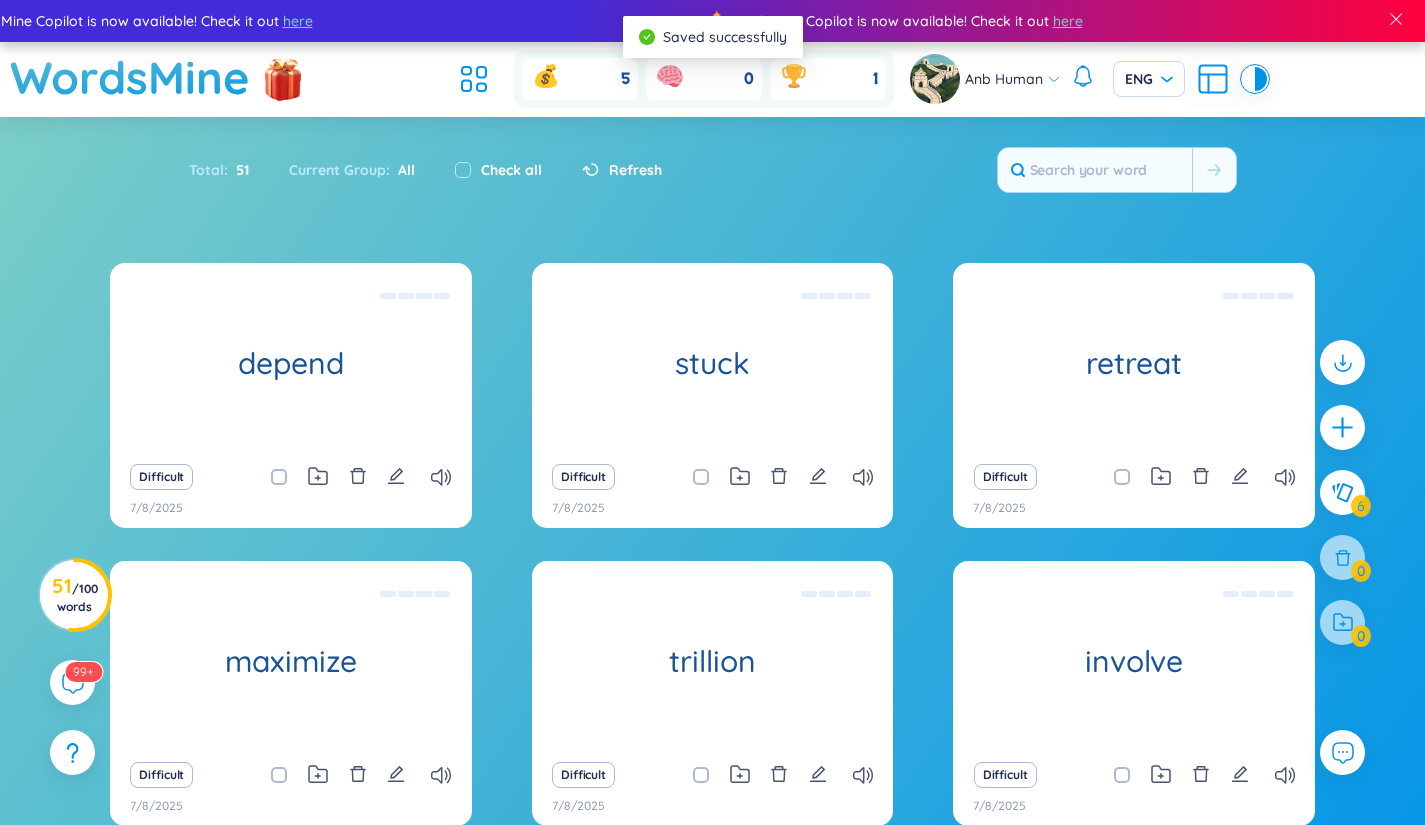 type 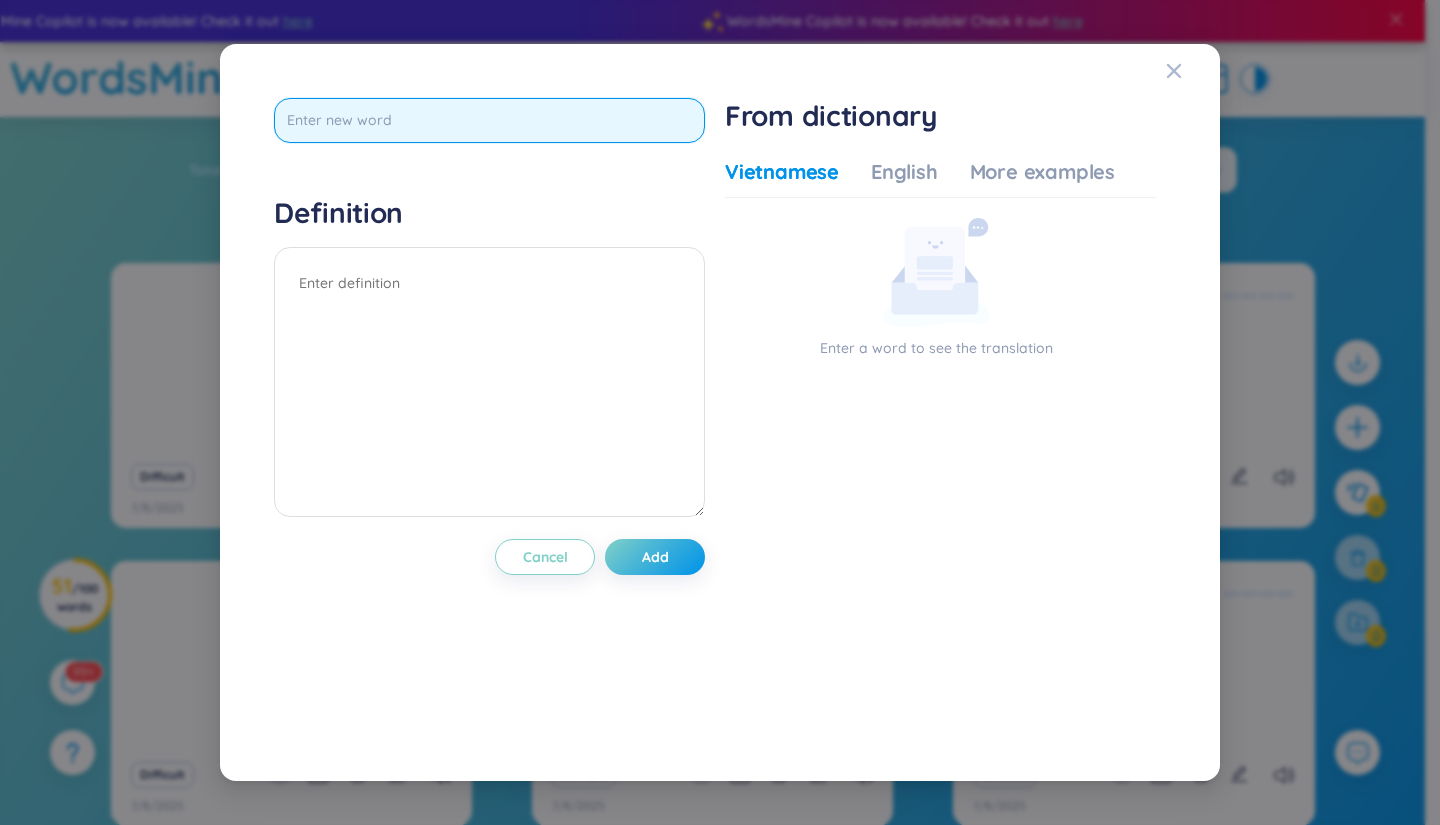 click at bounding box center [489, 120] 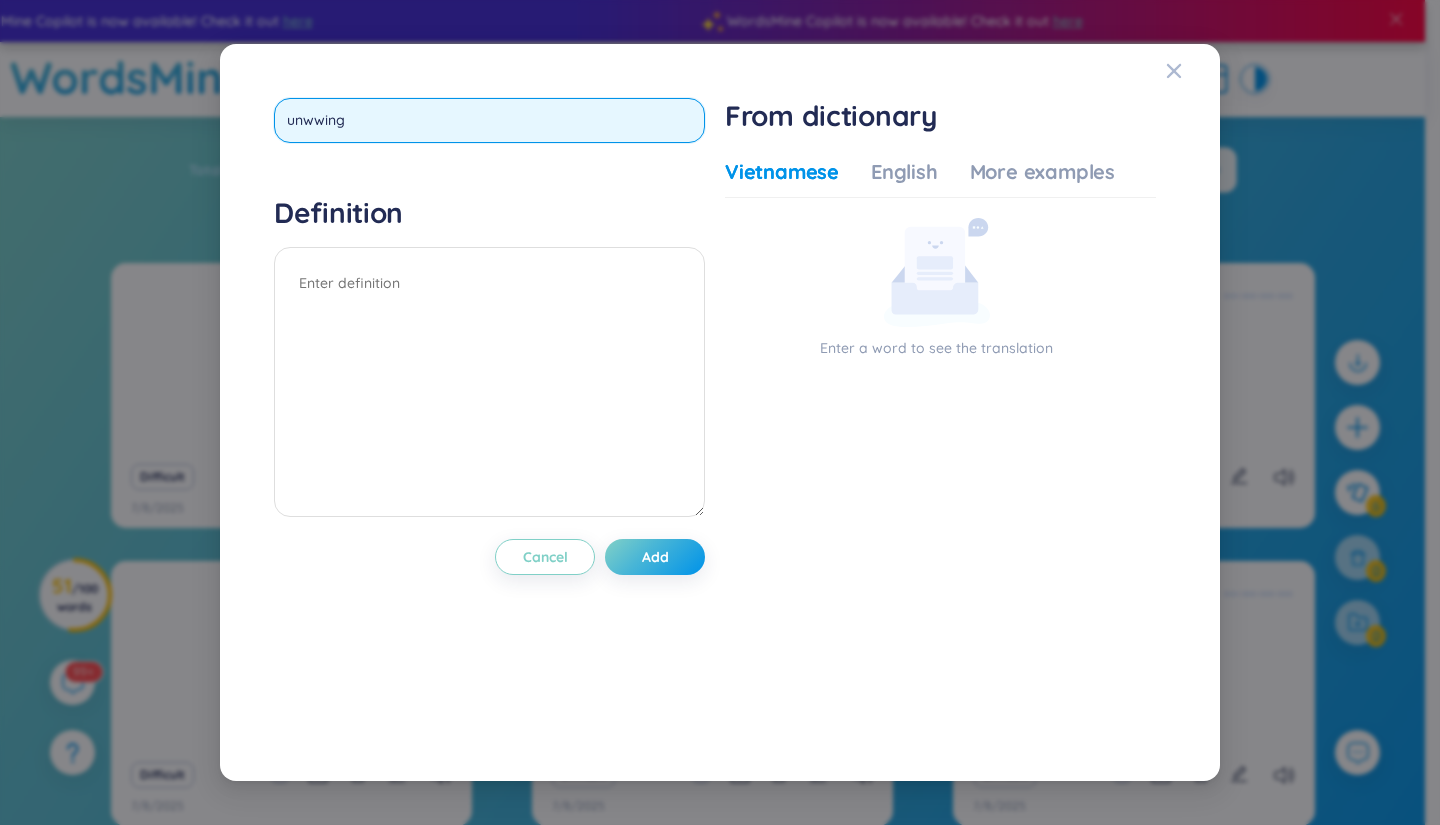 type on "unwwingd" 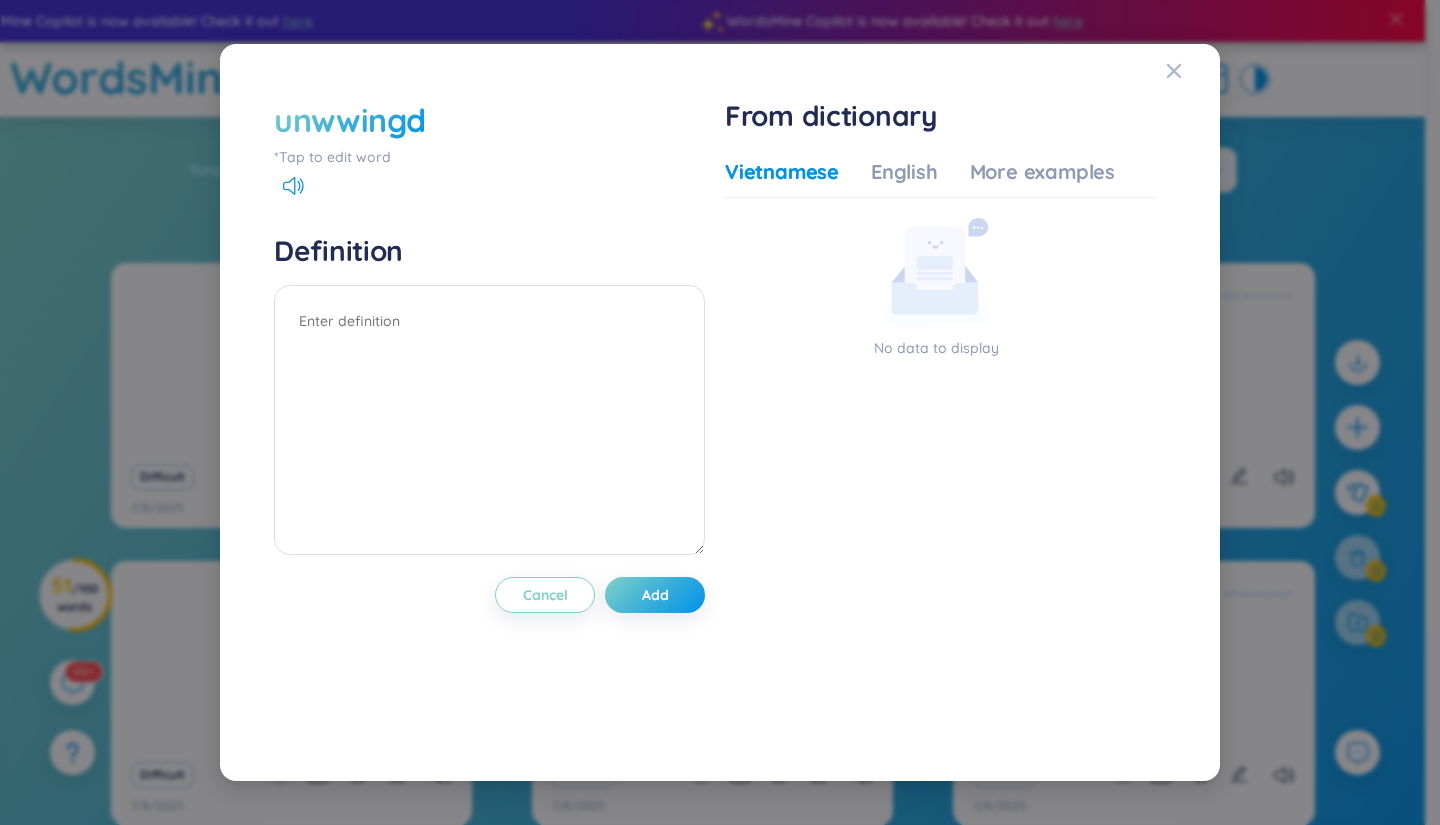 click on "unwwingd" at bounding box center (489, 120) 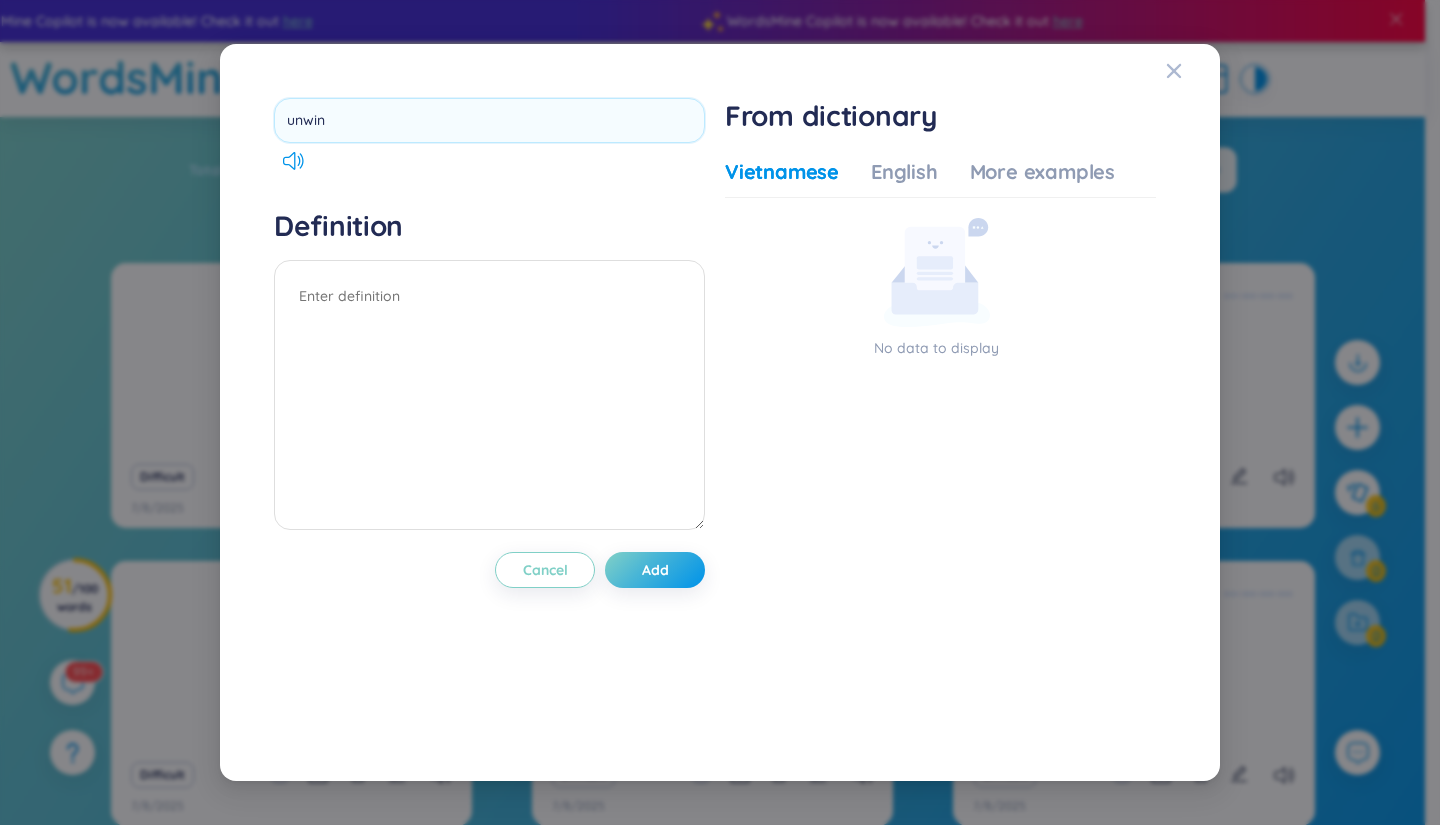 type on "unwind" 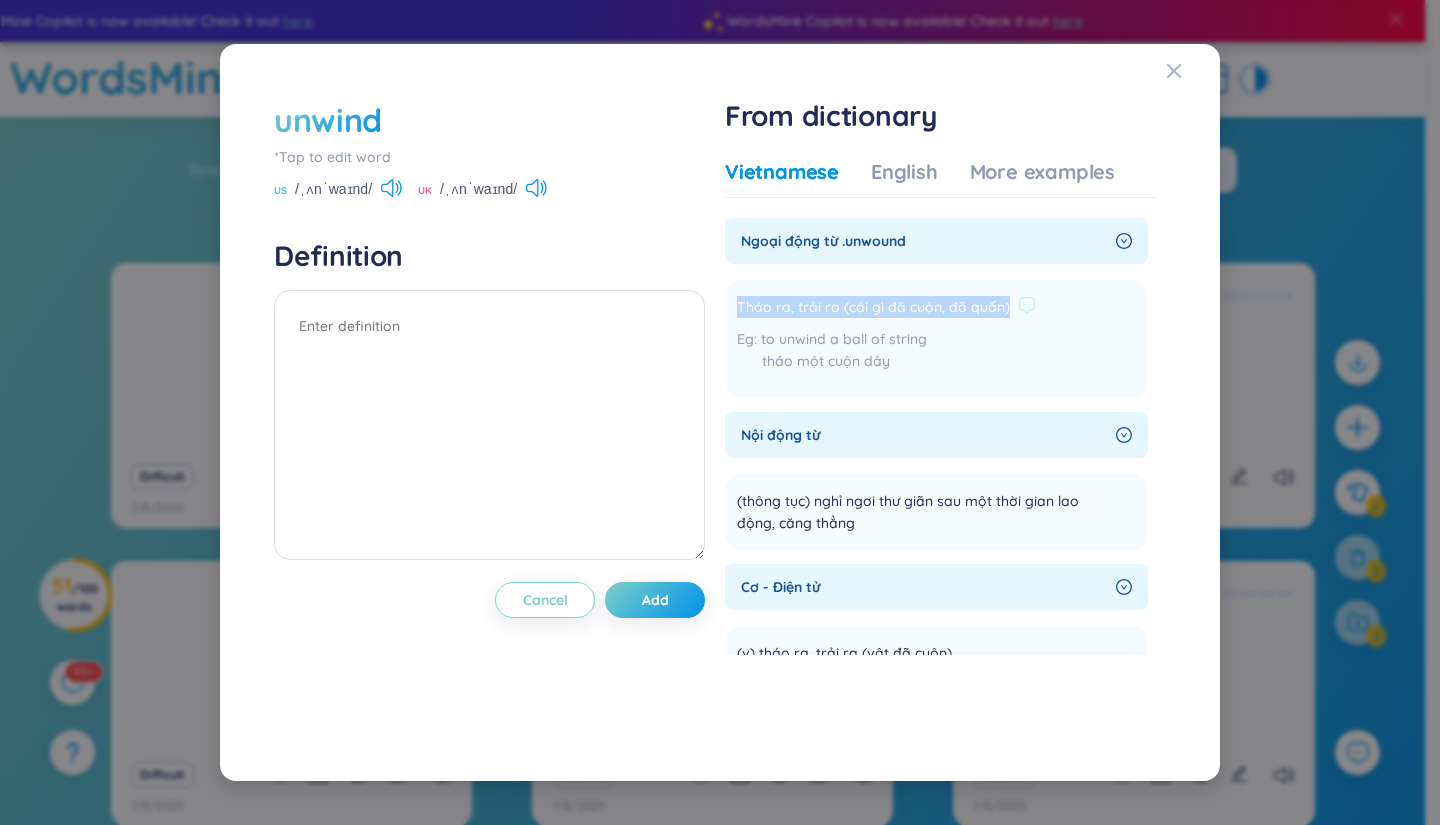 drag, startPoint x: 737, startPoint y: 306, endPoint x: 1002, endPoint y: 310, distance: 265.03018 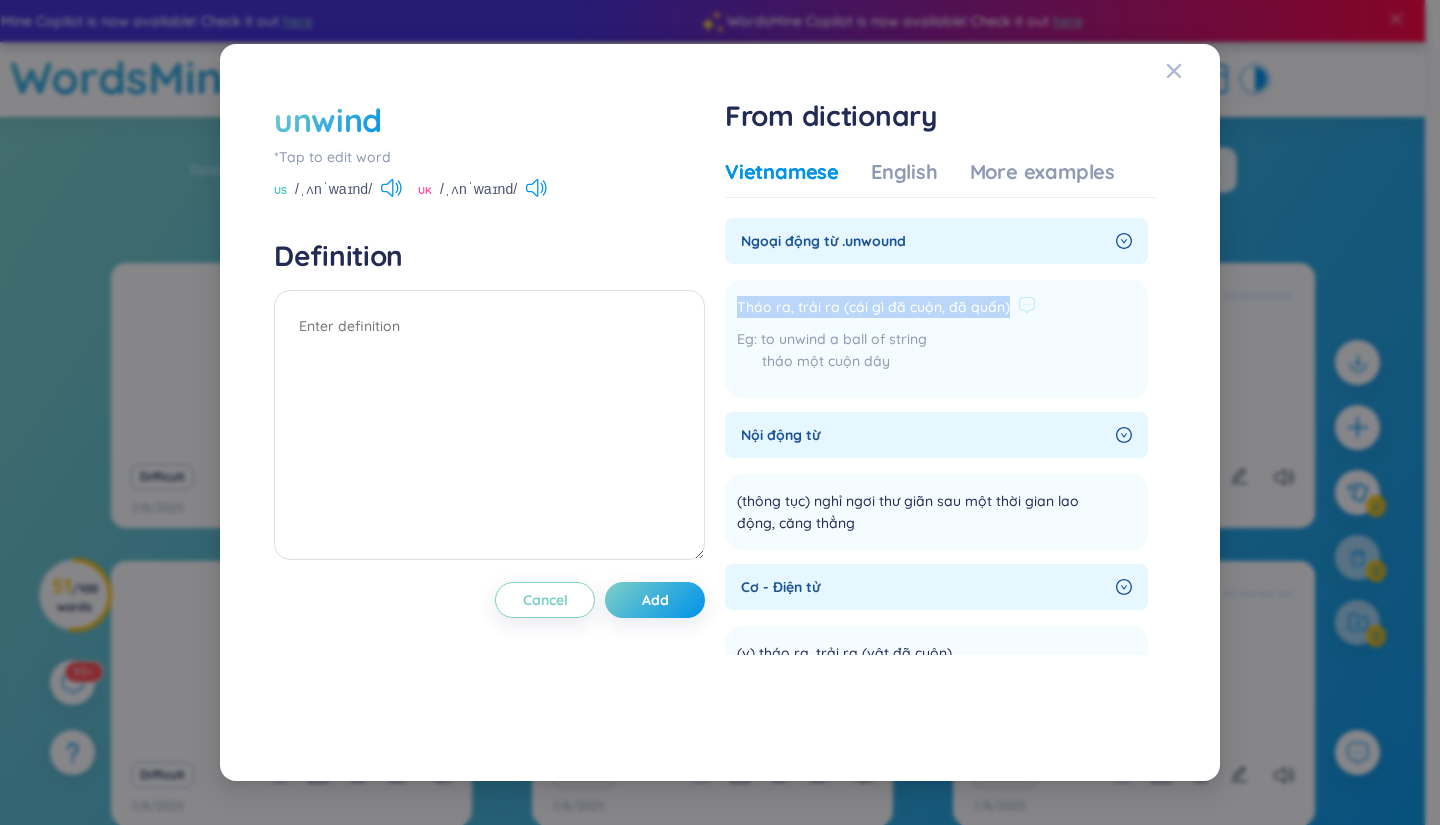click on "Tháo ra, trải ra (cái gì đã cuộn, đã quấn)" at bounding box center (886, 308) 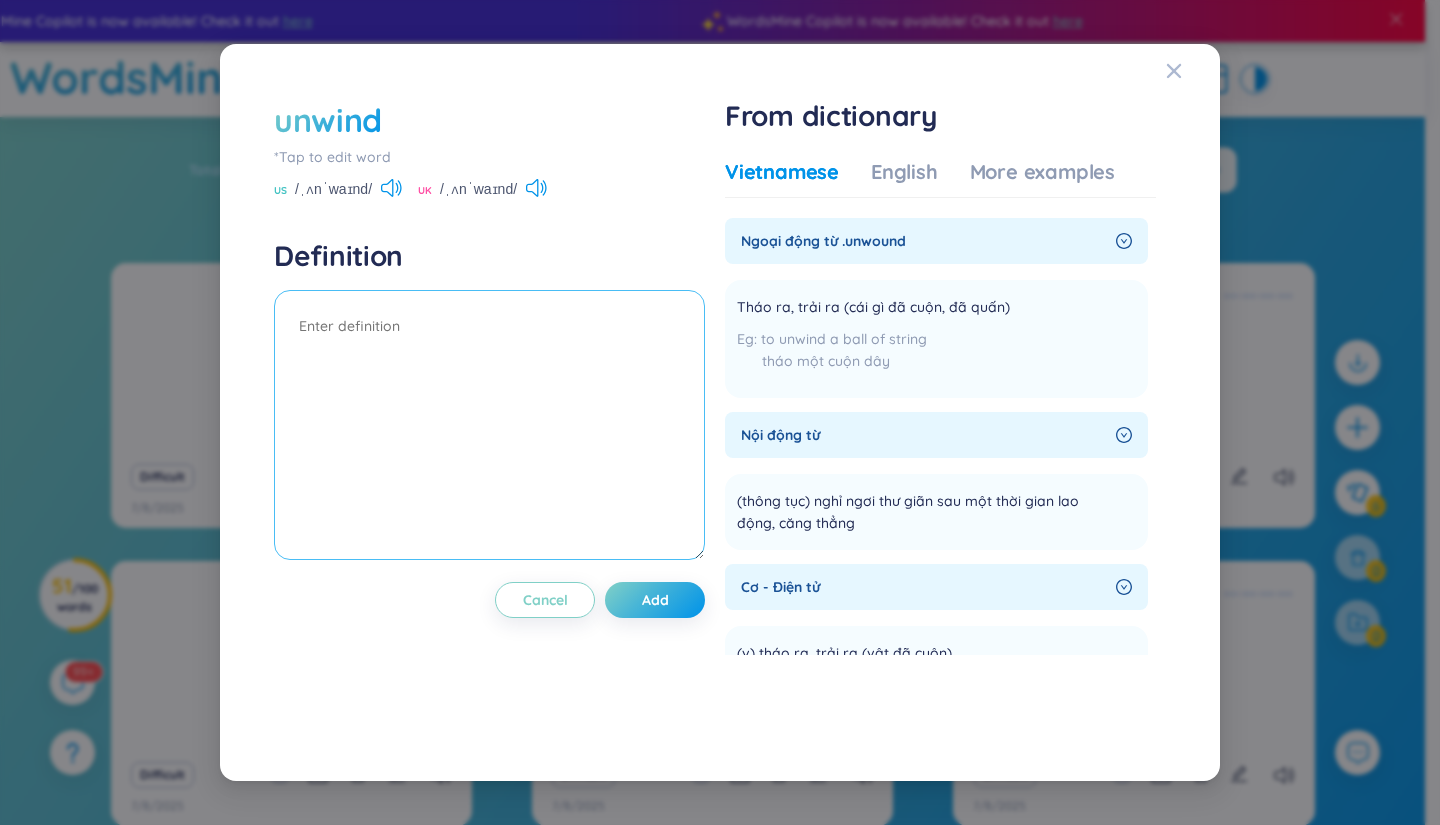 click at bounding box center [489, 425] 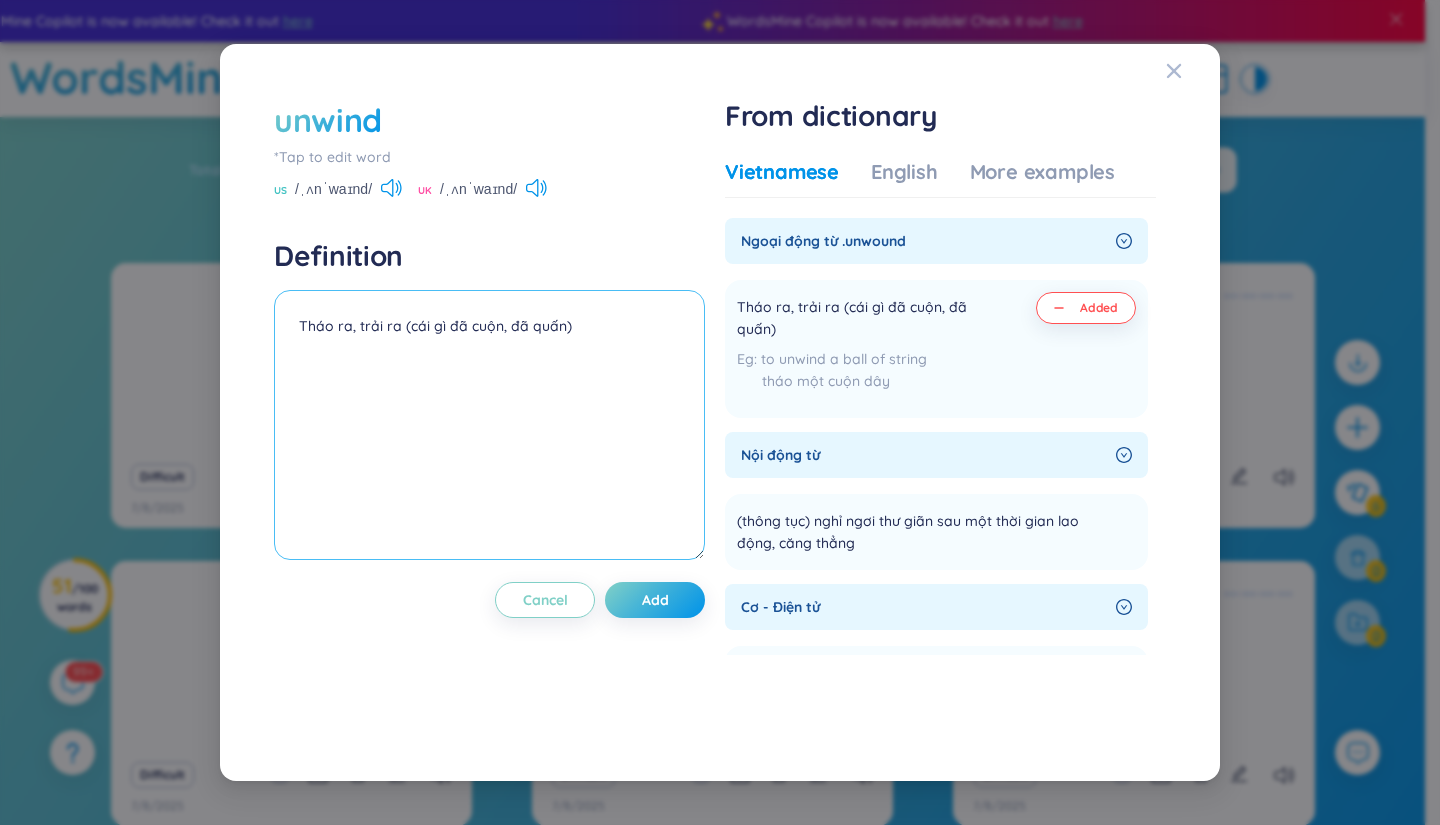 type on "Tháo ra, trải ra (cái gì đã cuộn, đã quấn)" 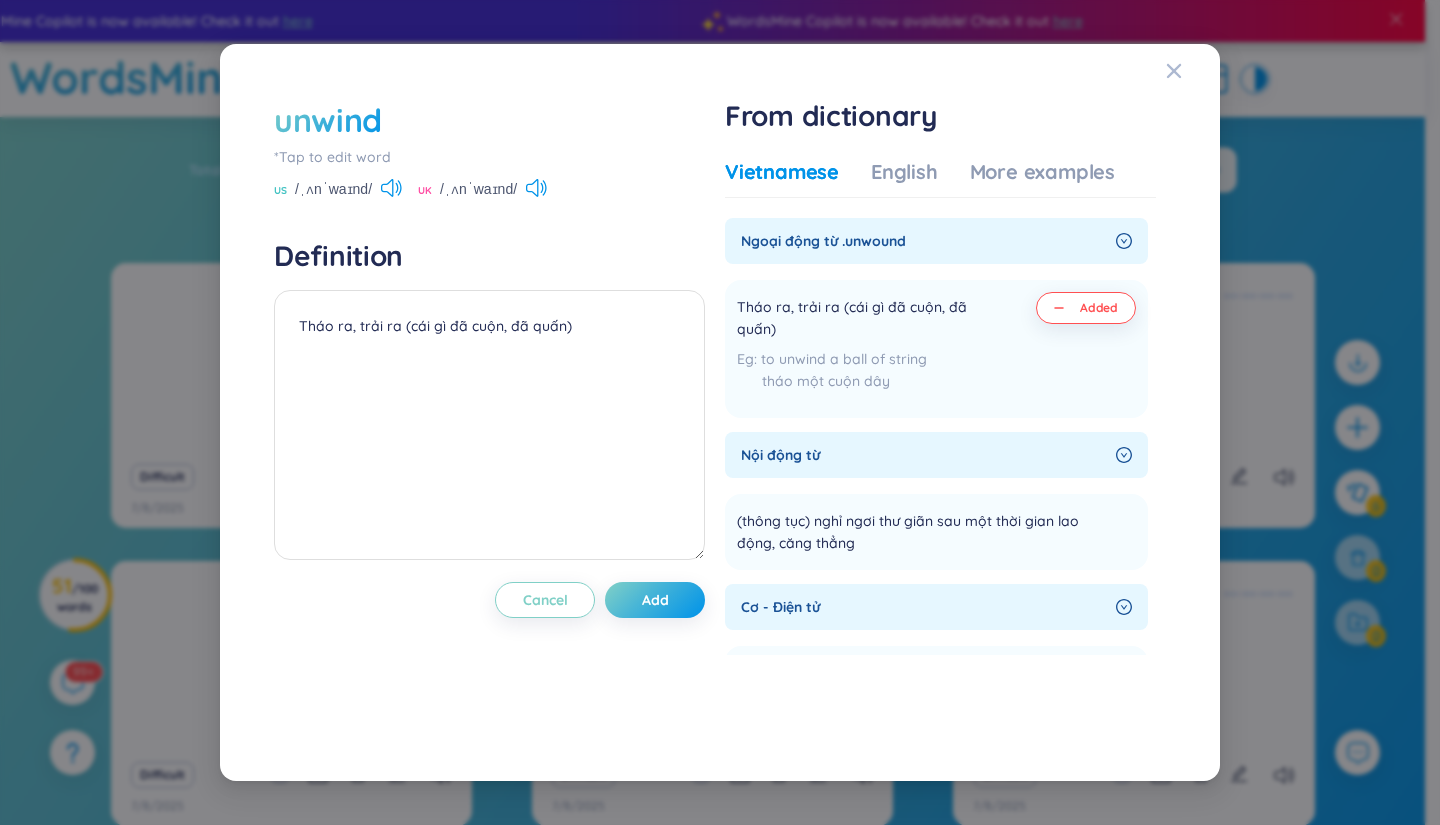 click on "unwind" at bounding box center (328, 120) 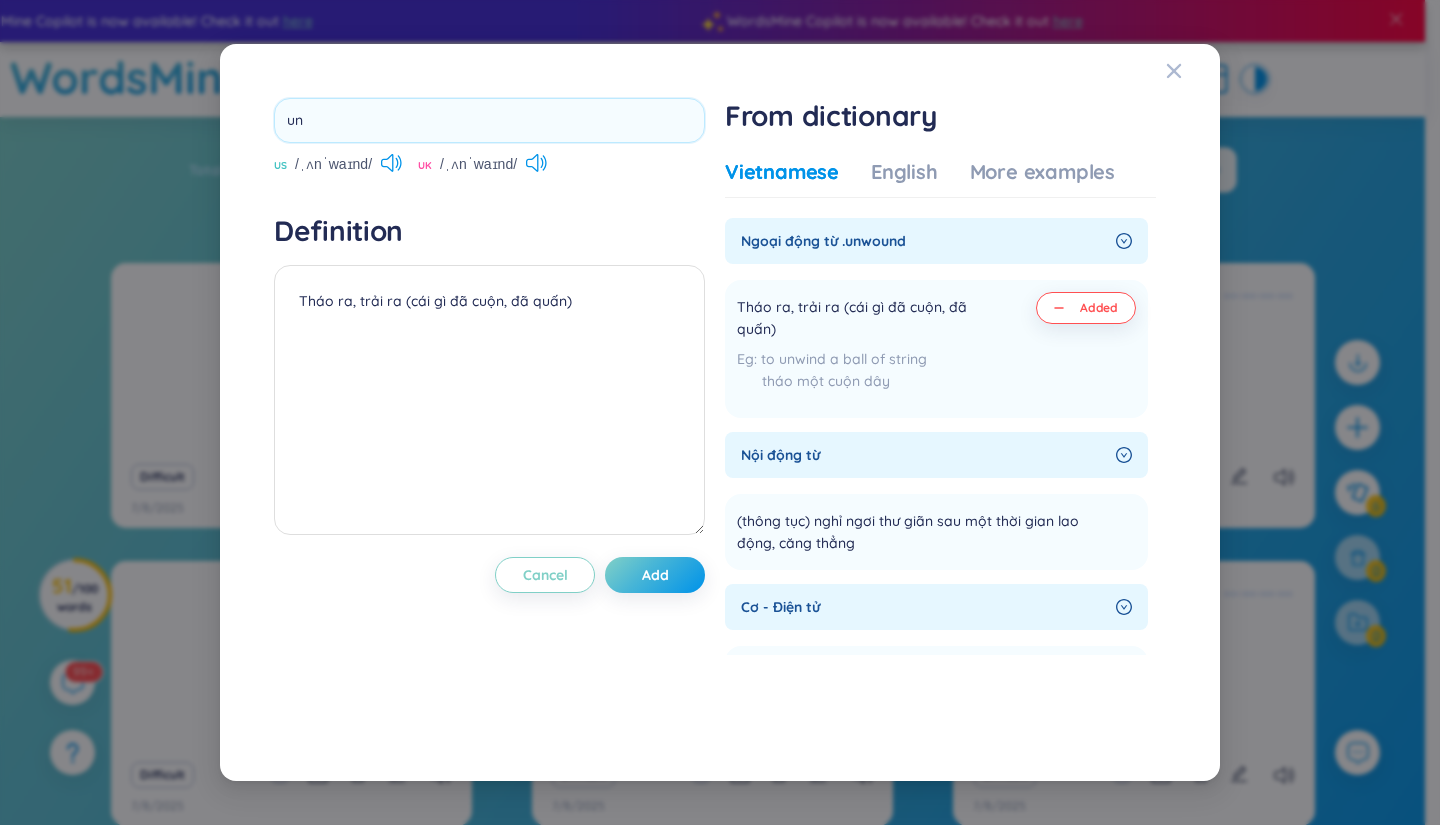 type on "u" 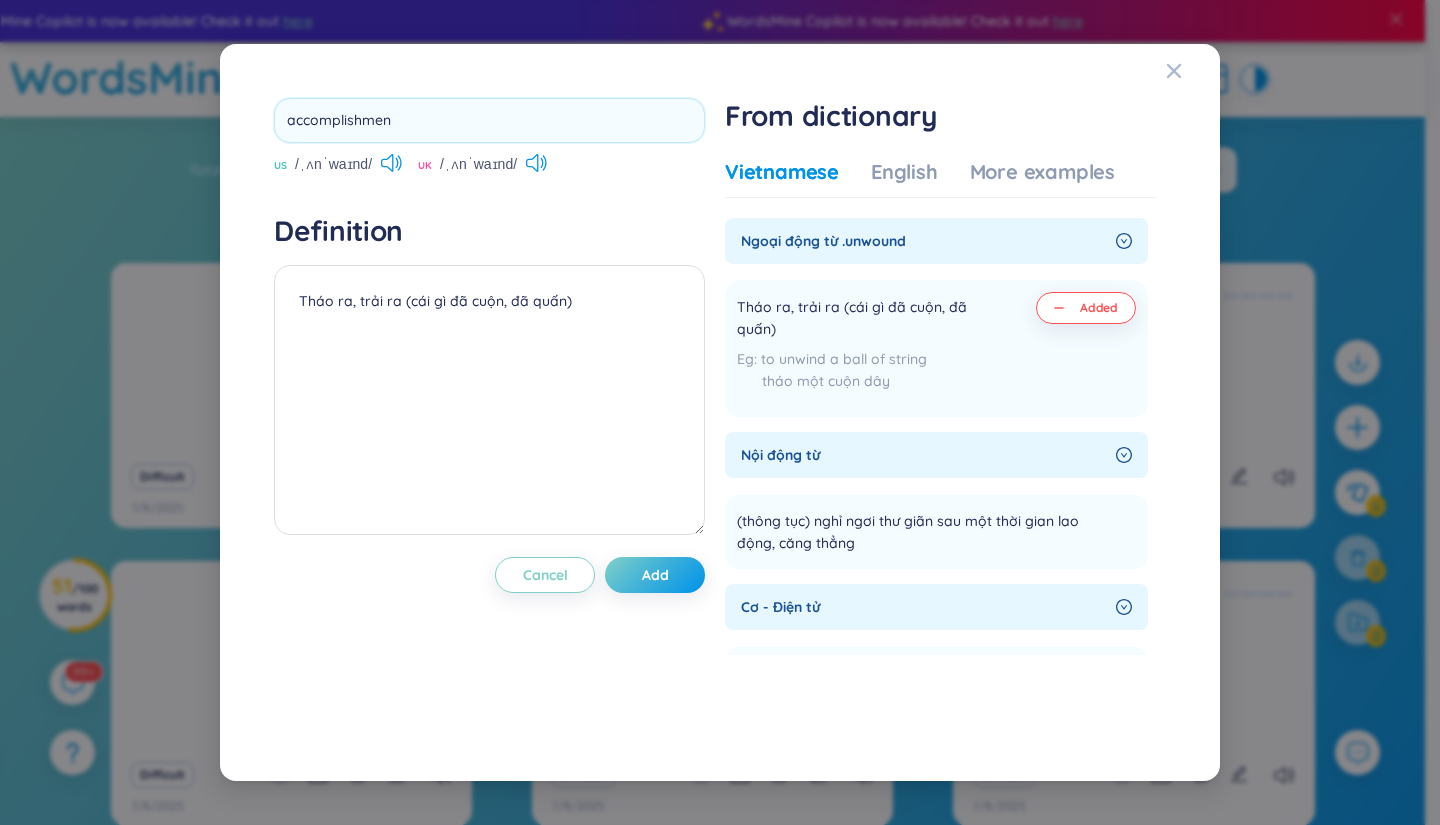 type on "accomplishment" 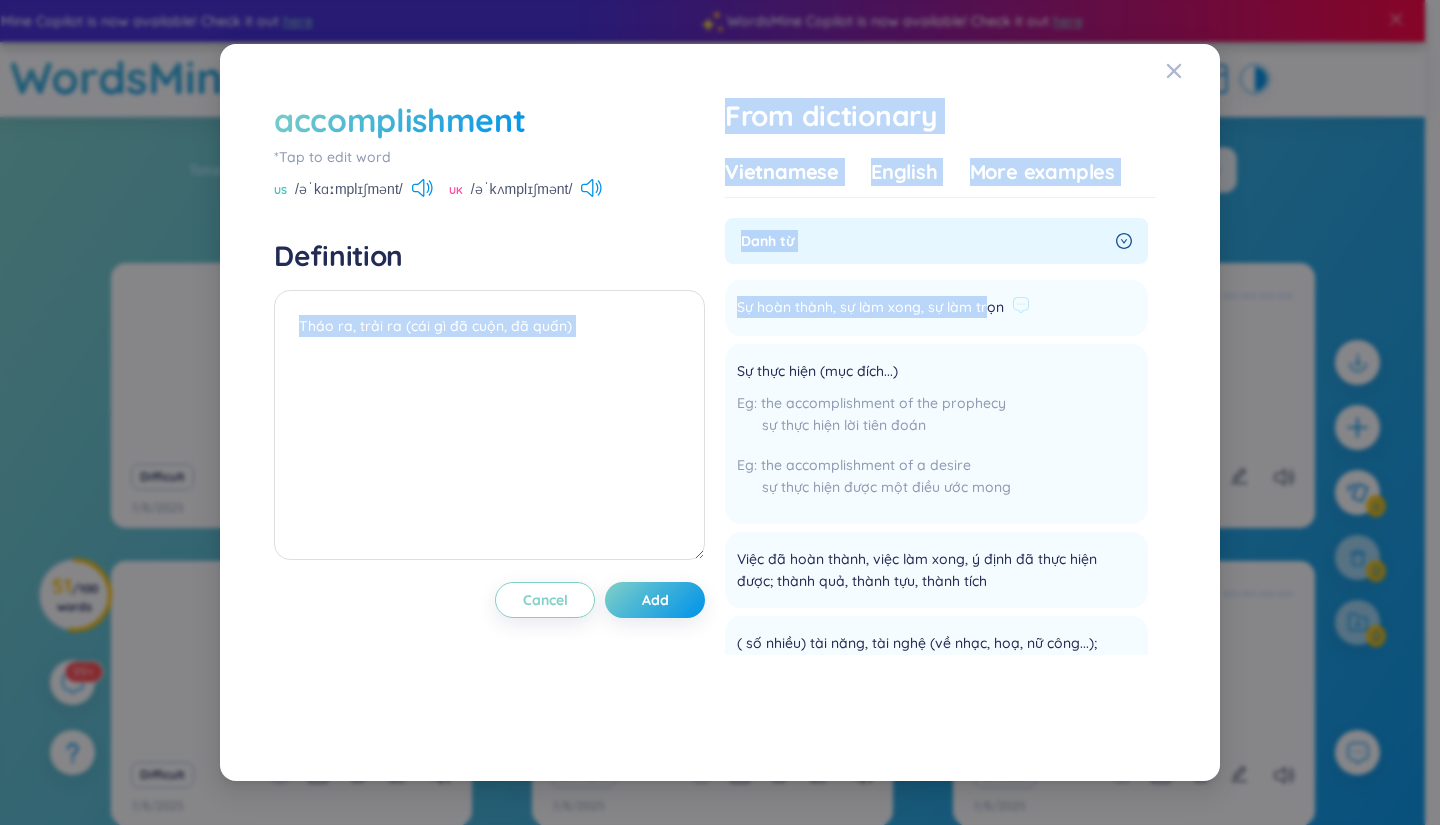 drag, startPoint x: 713, startPoint y: 290, endPoint x: 988, endPoint y: 317, distance: 276.32227 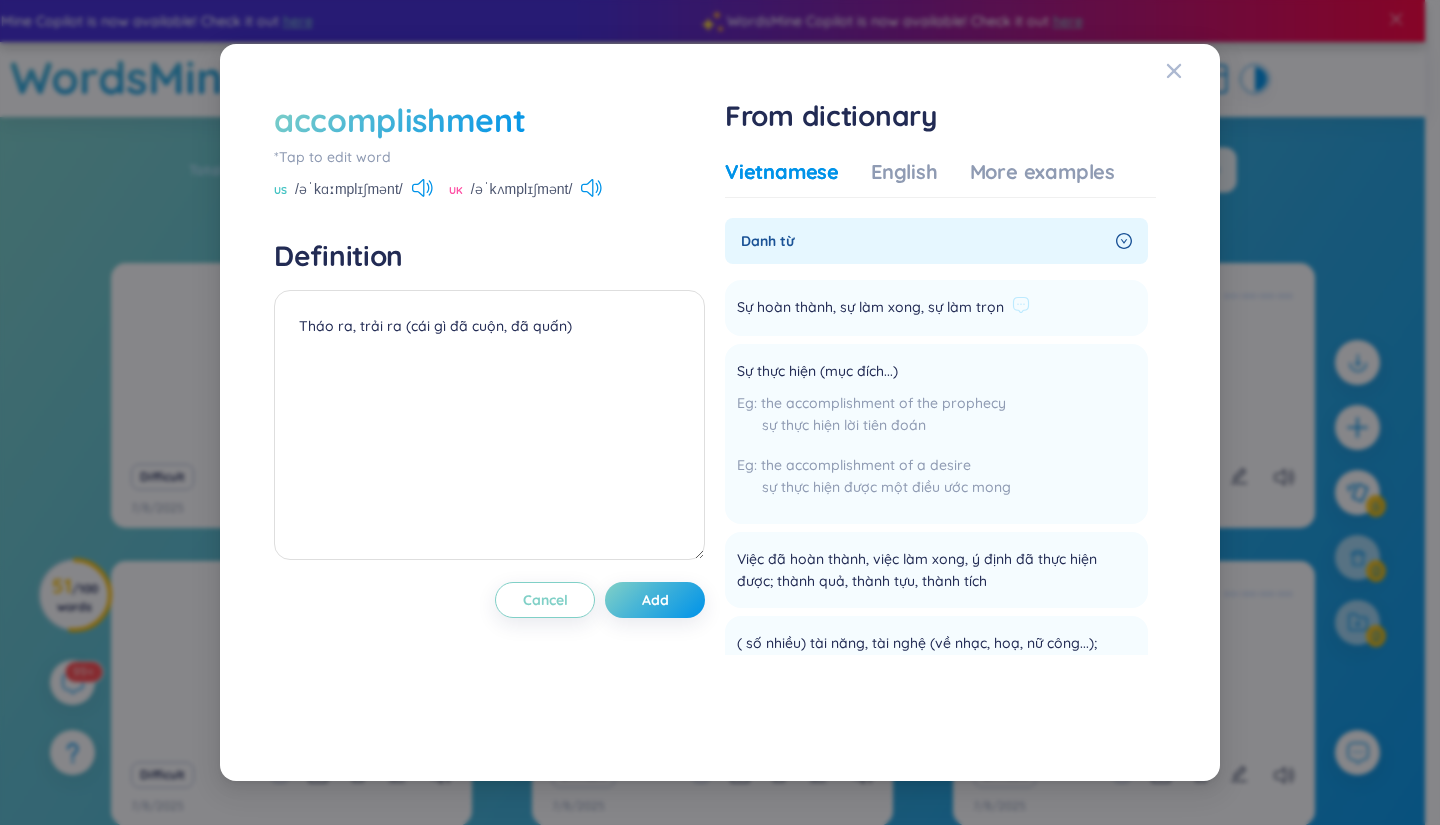 click on "Sự hoàn thành, sự làm xong, sự làm trọn" at bounding box center (870, 308) 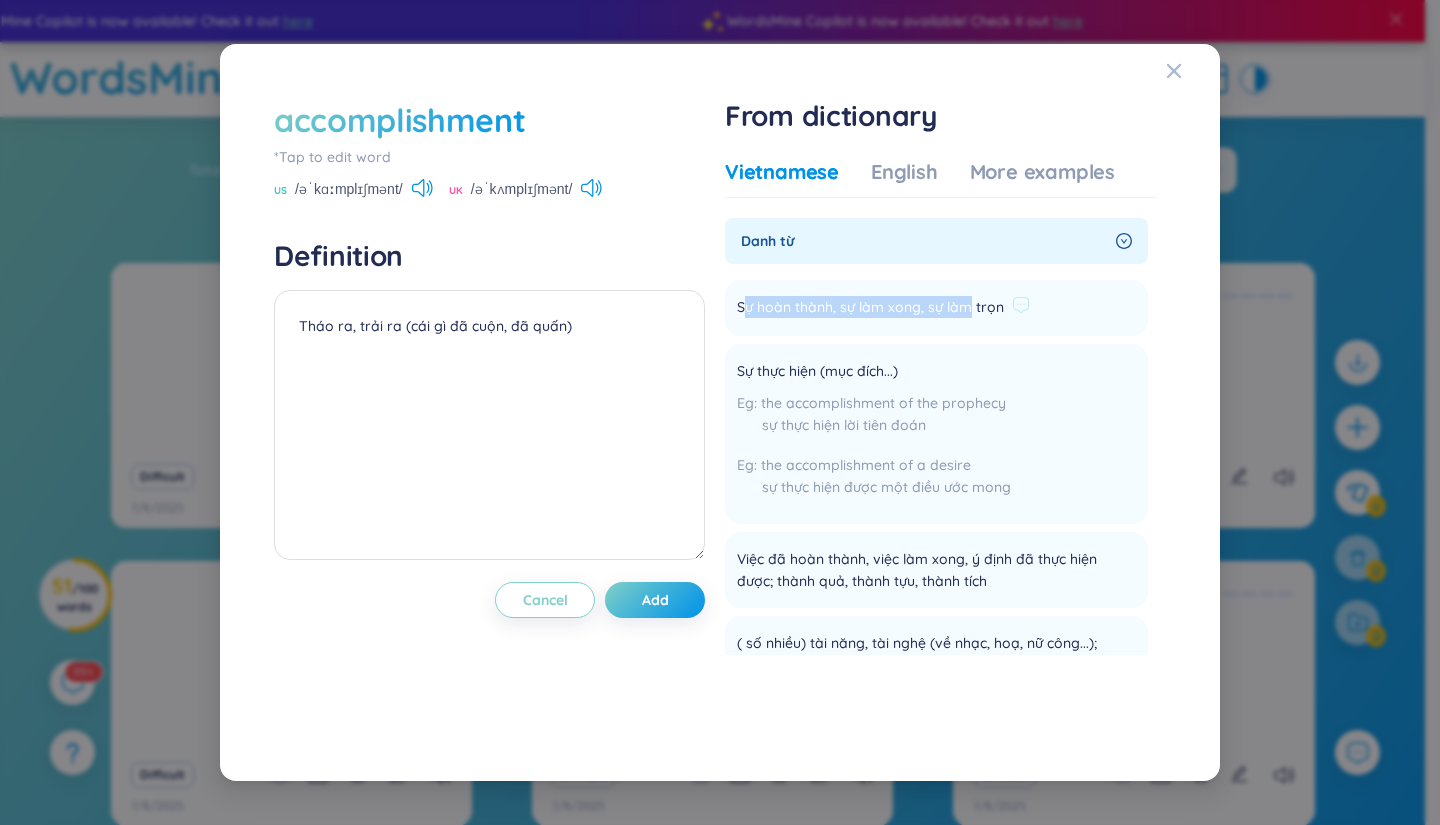drag, startPoint x: 745, startPoint y: 308, endPoint x: 964, endPoint y: 315, distance: 219.11185 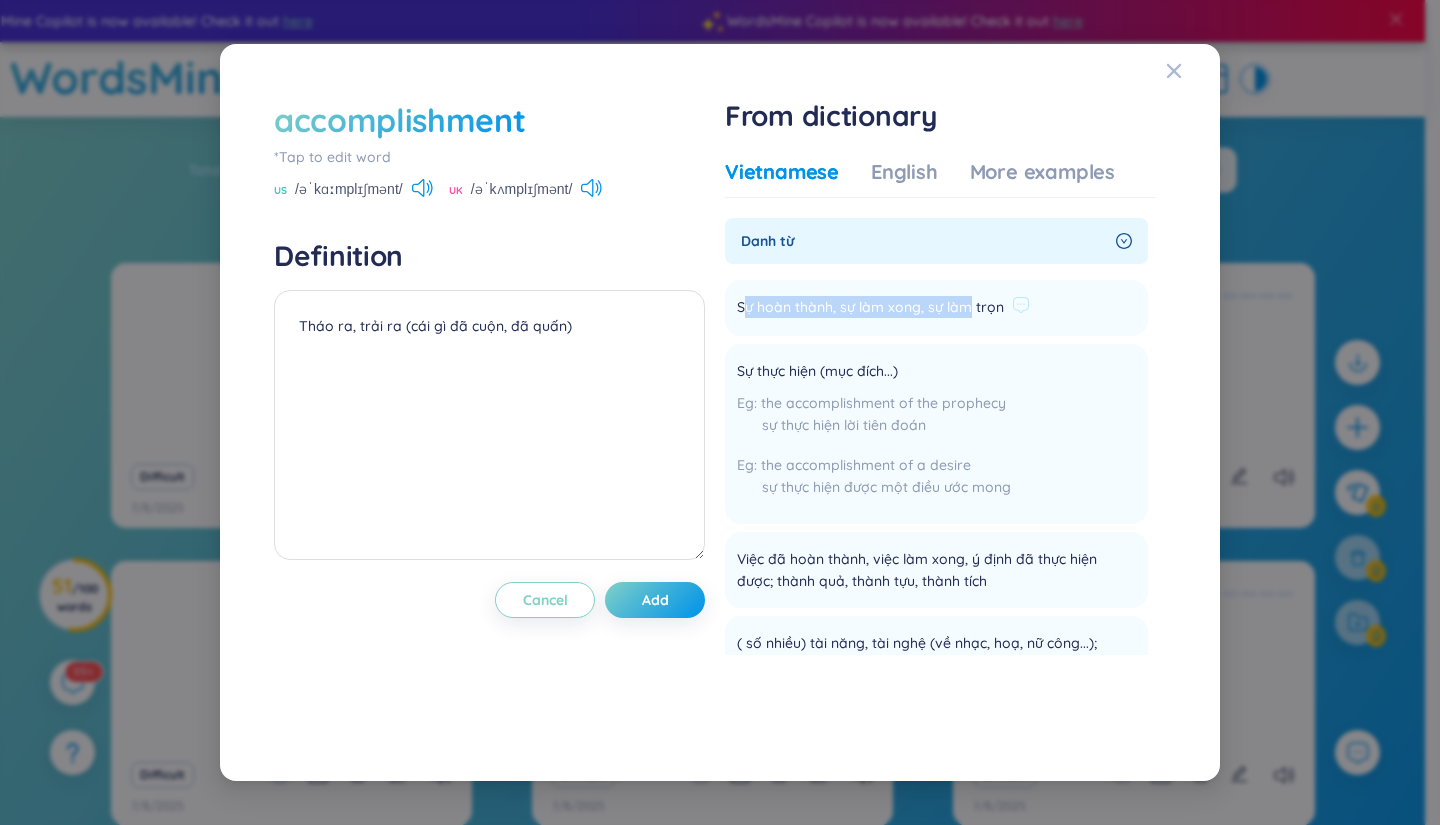 click on "Sự hoàn thành, sự làm xong, sự làm trọn" at bounding box center [870, 308] 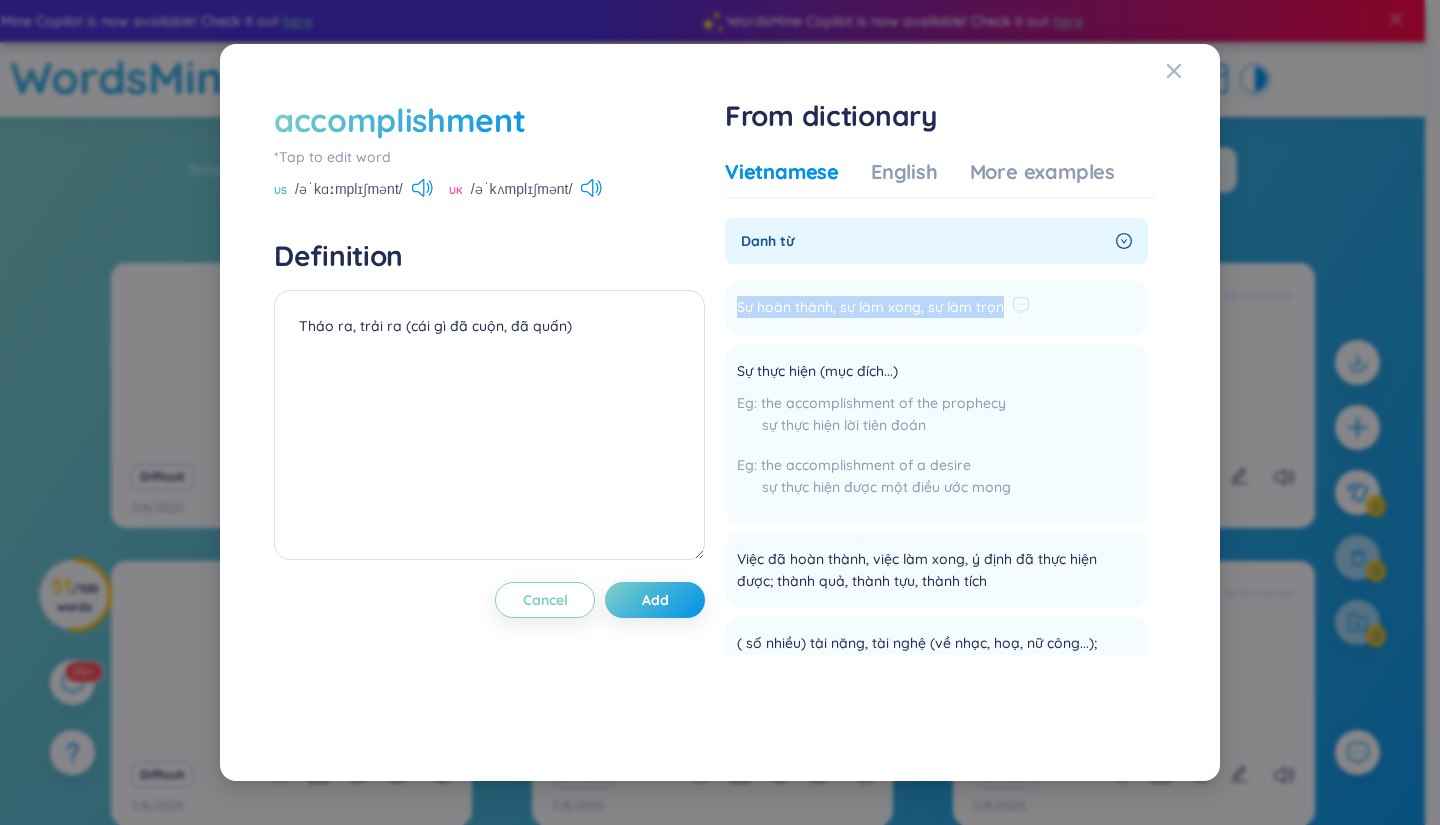 drag, startPoint x: 732, startPoint y: 300, endPoint x: 1001, endPoint y: 315, distance: 269.41788 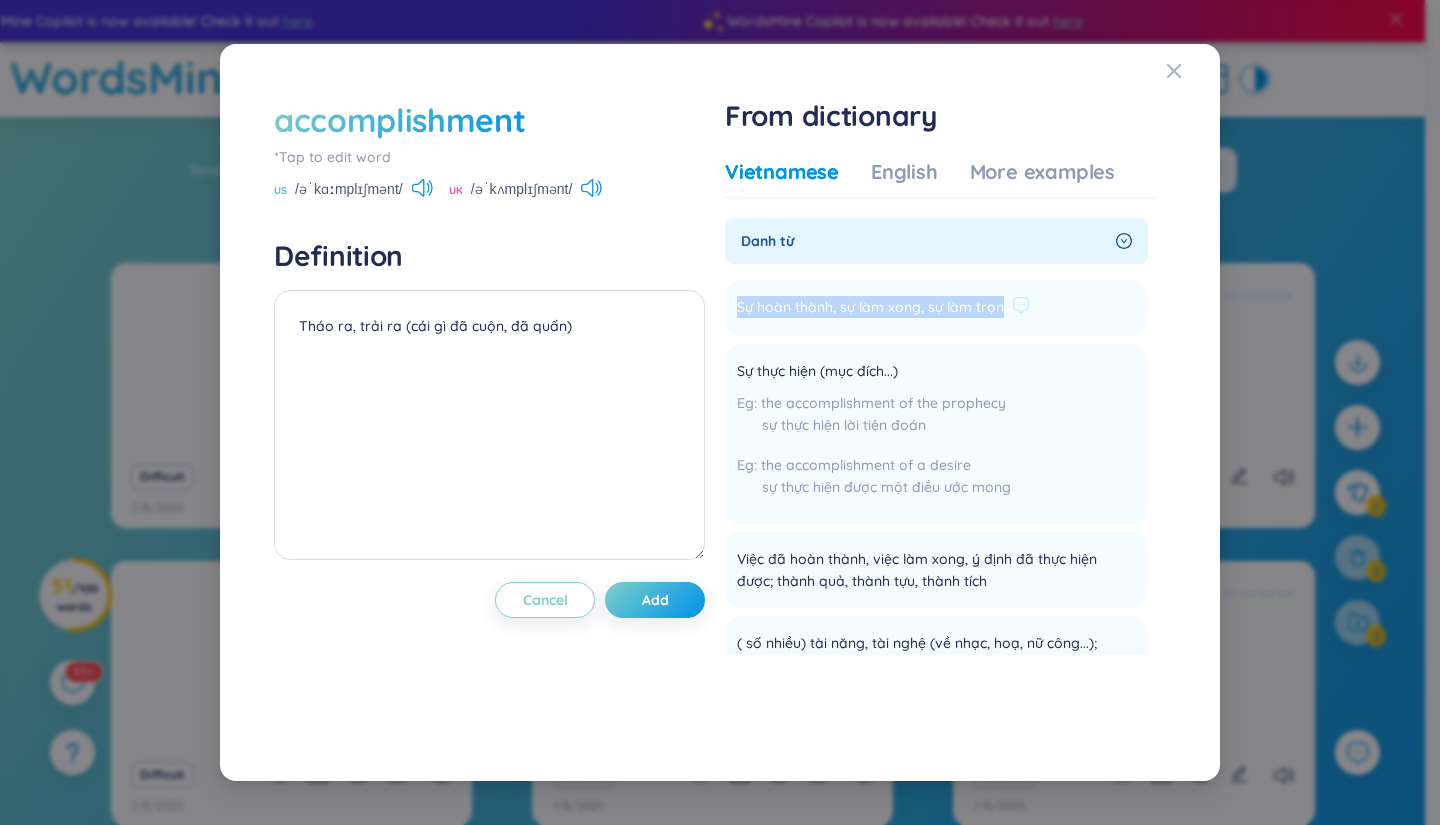 click on "Sự hoàn thành, sự làm xong, sự làm trọn Add" at bounding box center (936, 308) 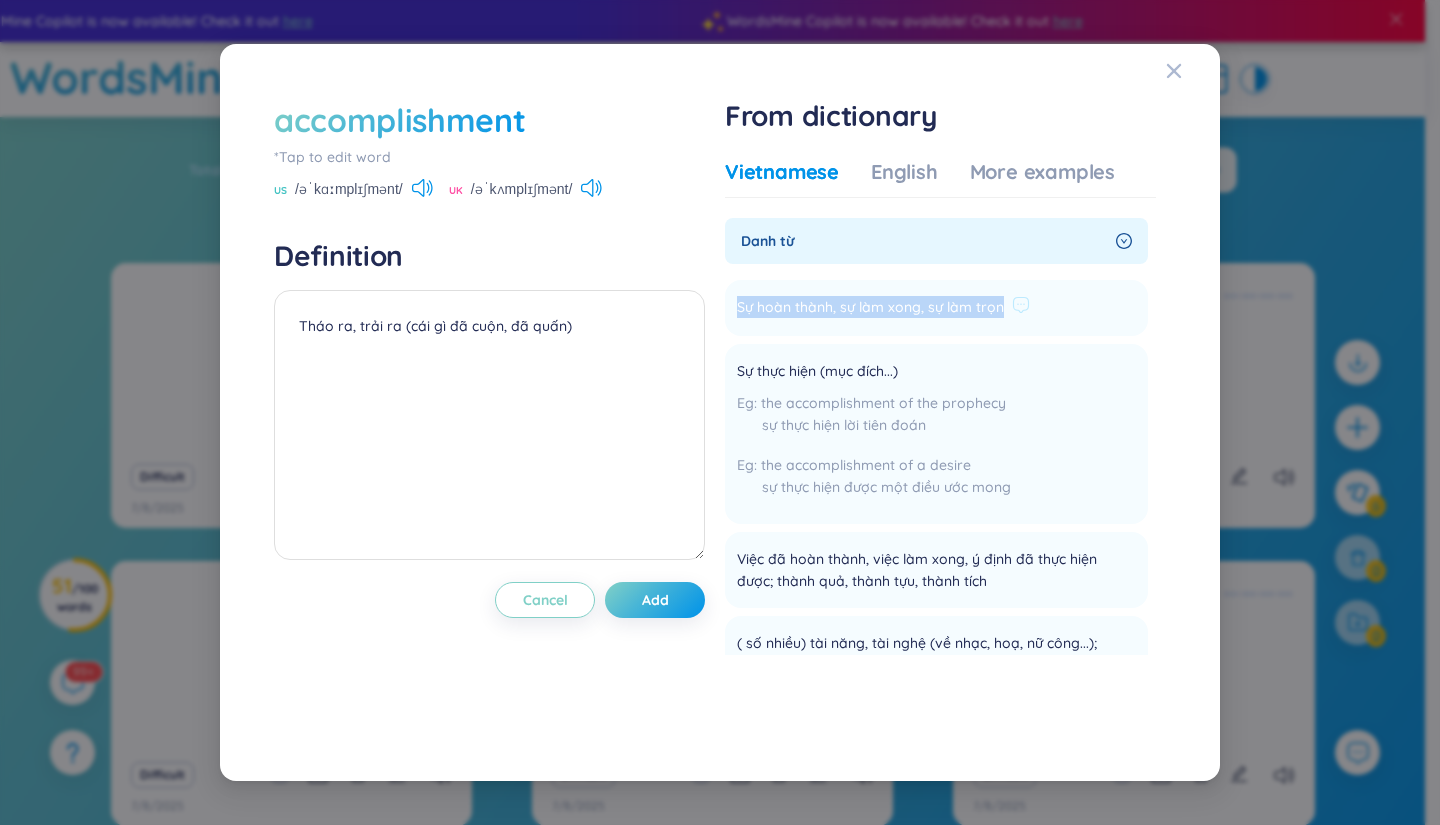 copy on "Sự hoàn thành, sự làm xong, sự làm trọn" 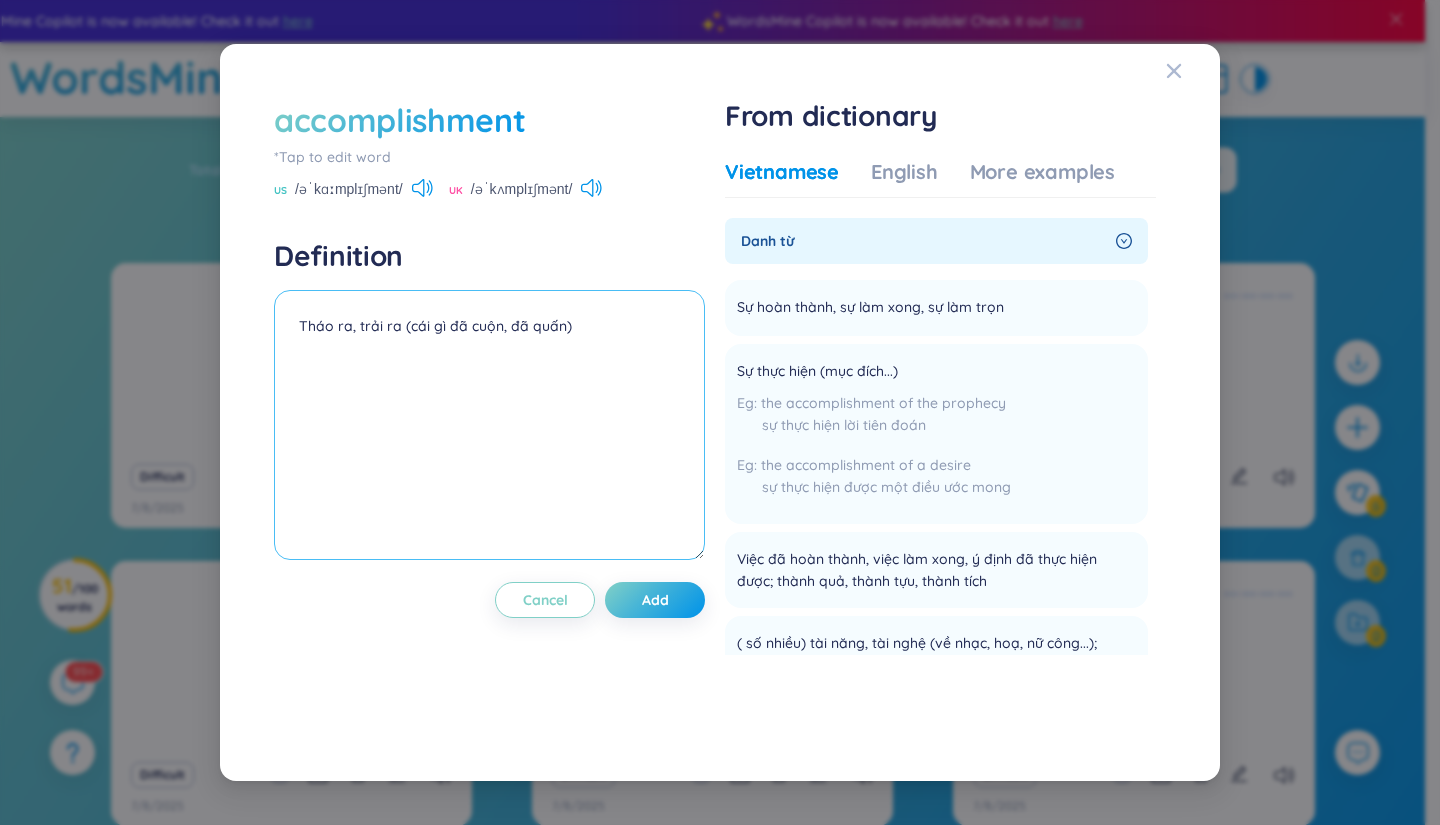 click on "Tháo ra, trải ra (cái gì đã cuộn, đã quấn)" at bounding box center (489, 425) 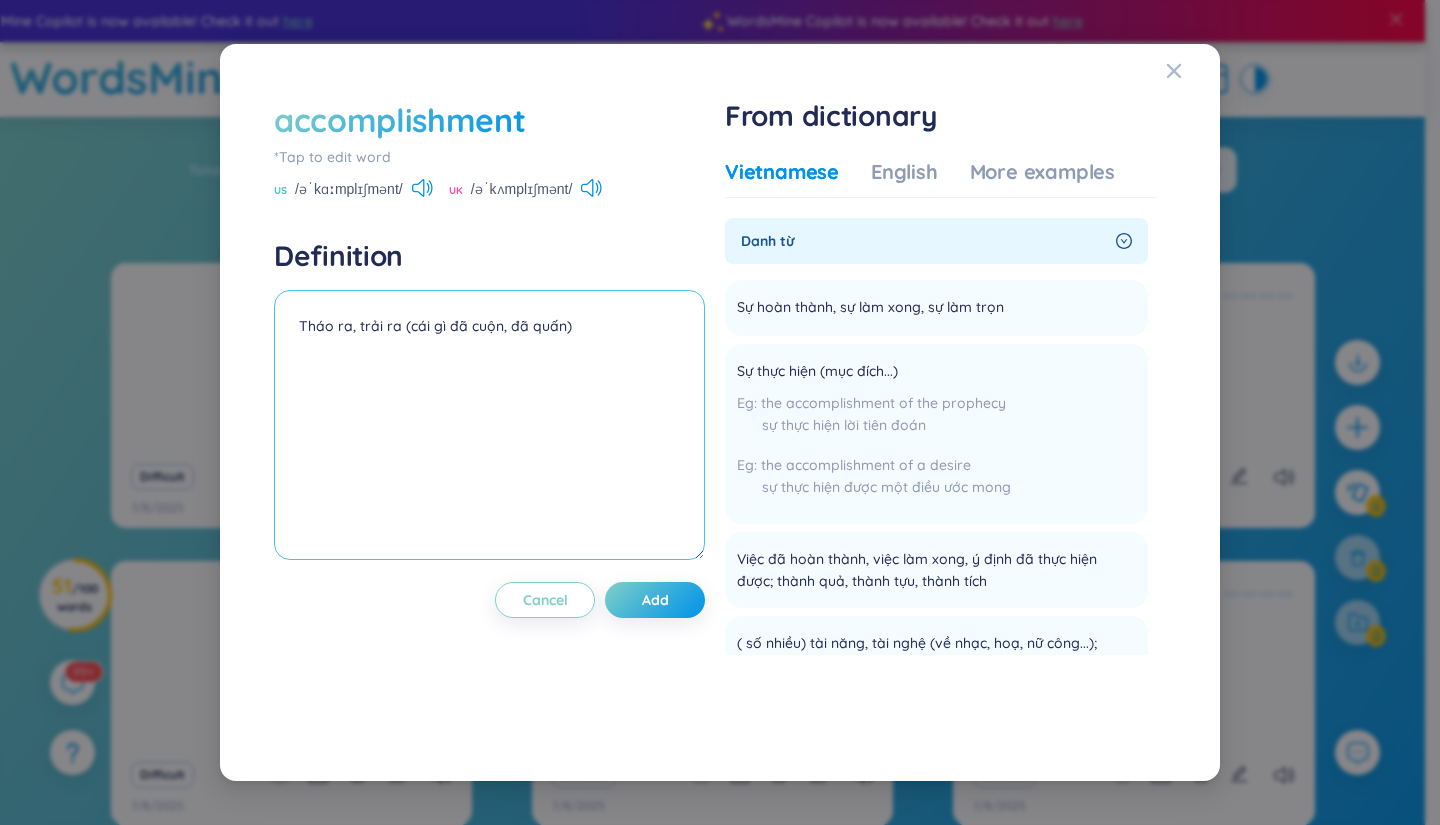 drag, startPoint x: 483, startPoint y: 360, endPoint x: 217, endPoint y: 385, distance: 267.17224 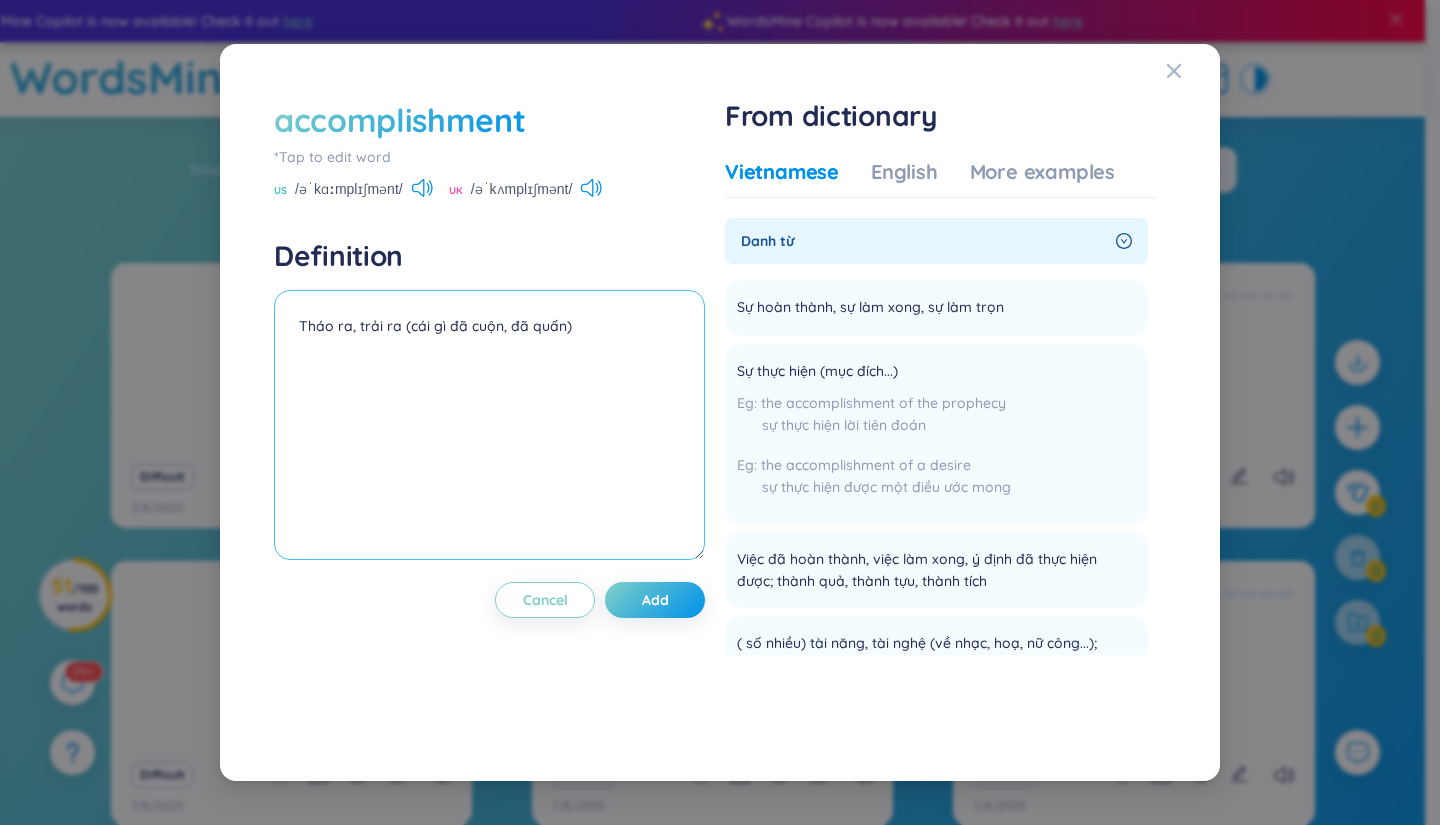 click on "Sự hoàn thành, sự làm xong, sự làm trọn Add Sự thực hiện (mục đích...) the accomplishment of the prophecy sự thực hiện lời tiên đoán the accomplishment of a desire sự thực hiện được một điều ước mong Add Việc đã hoàn thành, việc làm xong, ý định đã thực hiện được; thành quả, thành tựu, thành tích Add ( số nhiều) tài năng, tài nghệ (về nhạc, hoạ, nữ công...); (xấu) tài vặt Add Premium  Feature Upgrade to view Nâng cấp tài khoản để có nhiều định nghĩa hơn No data to display Cancel Add" at bounding box center [720, 412] 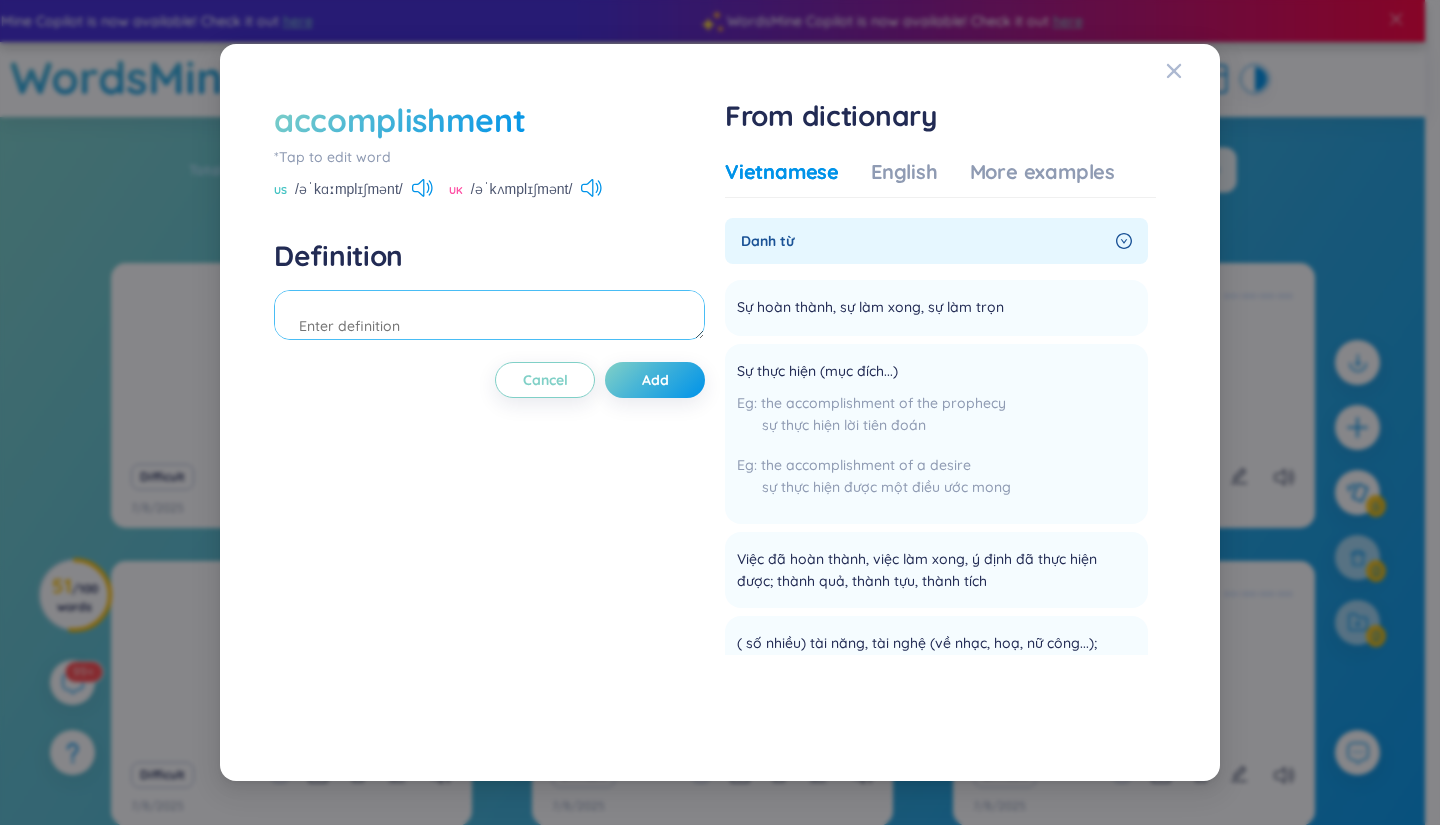 paste on "Sự hoàn thành, sự làm xong, sự làm trọn" 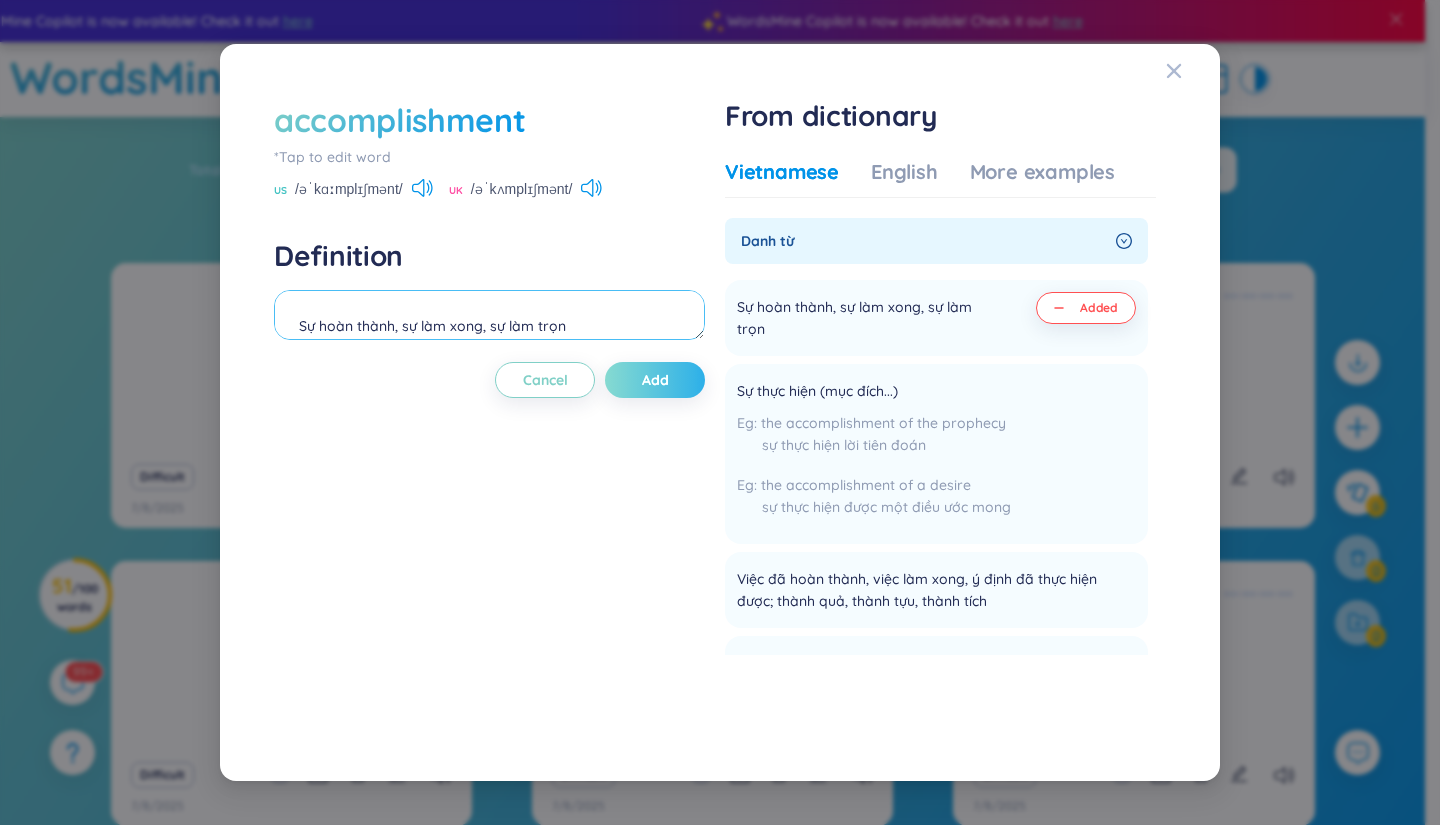 type on "Sự hoàn thành, sự làm xong, sự làm trọn" 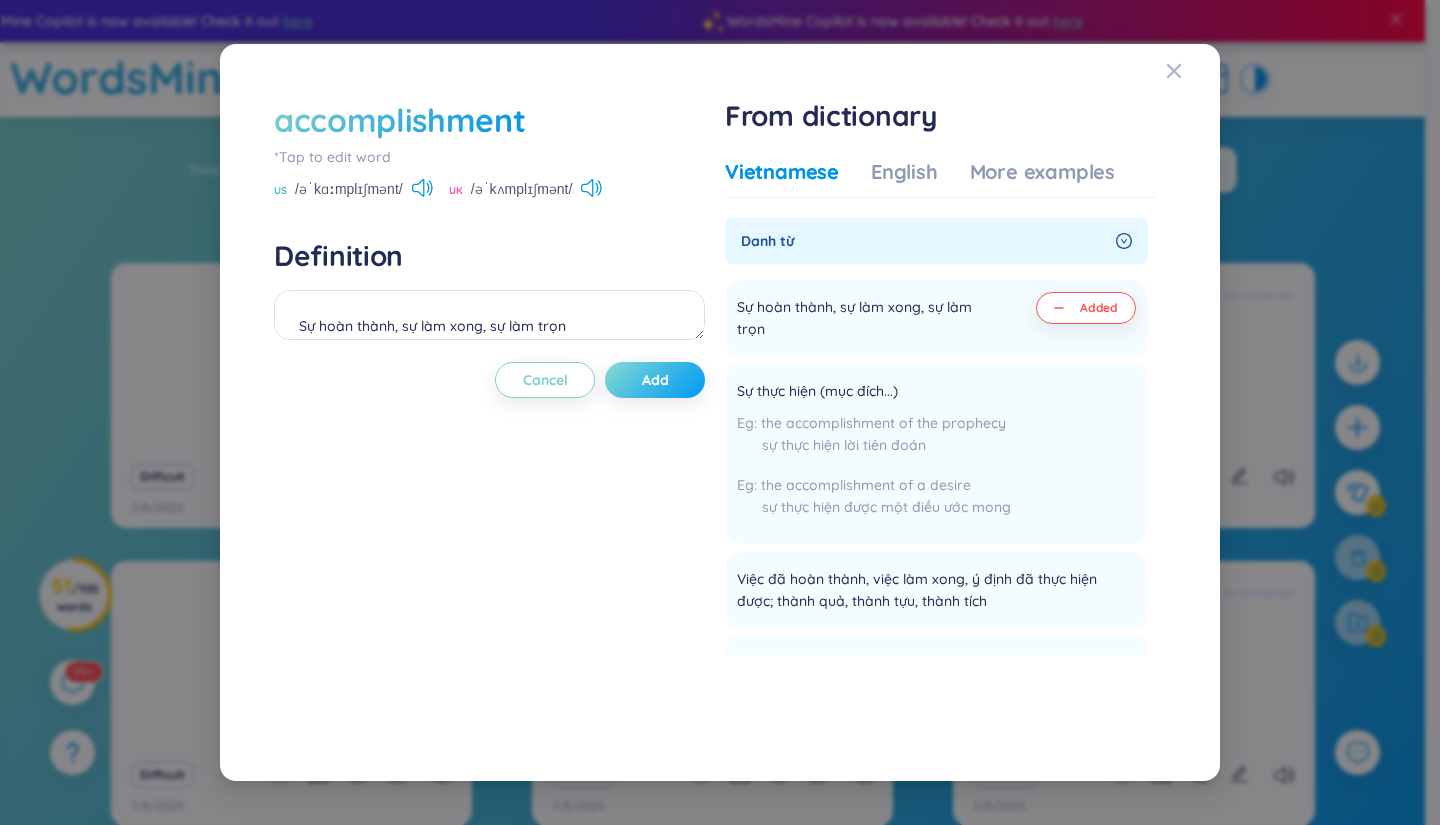 click on "Add" at bounding box center (655, 380) 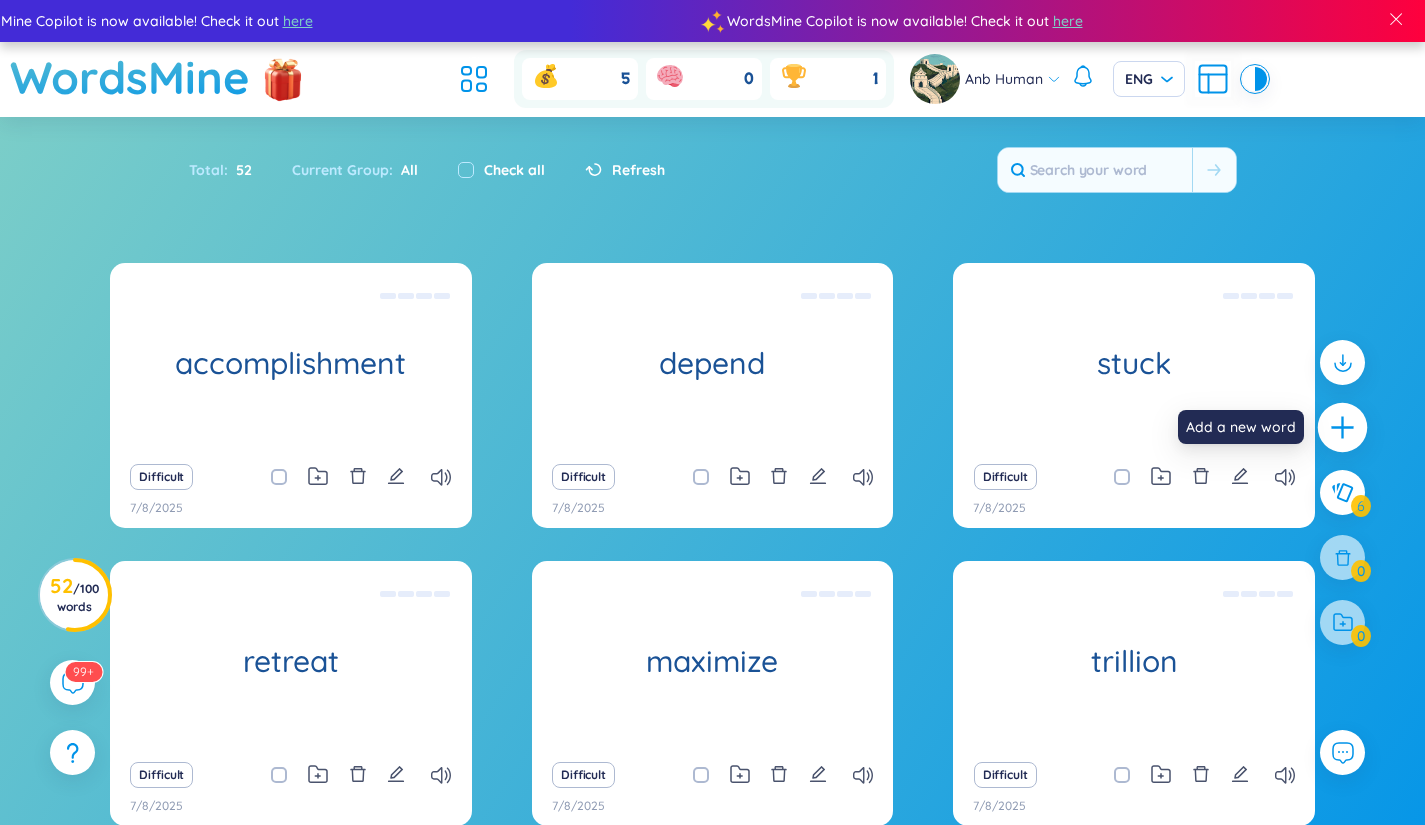 click 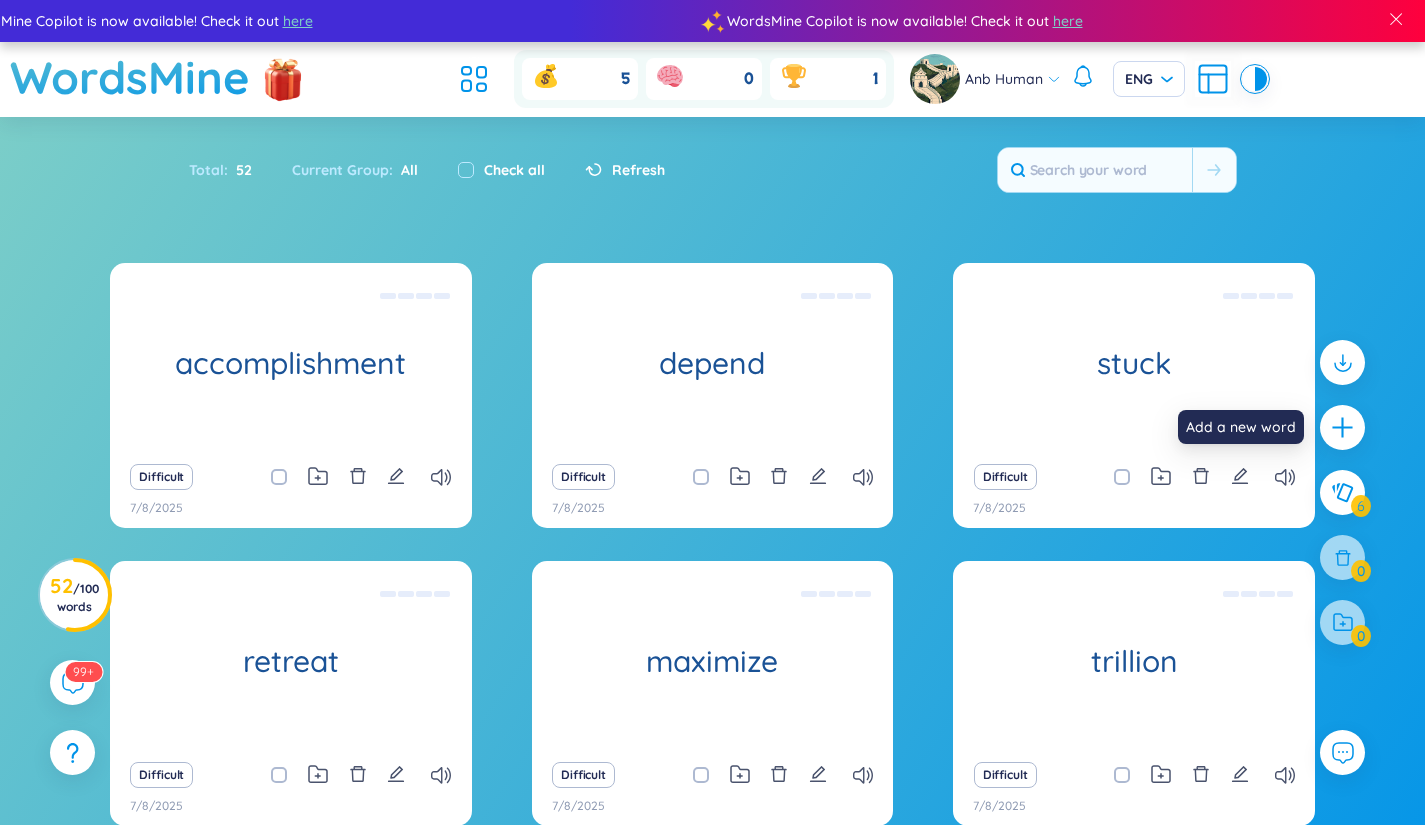 type 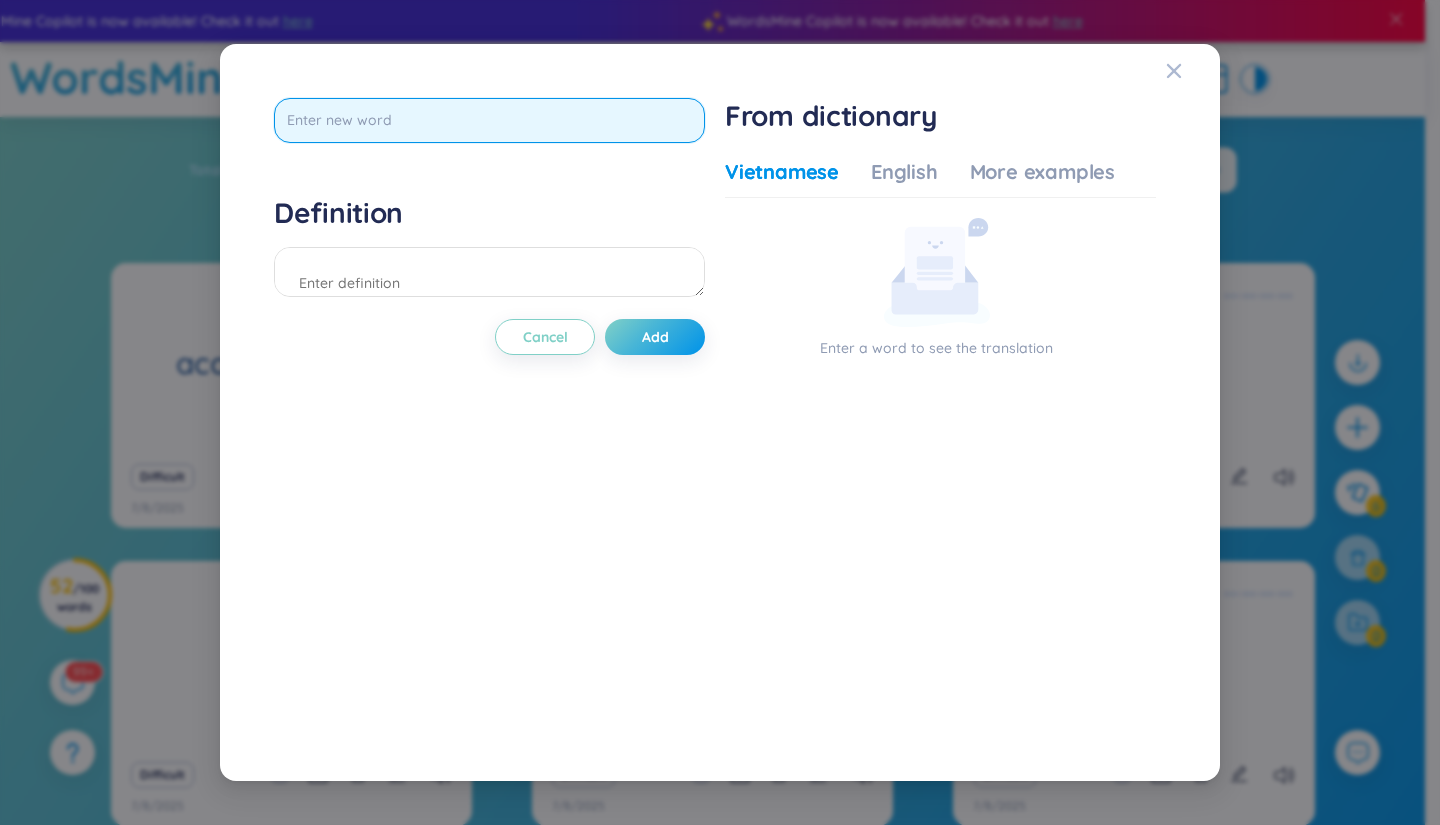 click at bounding box center (489, 120) 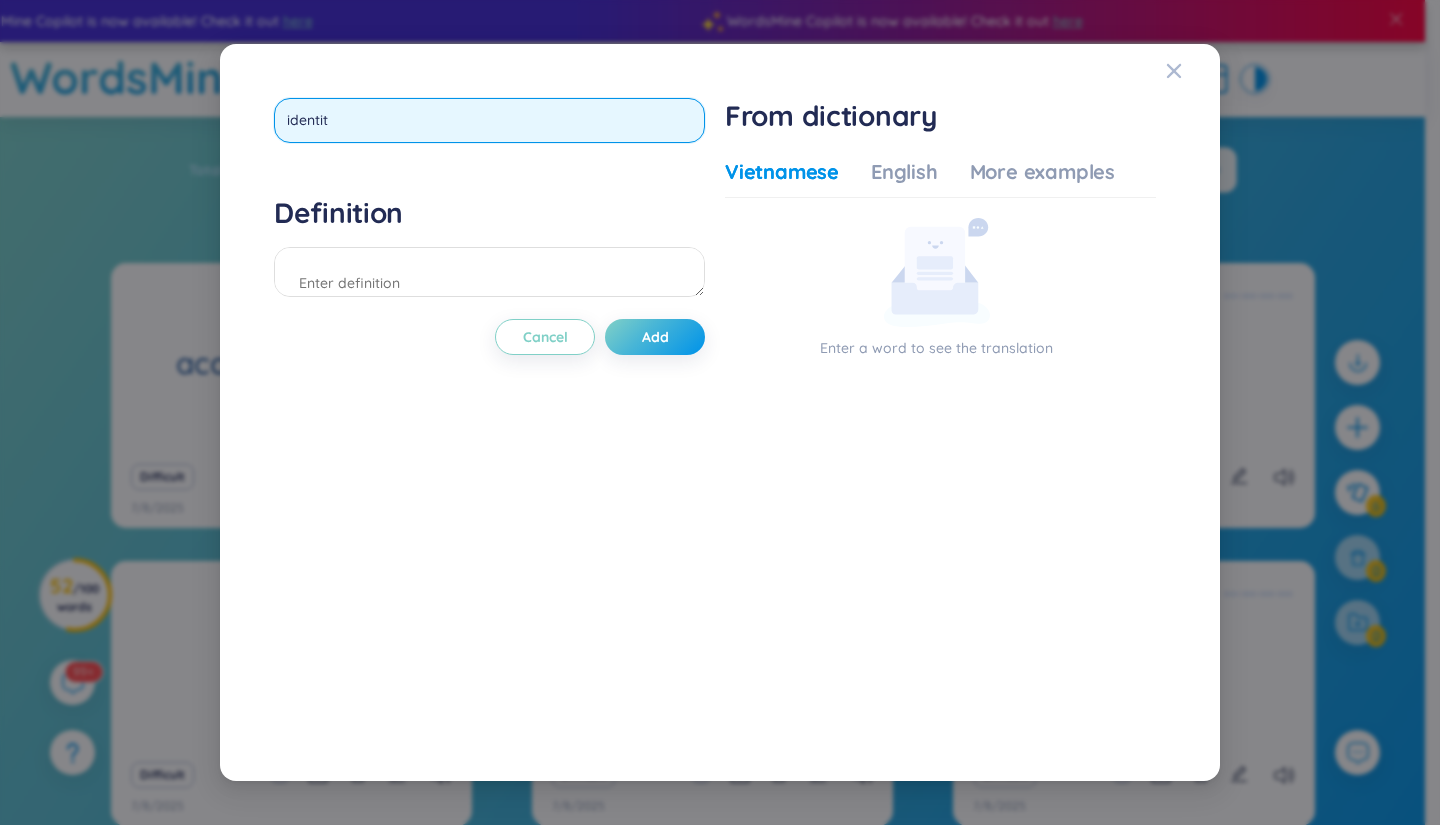 type on "identity" 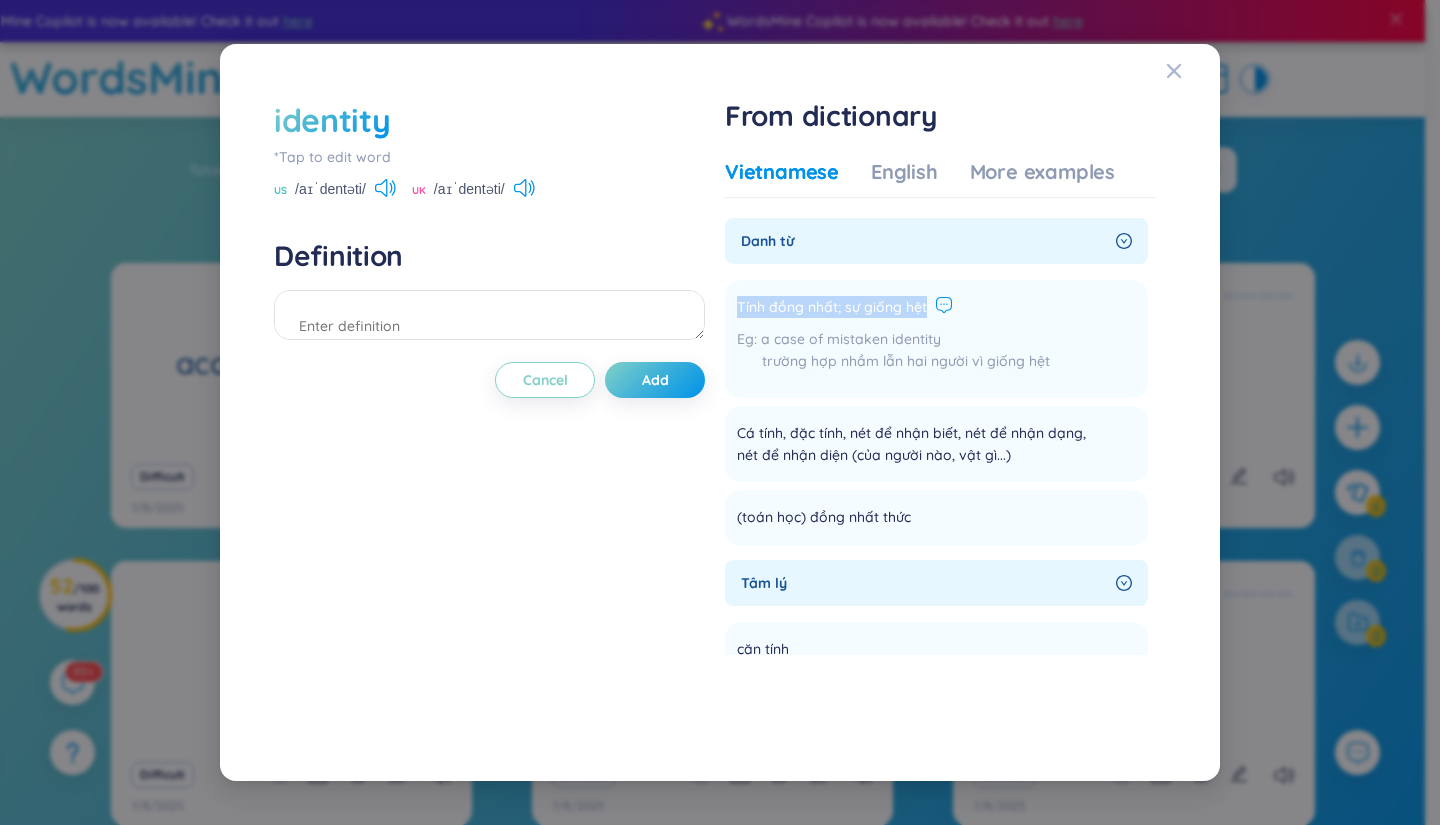 drag, startPoint x: 729, startPoint y: 306, endPoint x: 934, endPoint y: 303, distance: 205.02196 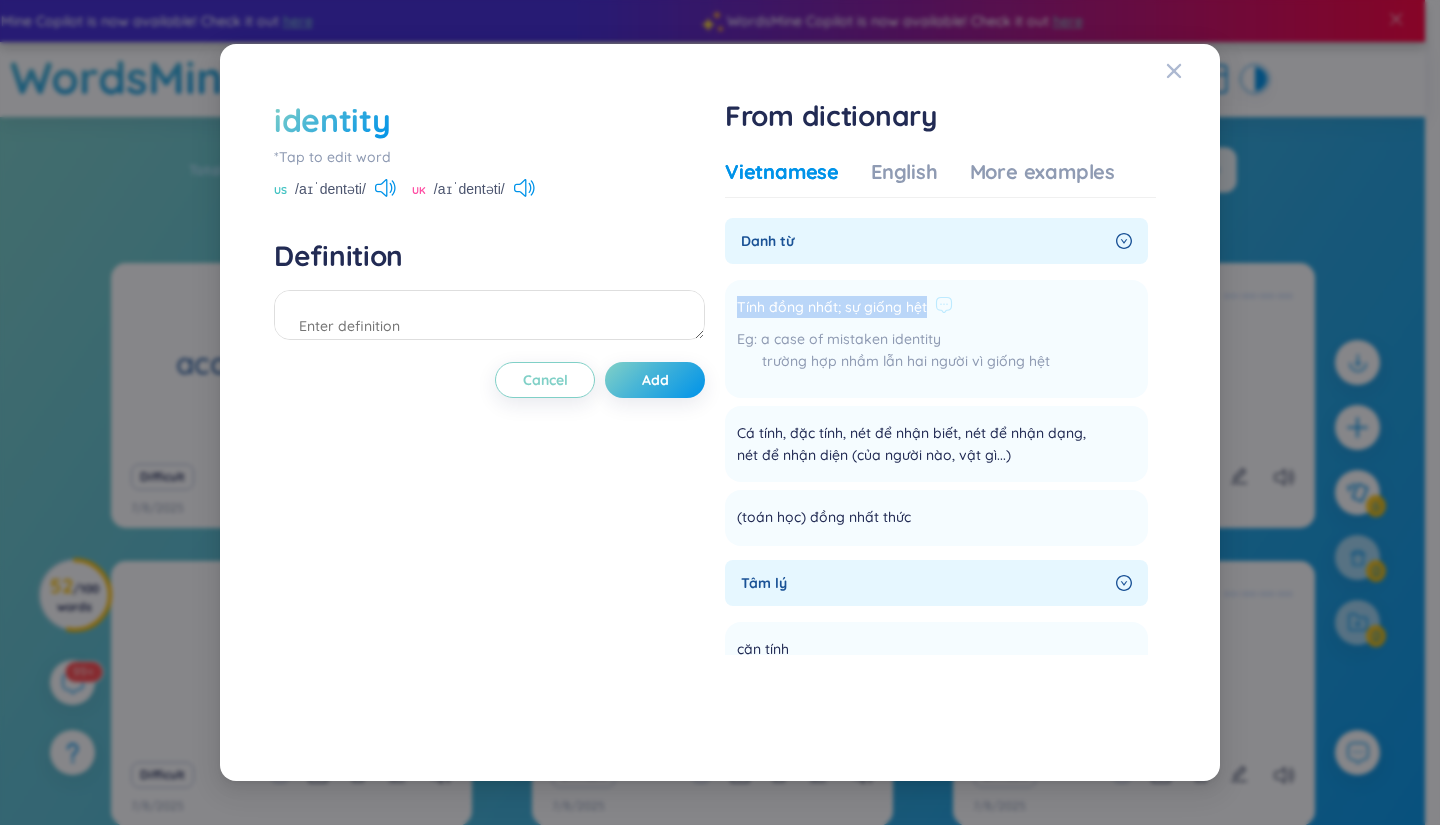 copy on "Tính đồng nhất; sự giống hệt" 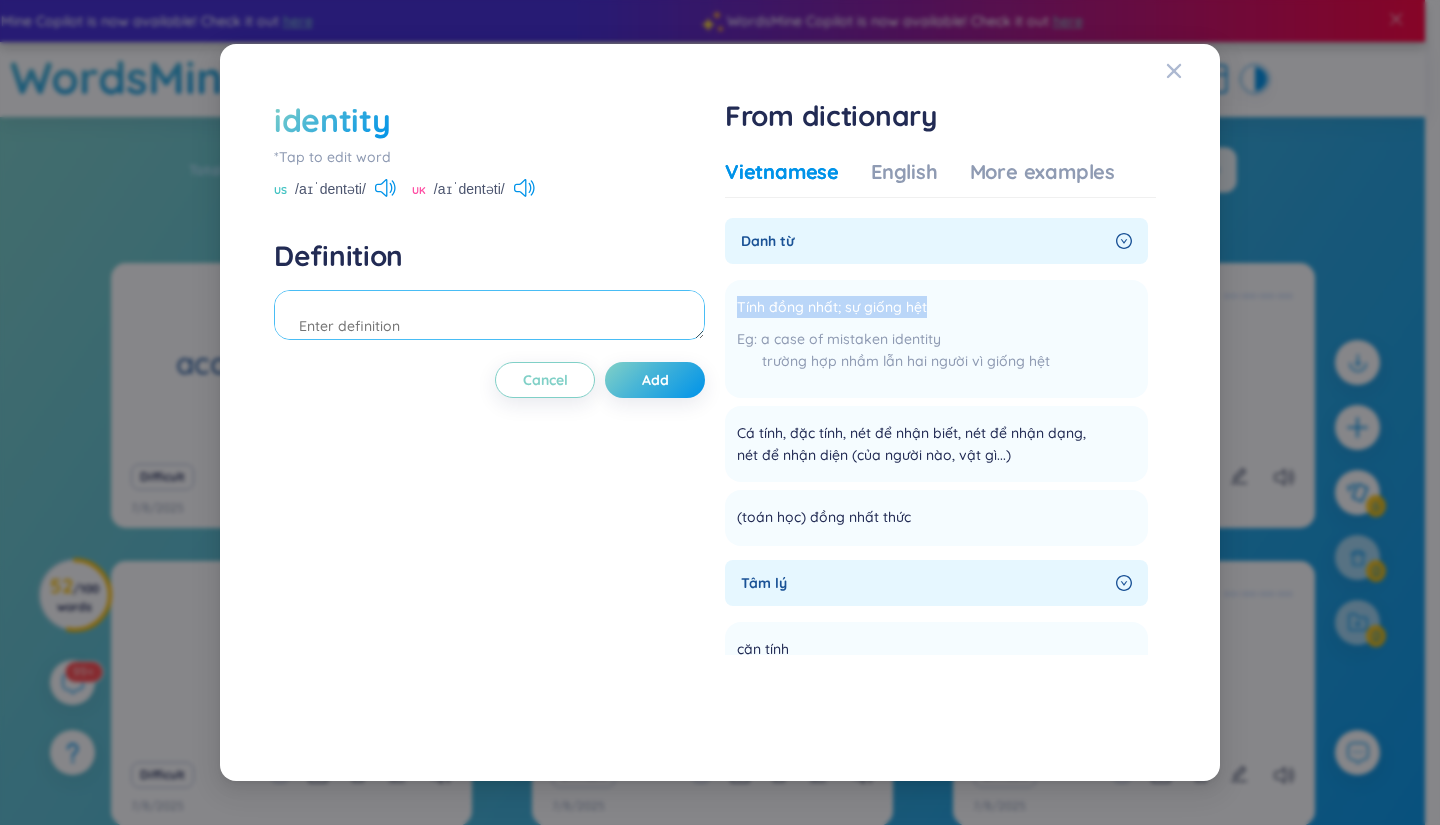 click at bounding box center [489, 315] 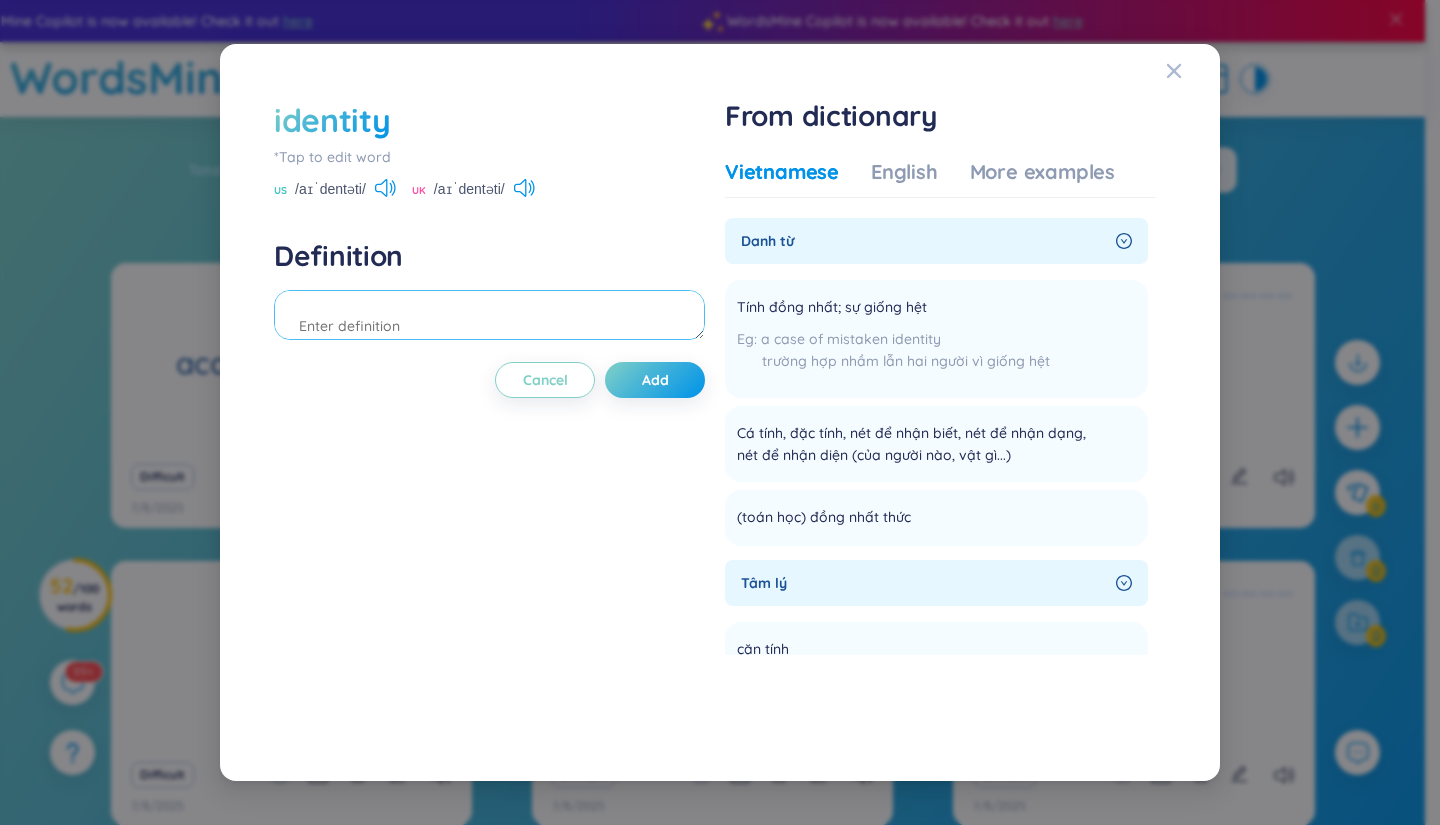 paste on "Tính đồng nhất; sự giống hệt" 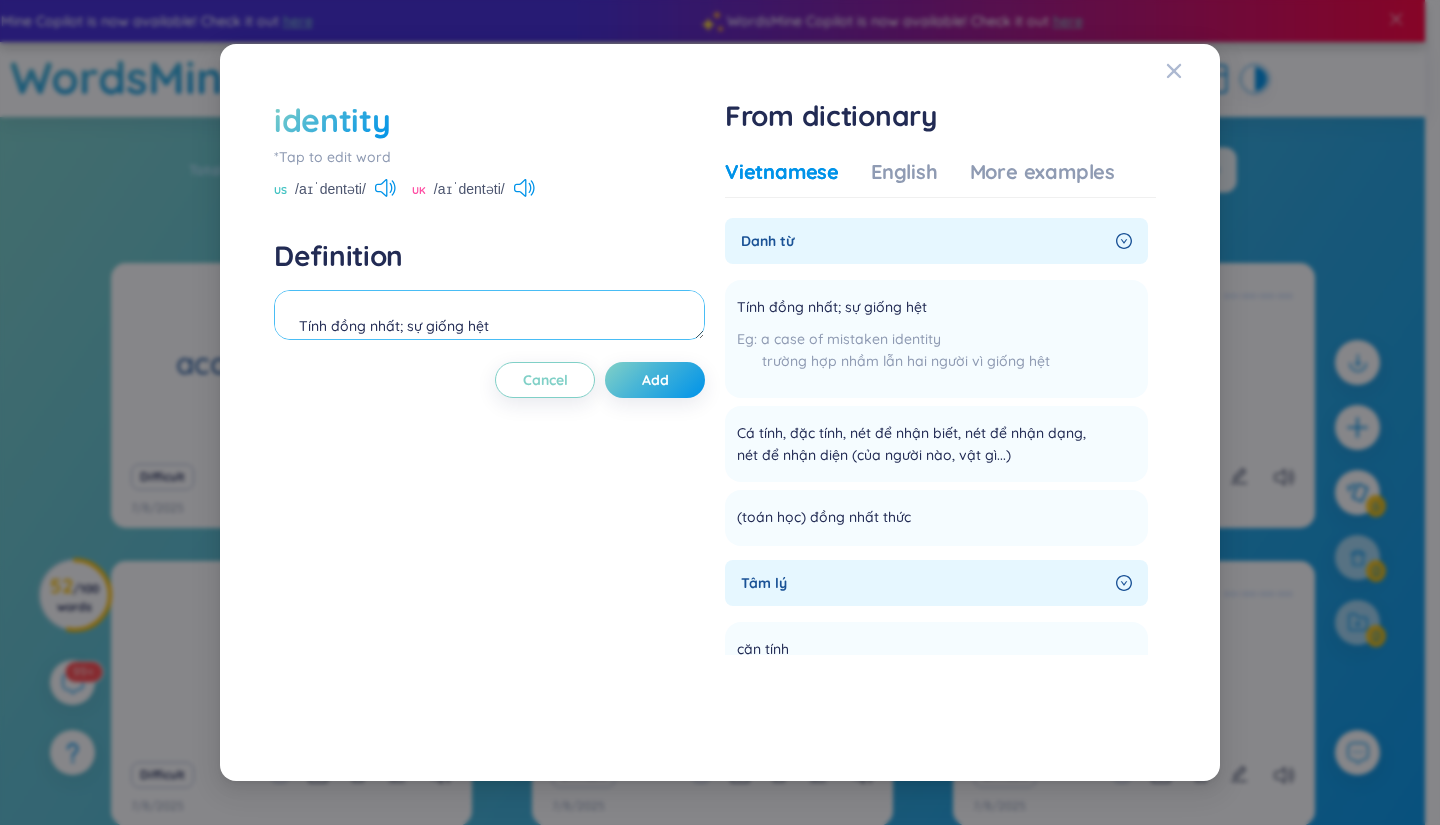 scroll, scrollTop: 40, scrollLeft: 0, axis: vertical 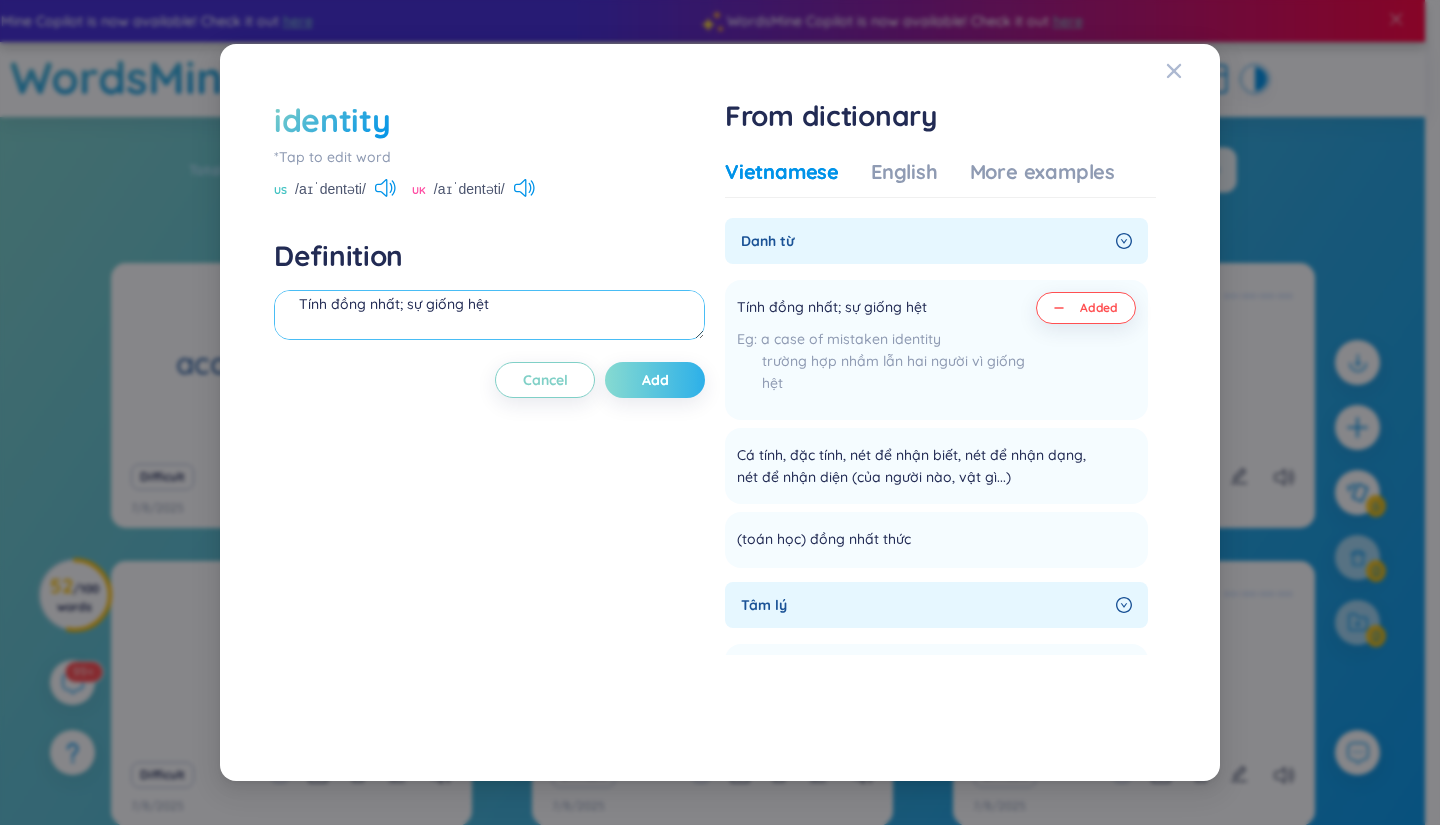 type on "Tính đồng nhất; sự giống hệt" 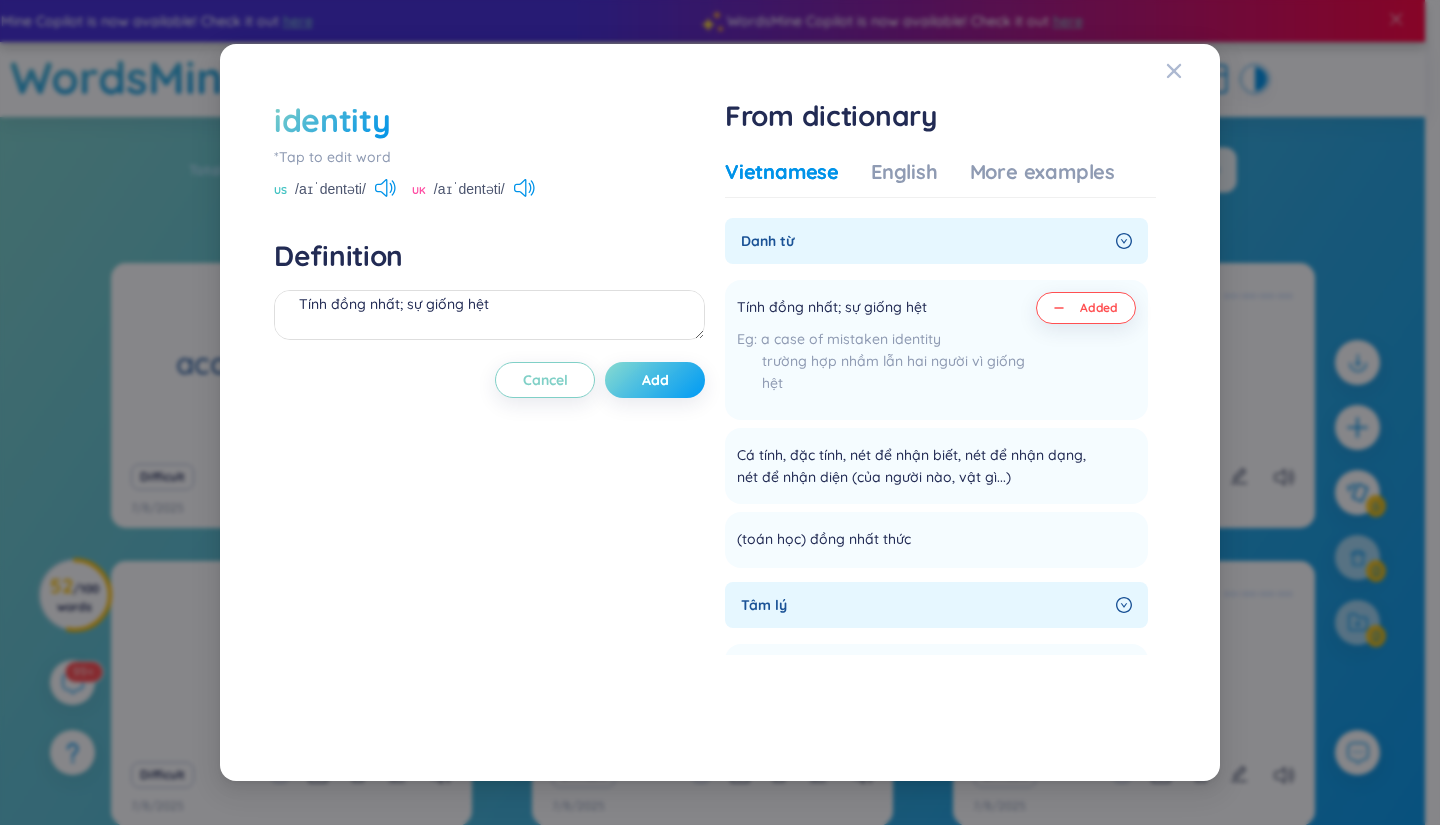 click on "Add" at bounding box center (655, 380) 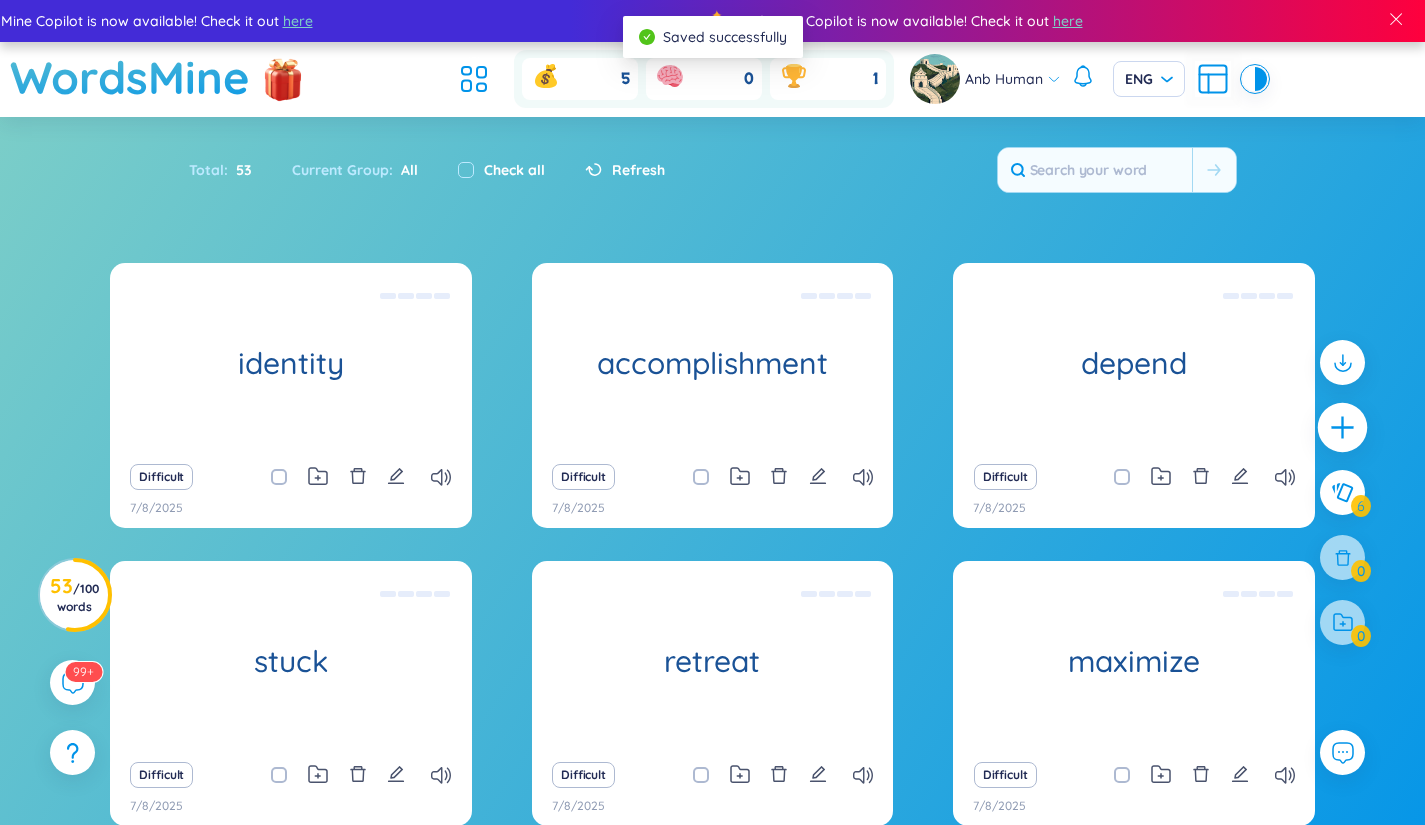 click at bounding box center (1343, 428) 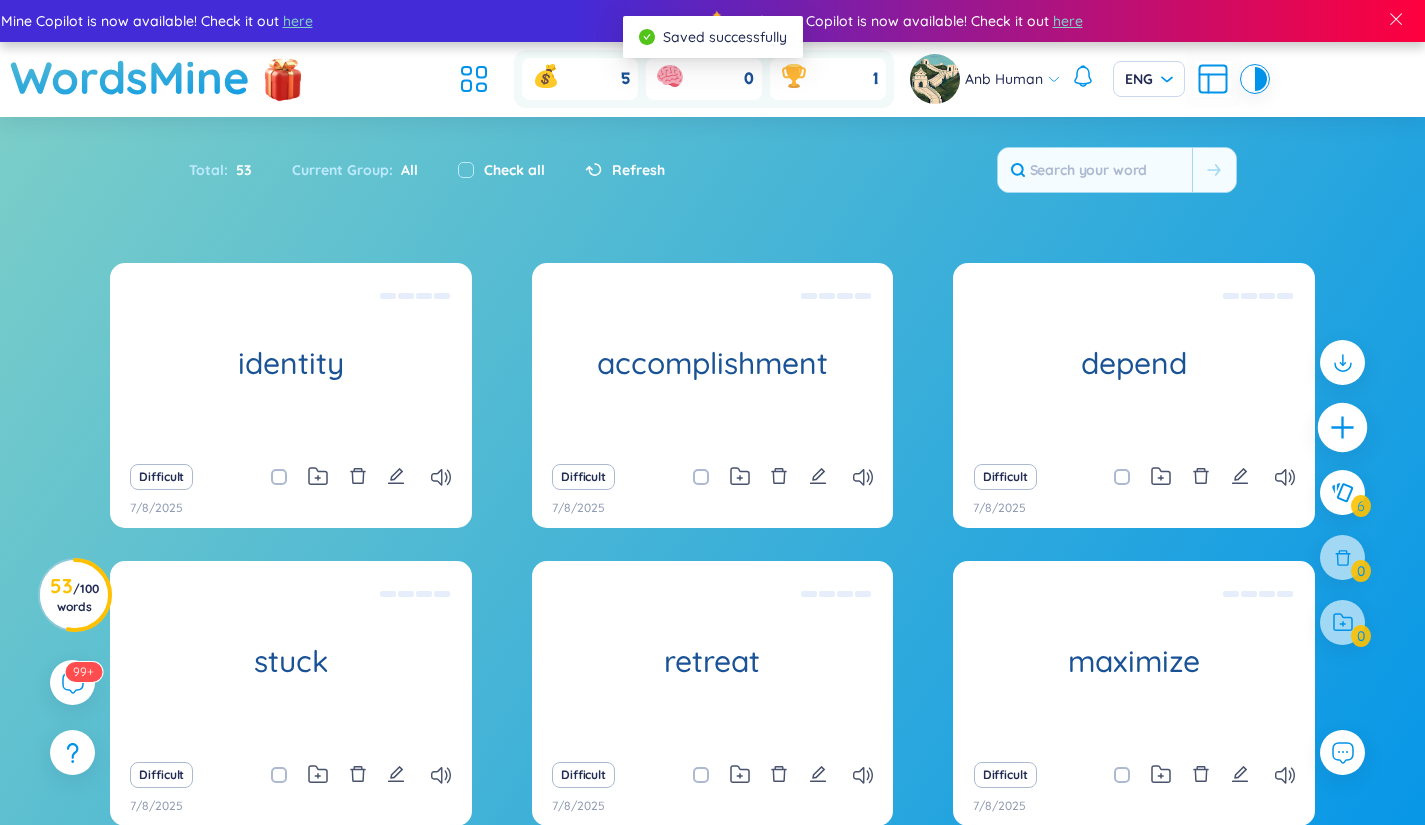 type 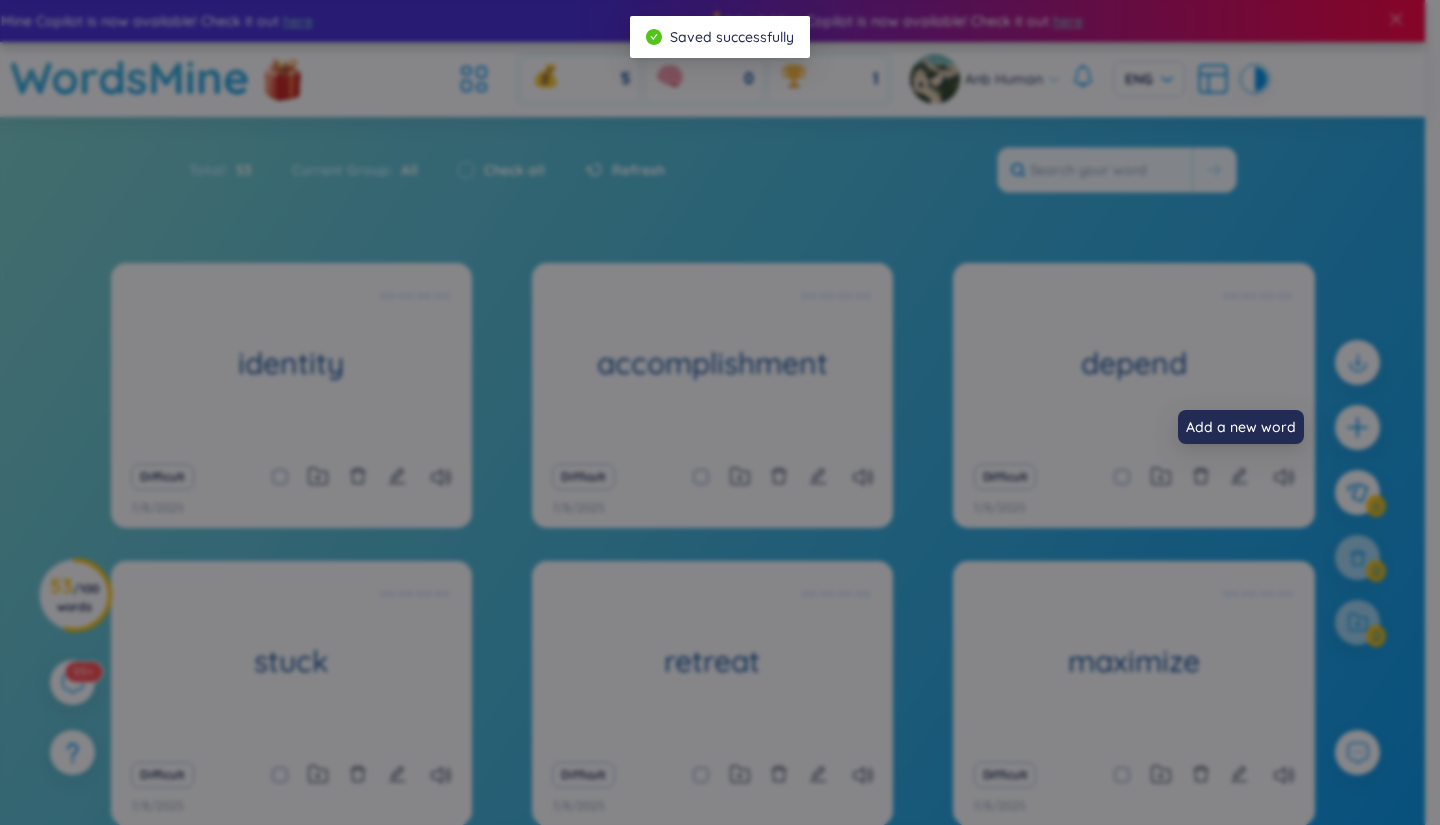 scroll, scrollTop: 22, scrollLeft: 0, axis: vertical 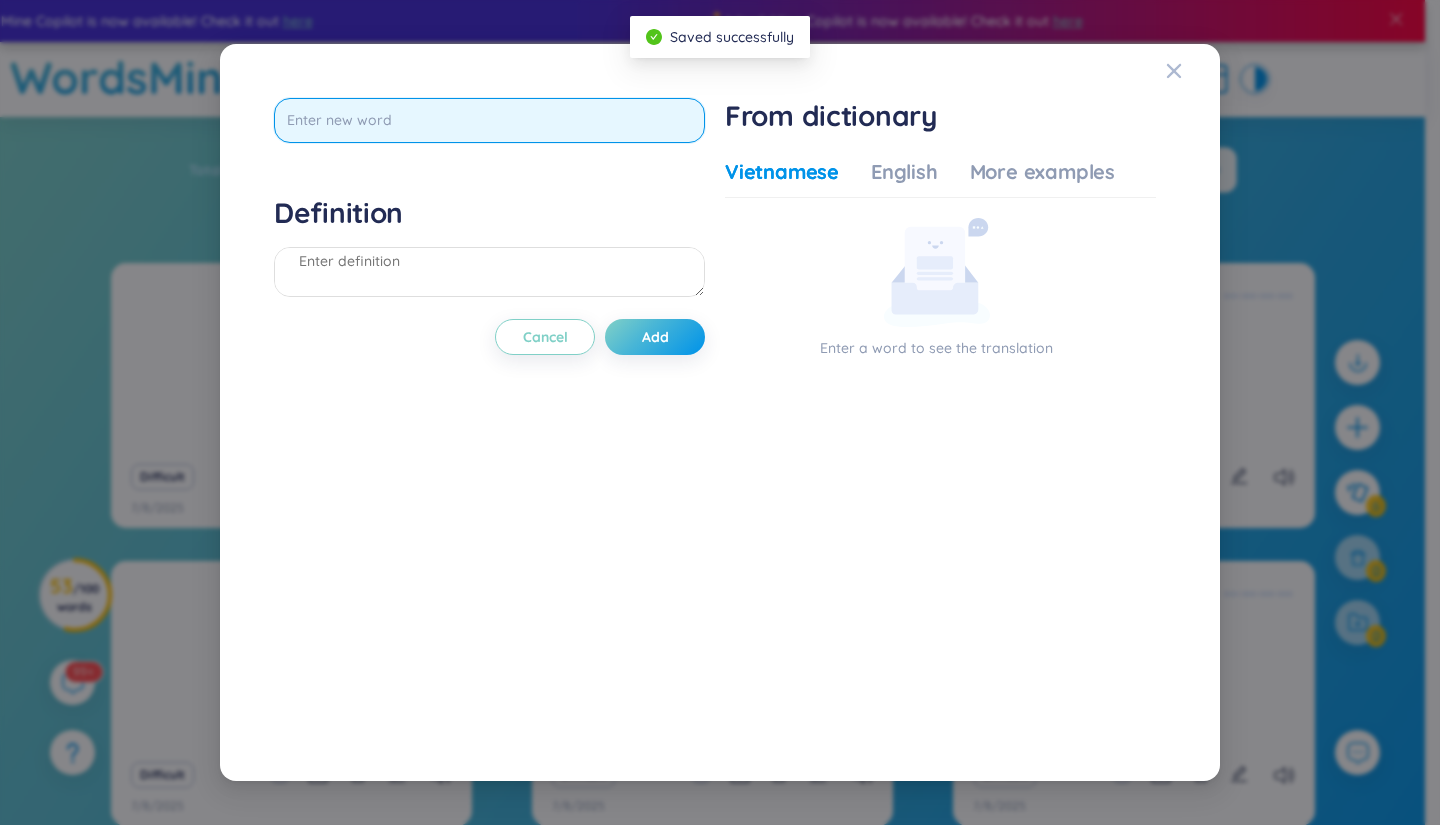 click at bounding box center [489, 120] 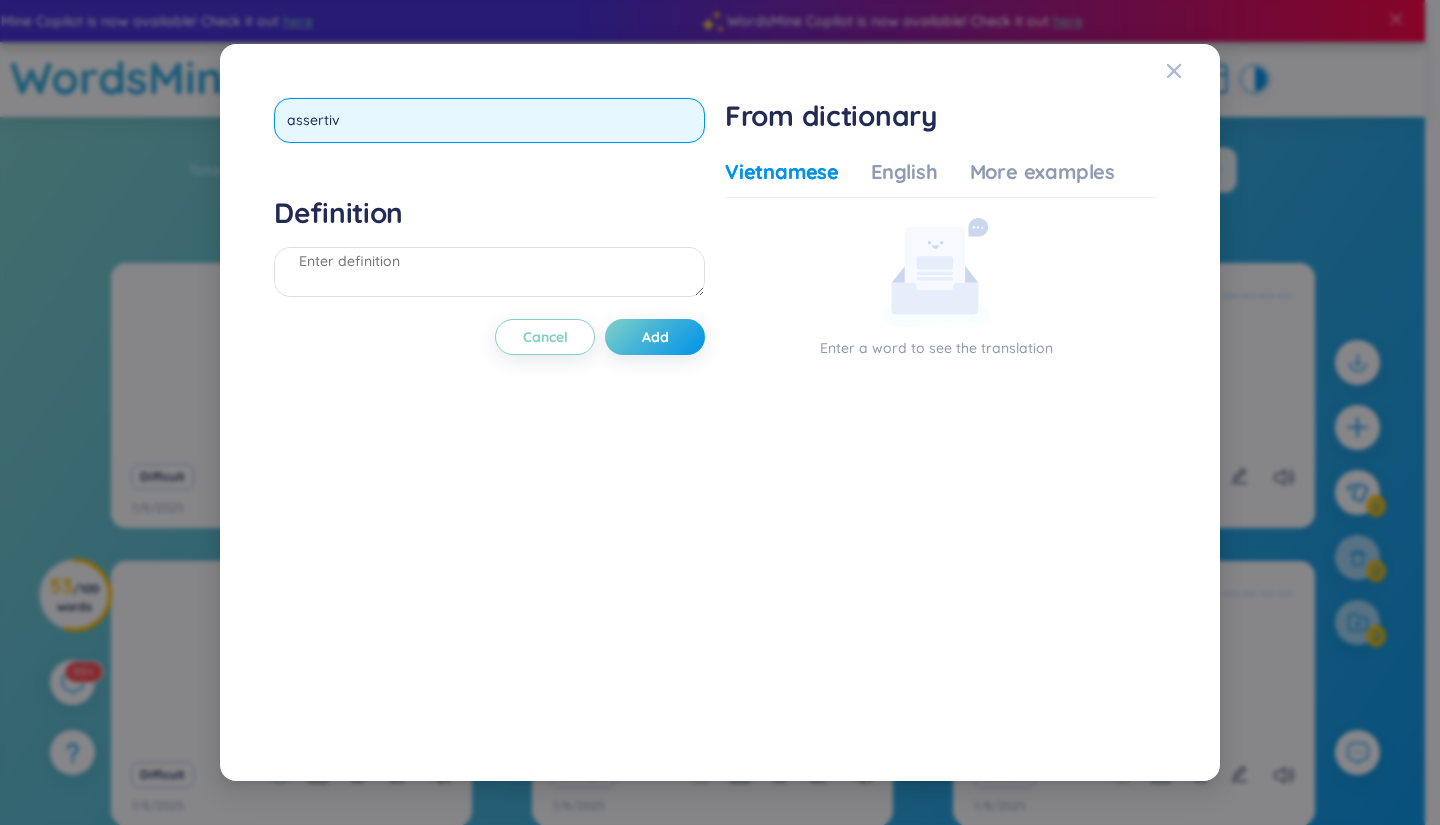 type on "assertive" 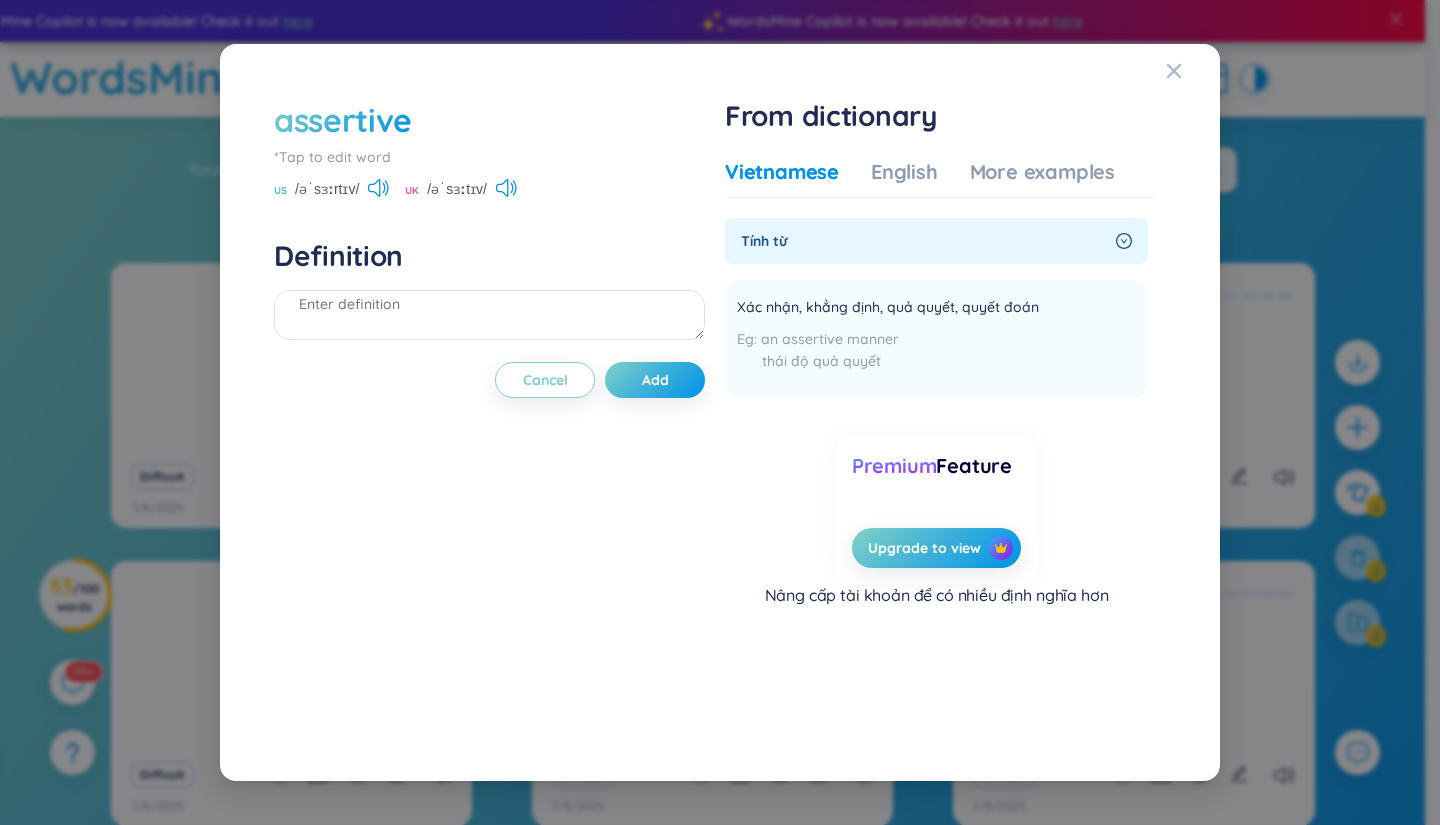 click on "assertive" at bounding box center [343, 120] 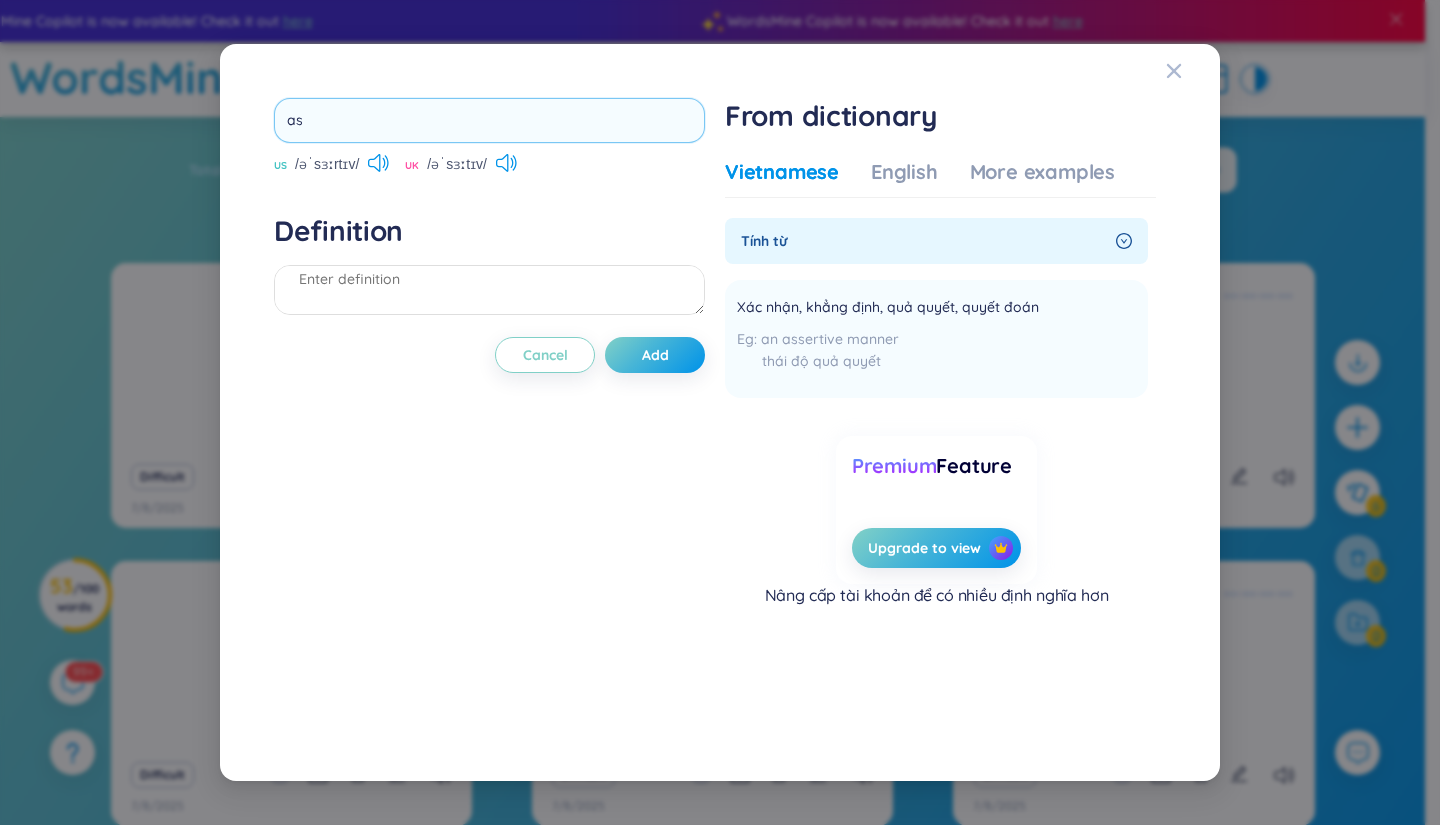 type on "a" 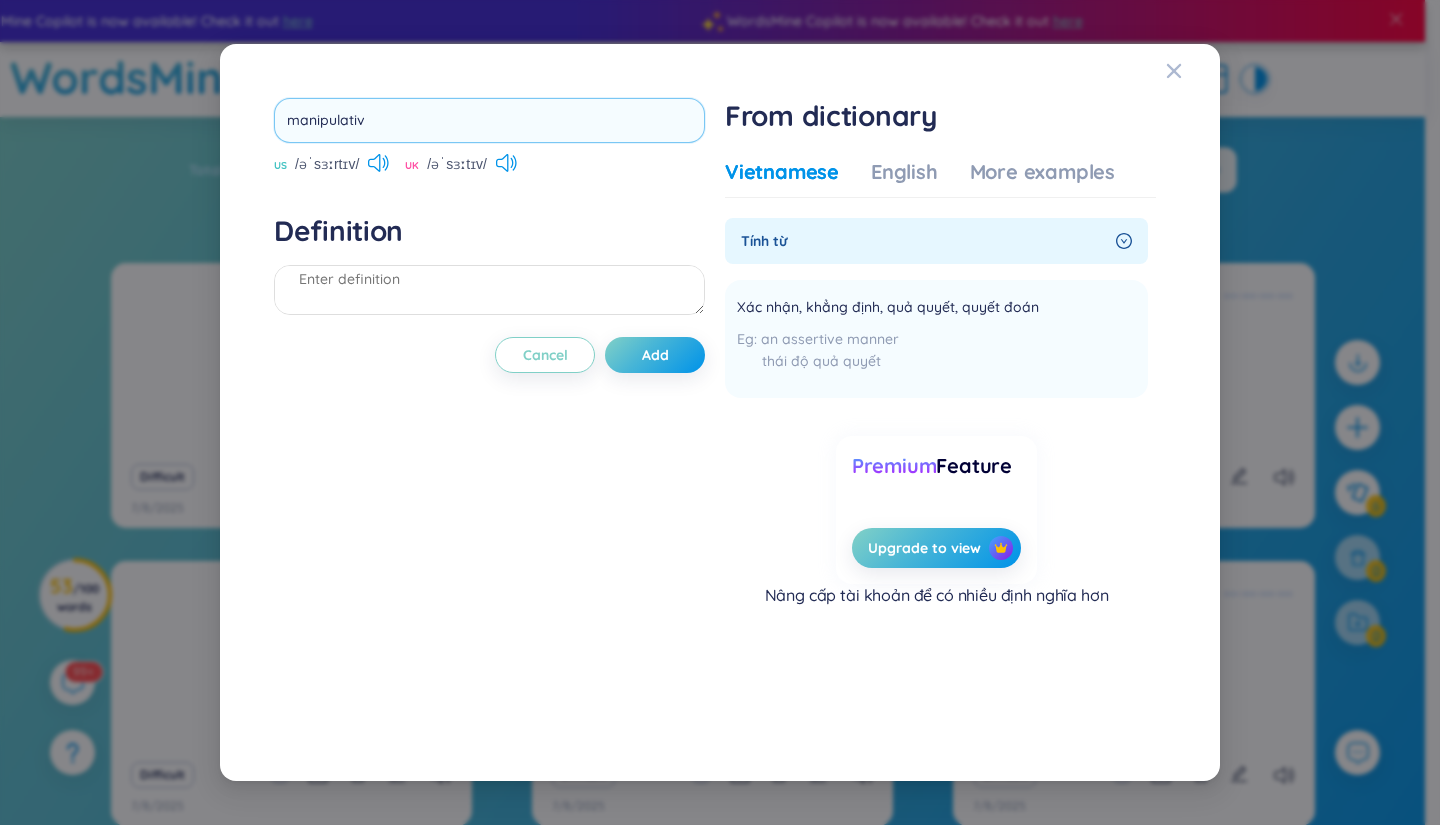 type on "manipulative" 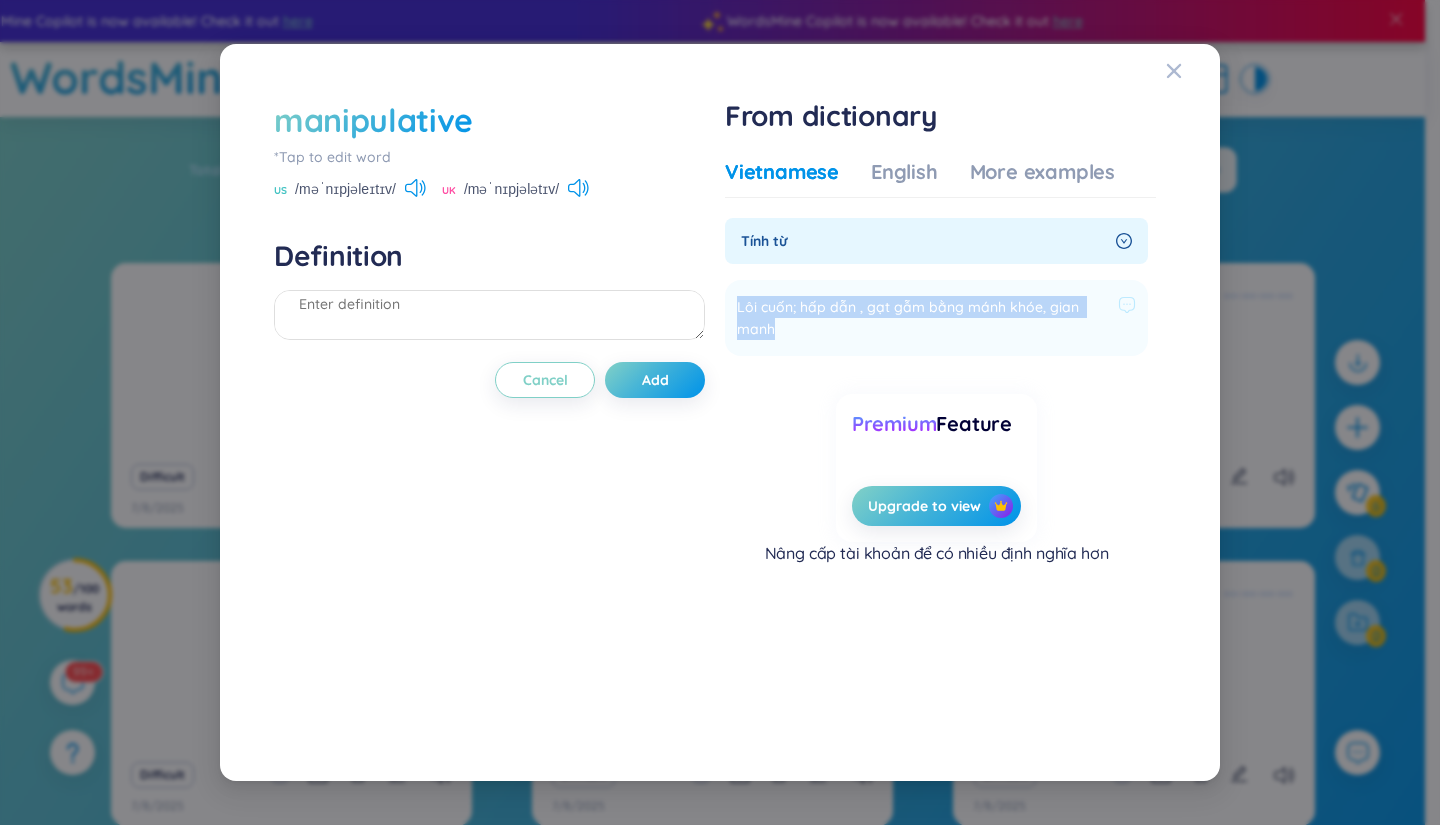 drag, startPoint x: 732, startPoint y: 304, endPoint x: 867, endPoint y: 328, distance: 137.11674 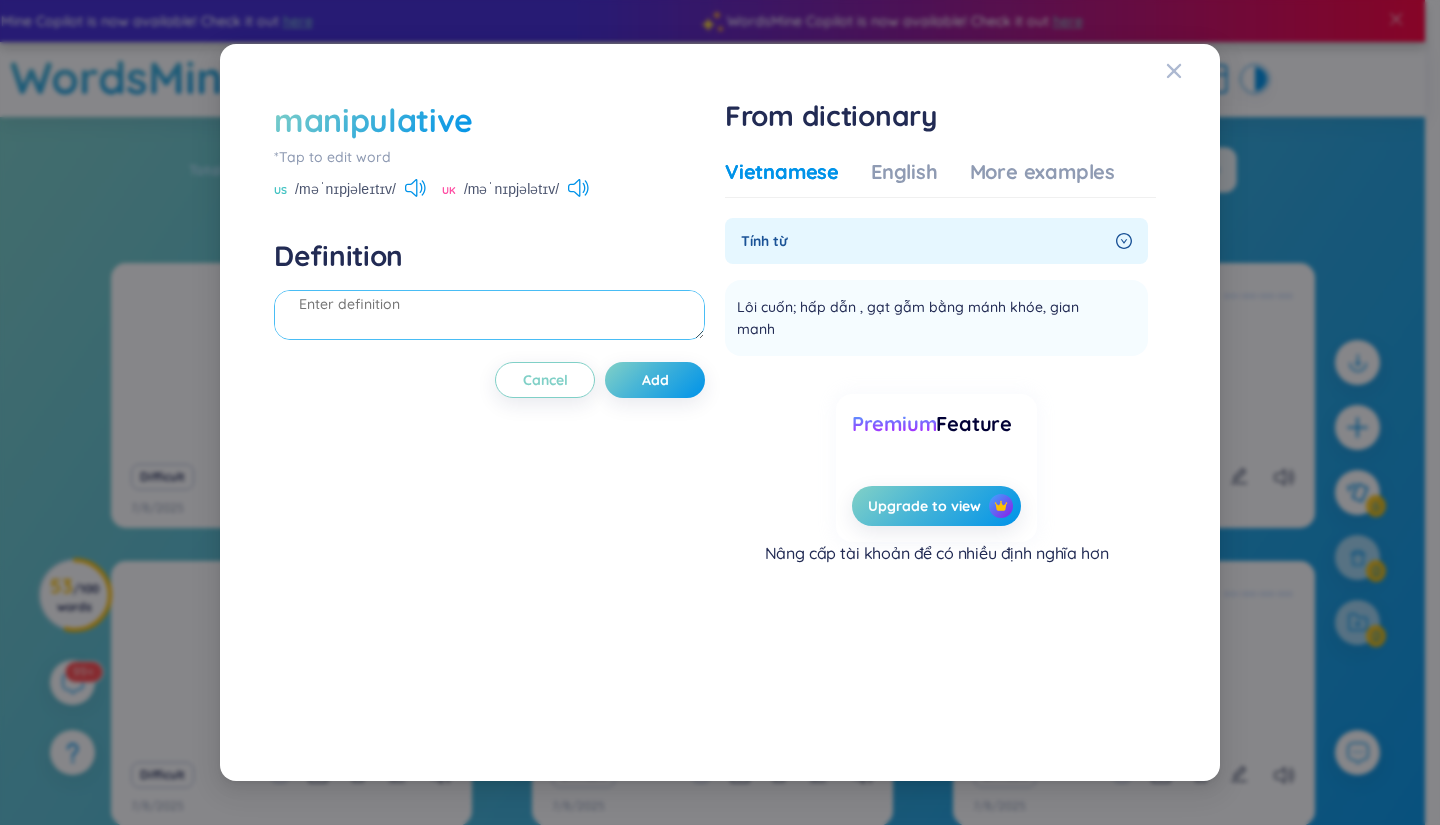 click at bounding box center [489, 315] 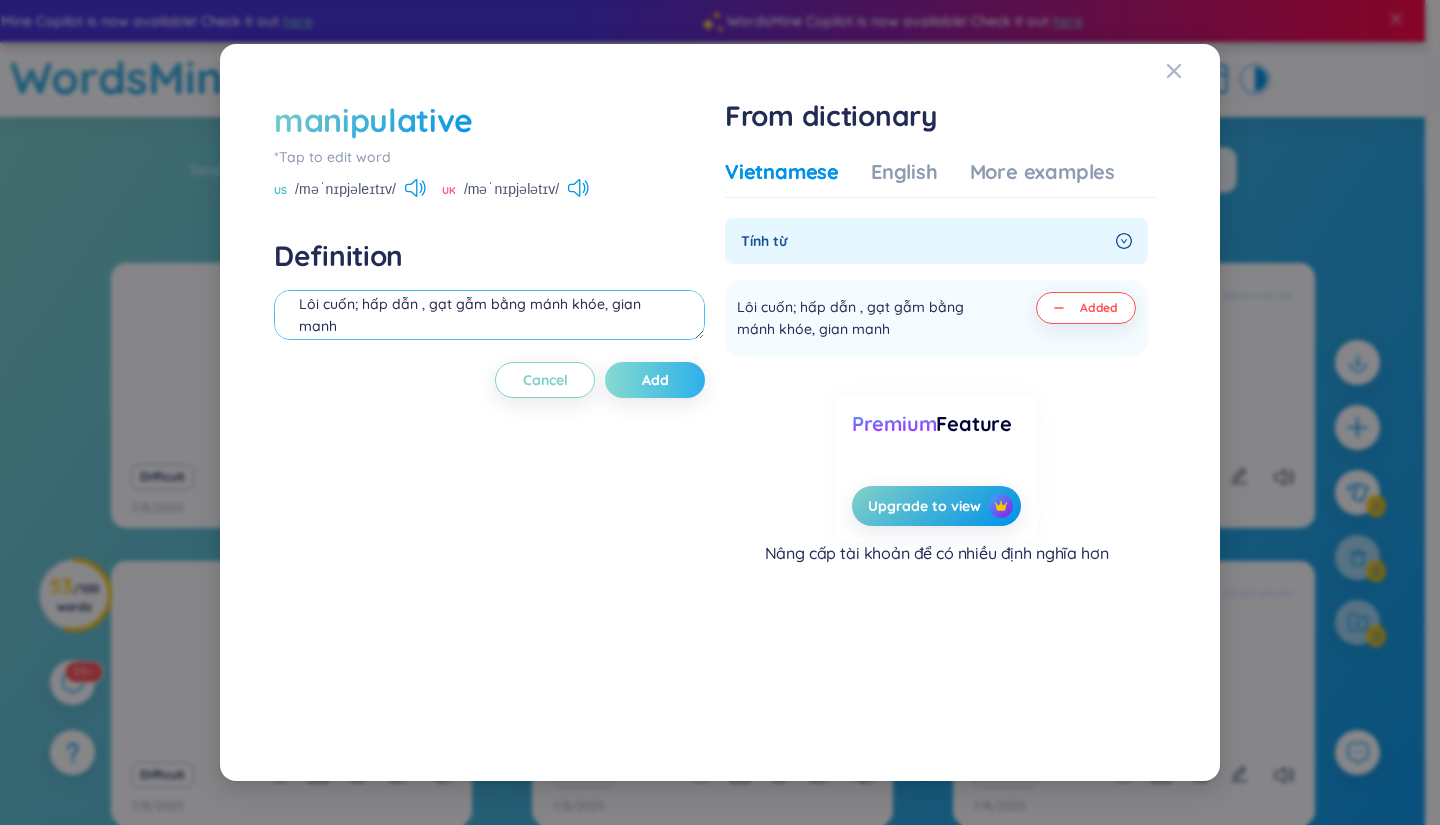 type on "Lôi cuốn; hấp dẫn , gạt gẫm bằng mánh khóe, gian manh" 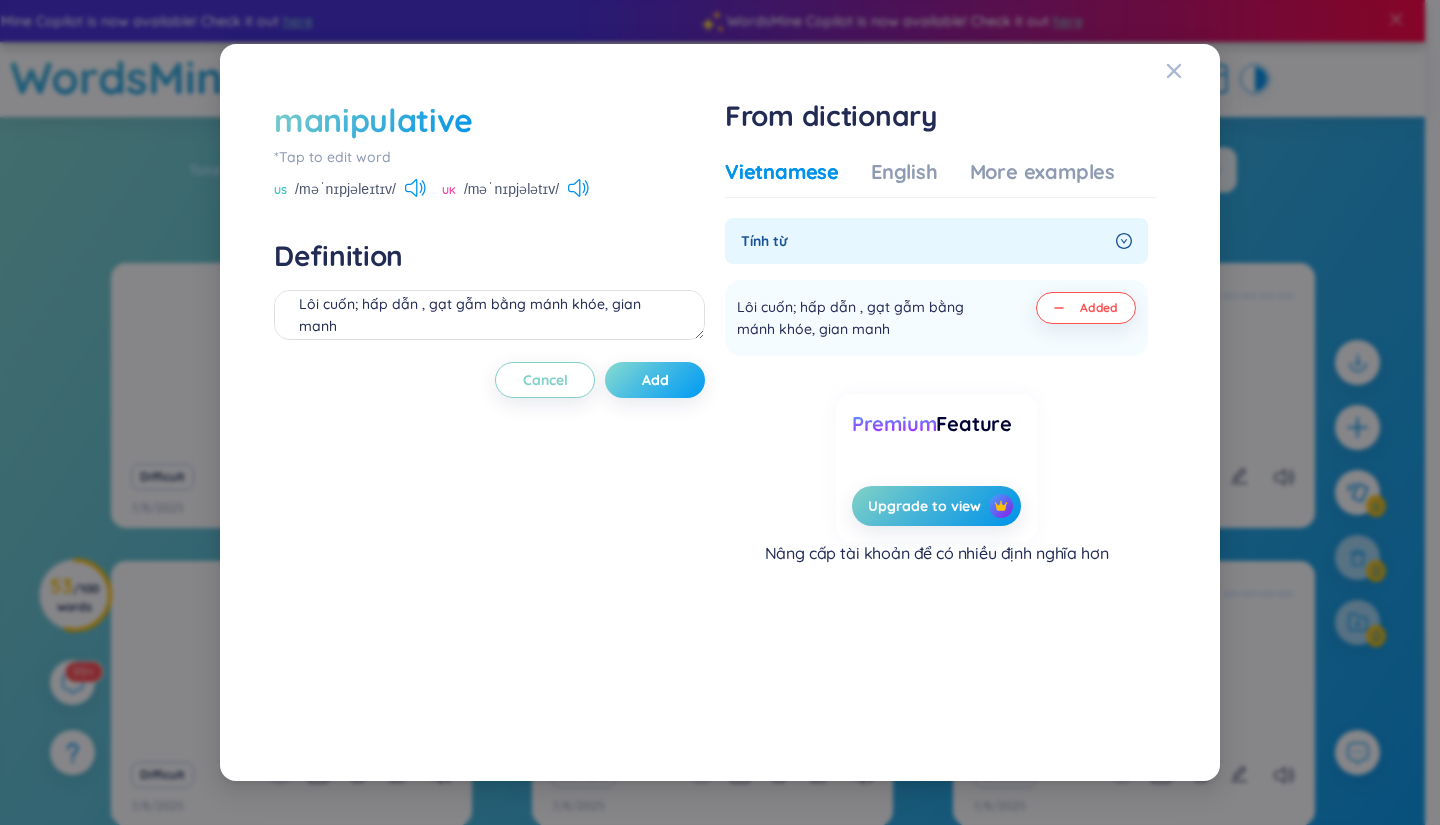 click on "Add" at bounding box center [655, 380] 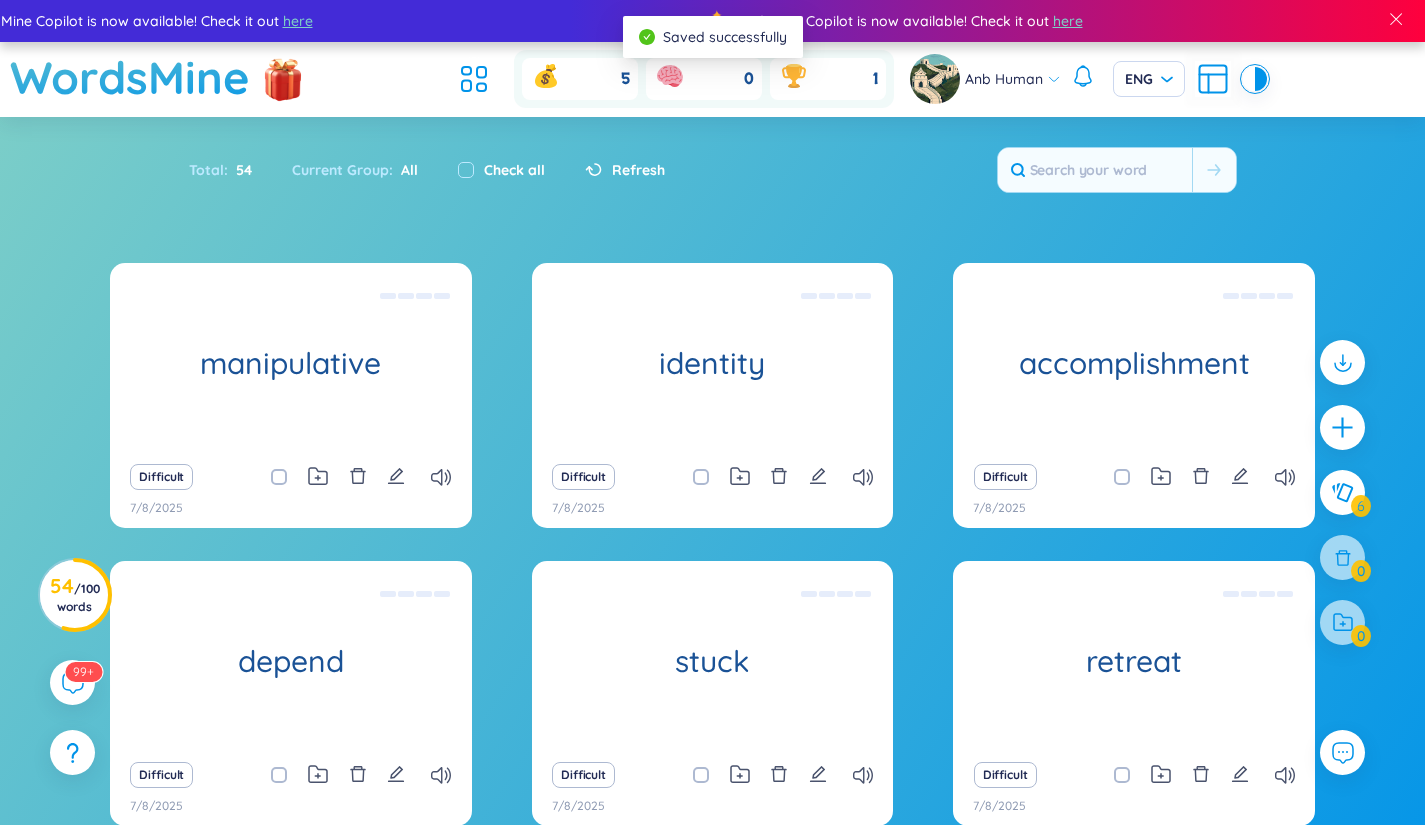 click 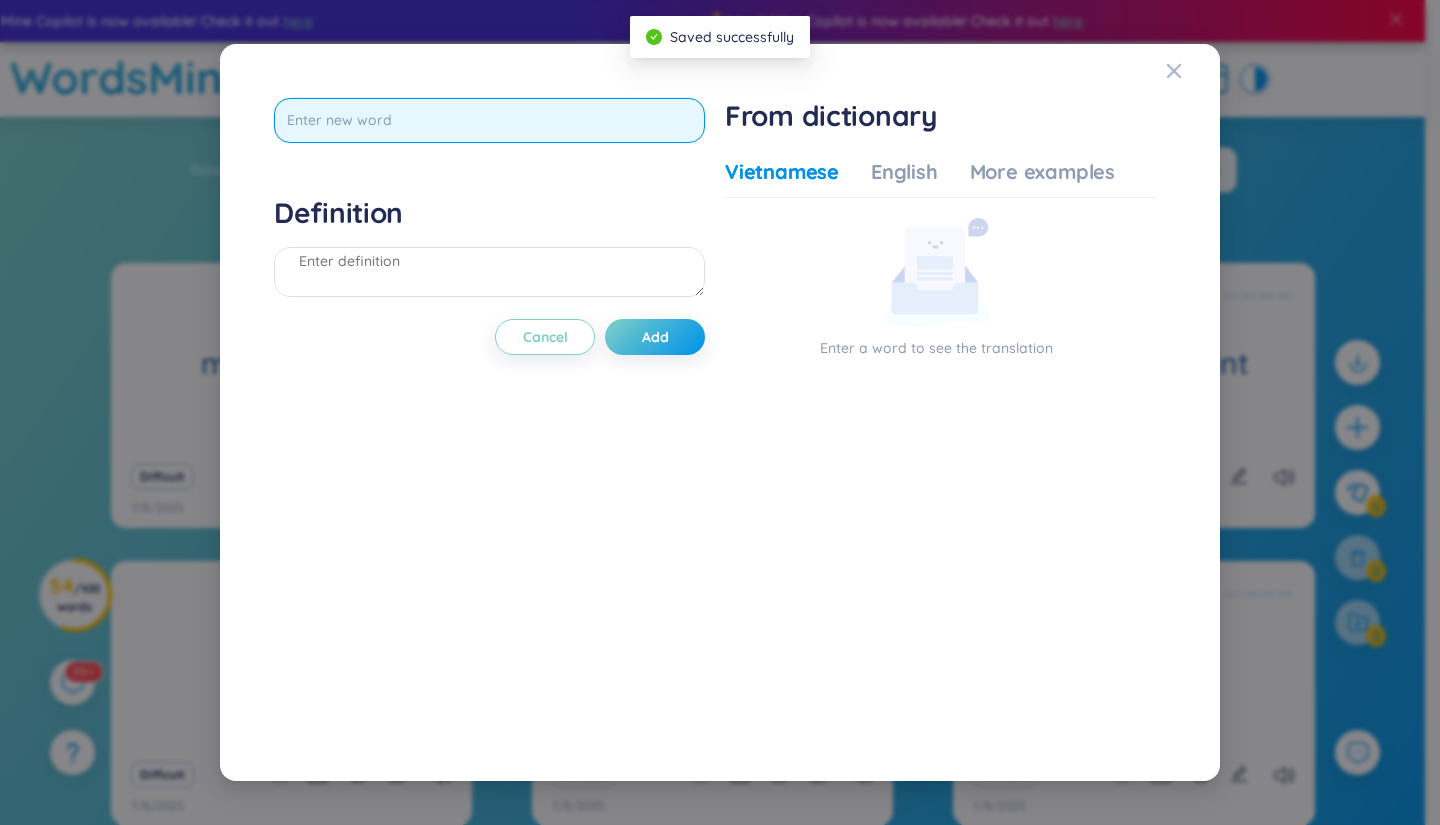 click at bounding box center [489, 120] 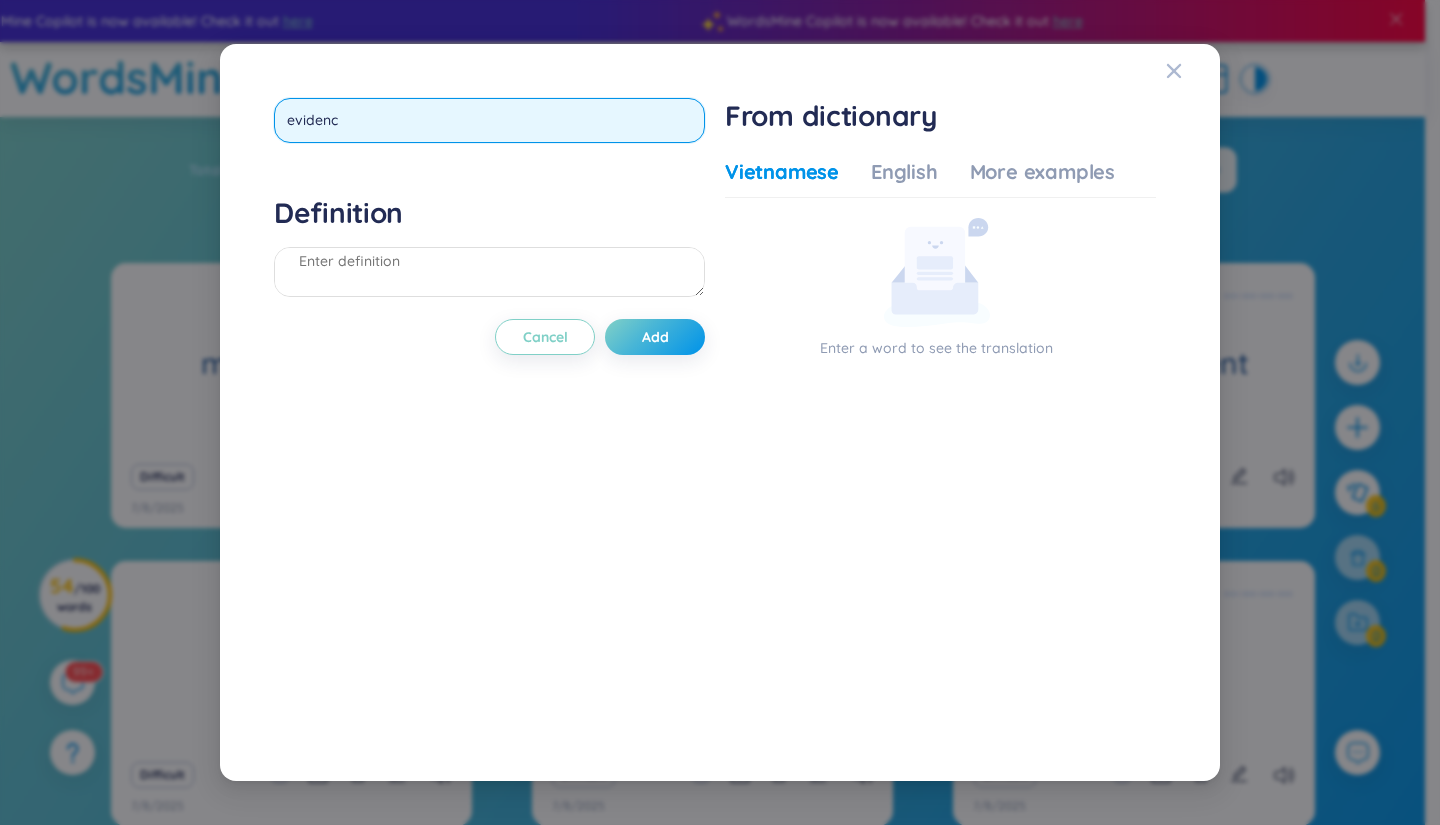 type on "evidence" 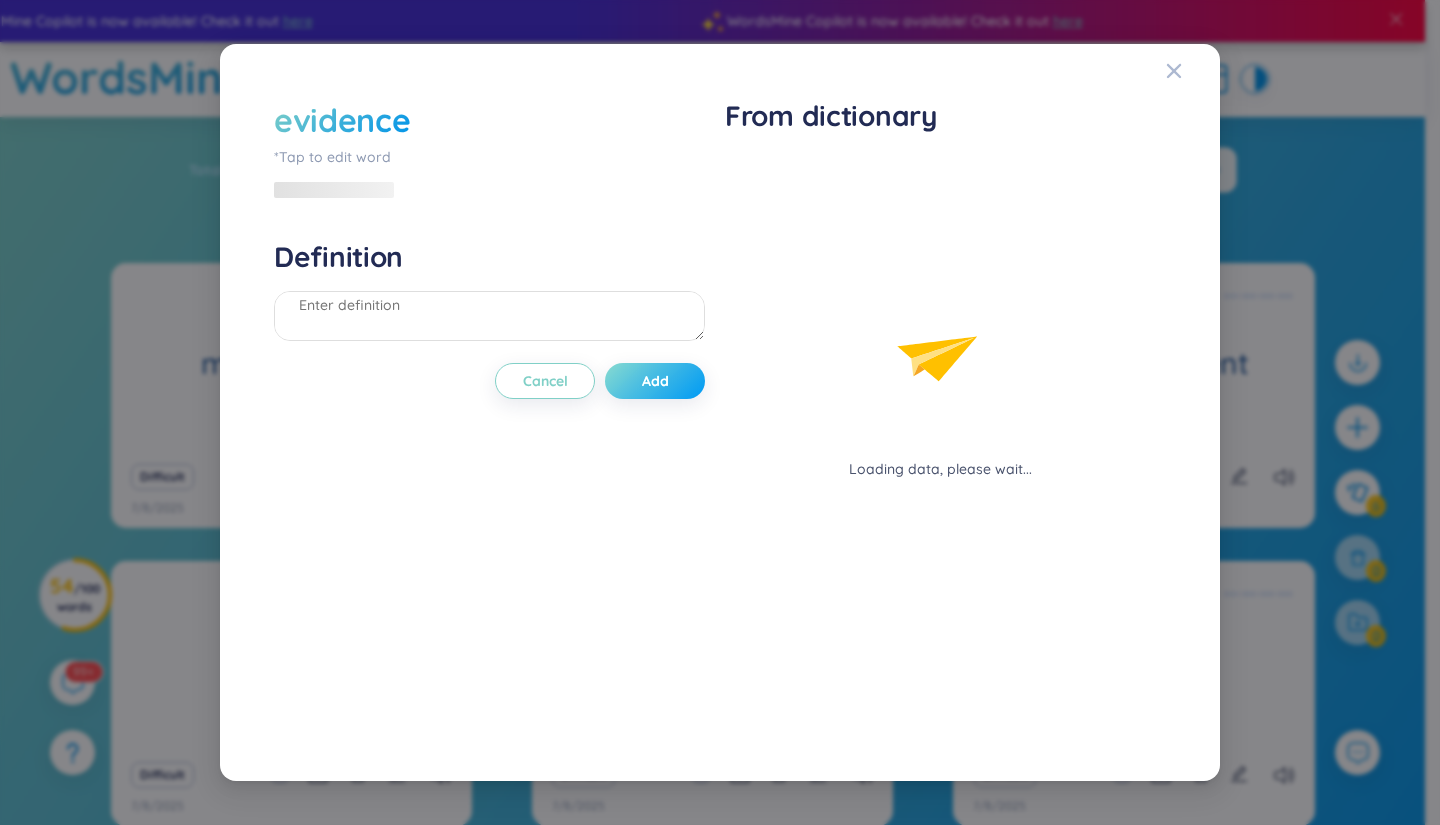 click on "evidence *Tap to edit word Definition Cancel Add" at bounding box center [489, 413] 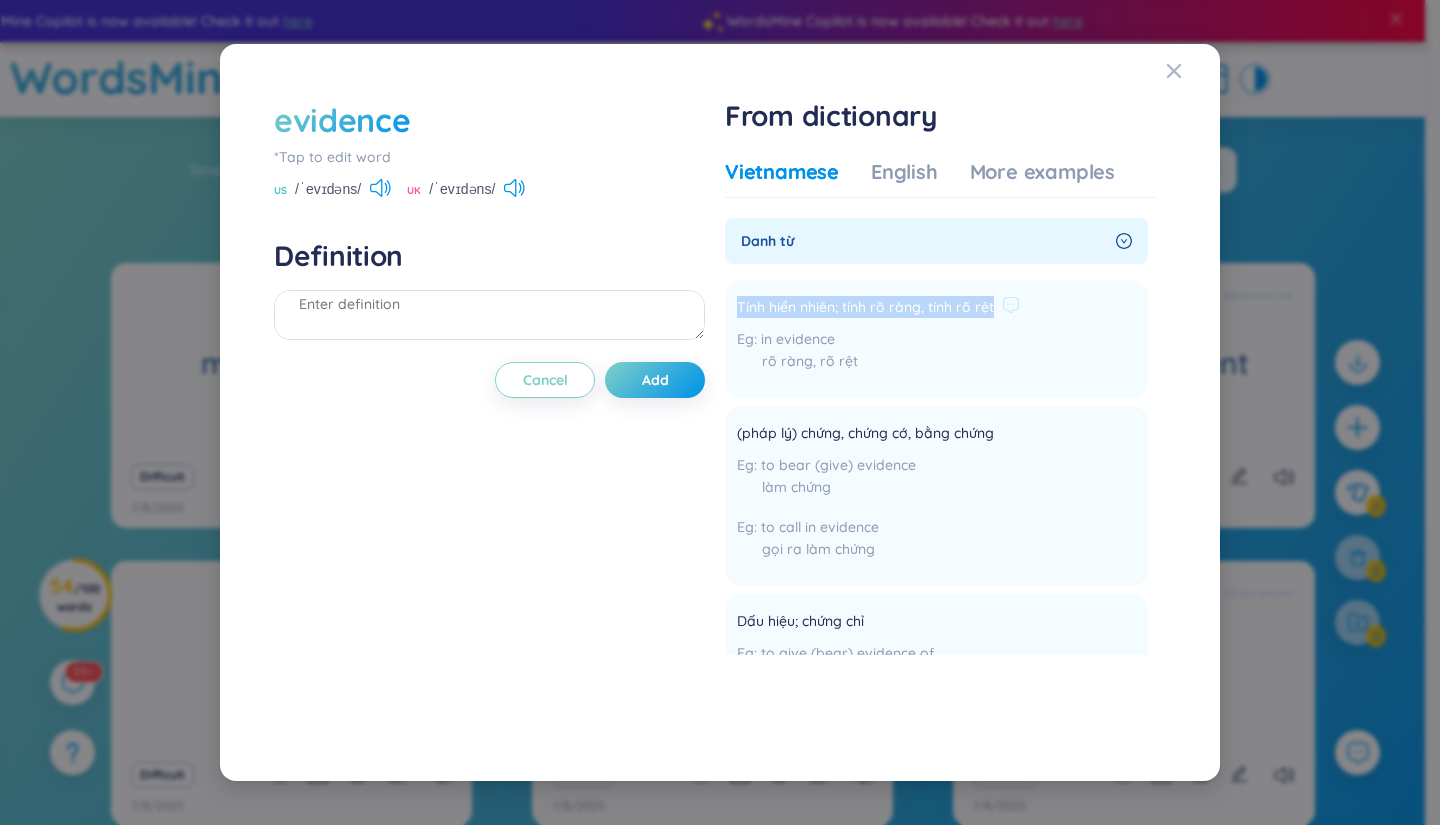 drag, startPoint x: 745, startPoint y: 300, endPoint x: 992, endPoint y: 313, distance: 247.34187 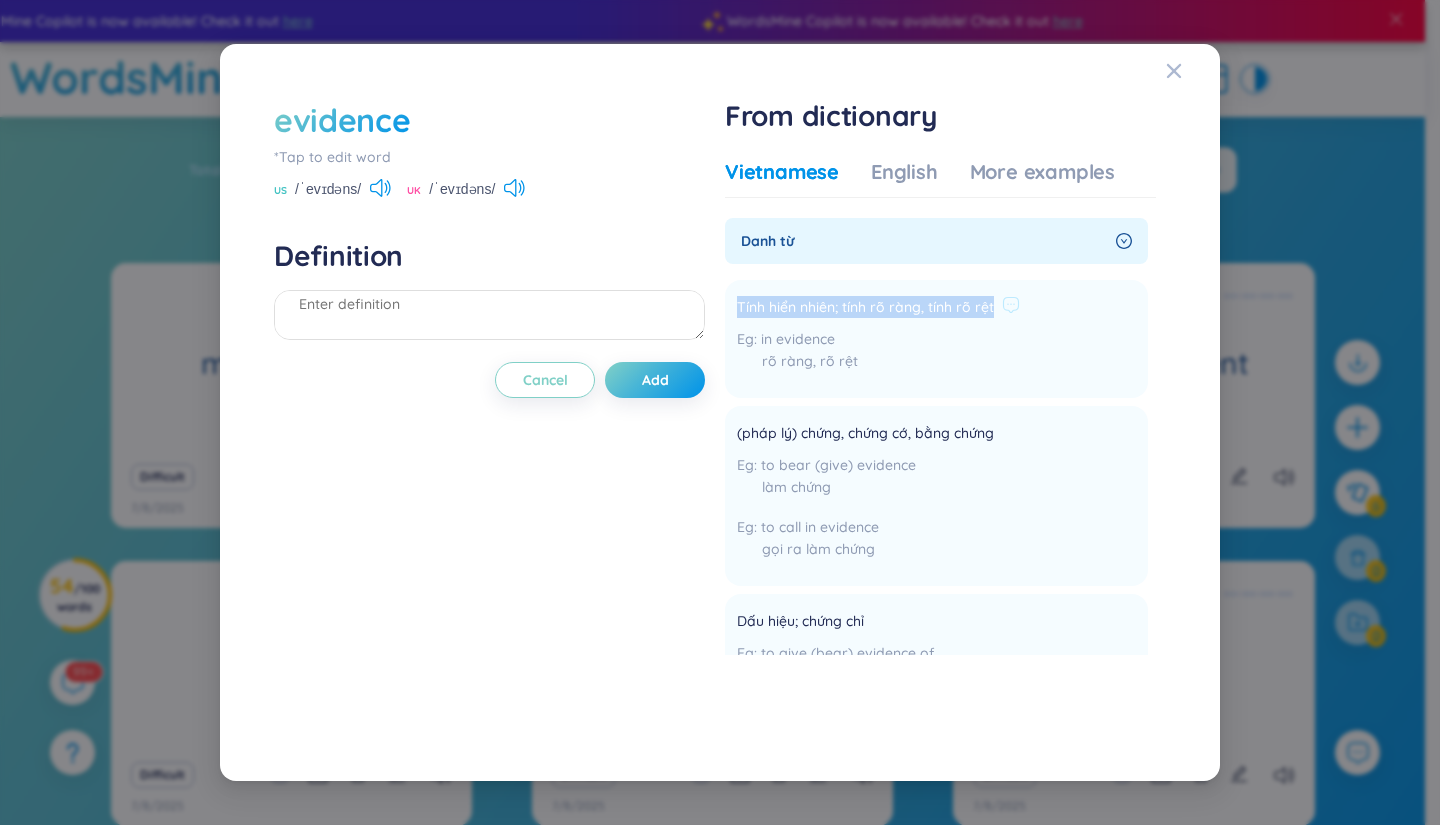 click on "Tính hiển nhiên; tính rõ ràng, tính rõ rệt in evidence rõ ràng, rõ rệt Add" at bounding box center [936, 339] 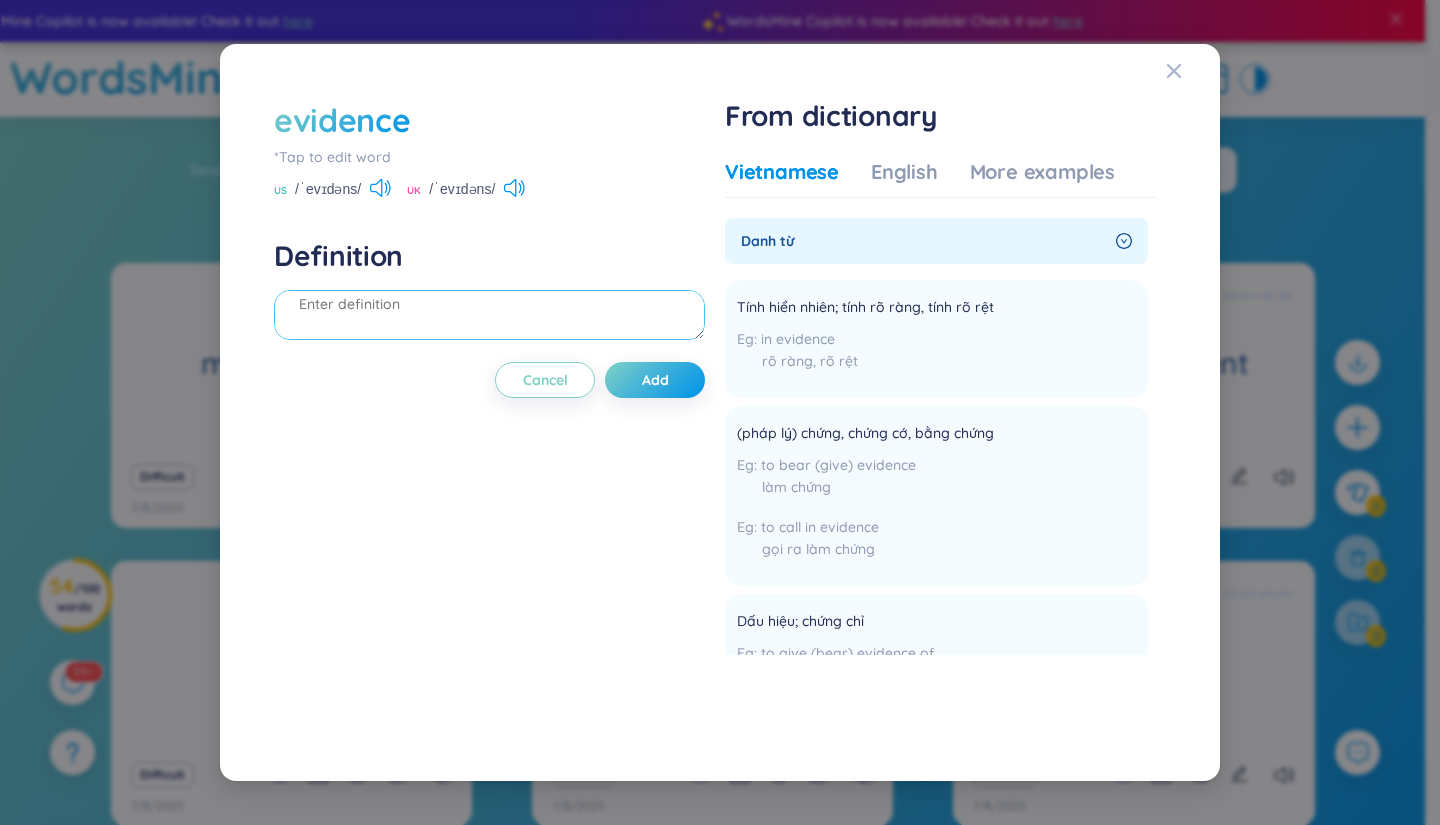 click at bounding box center (489, 315) 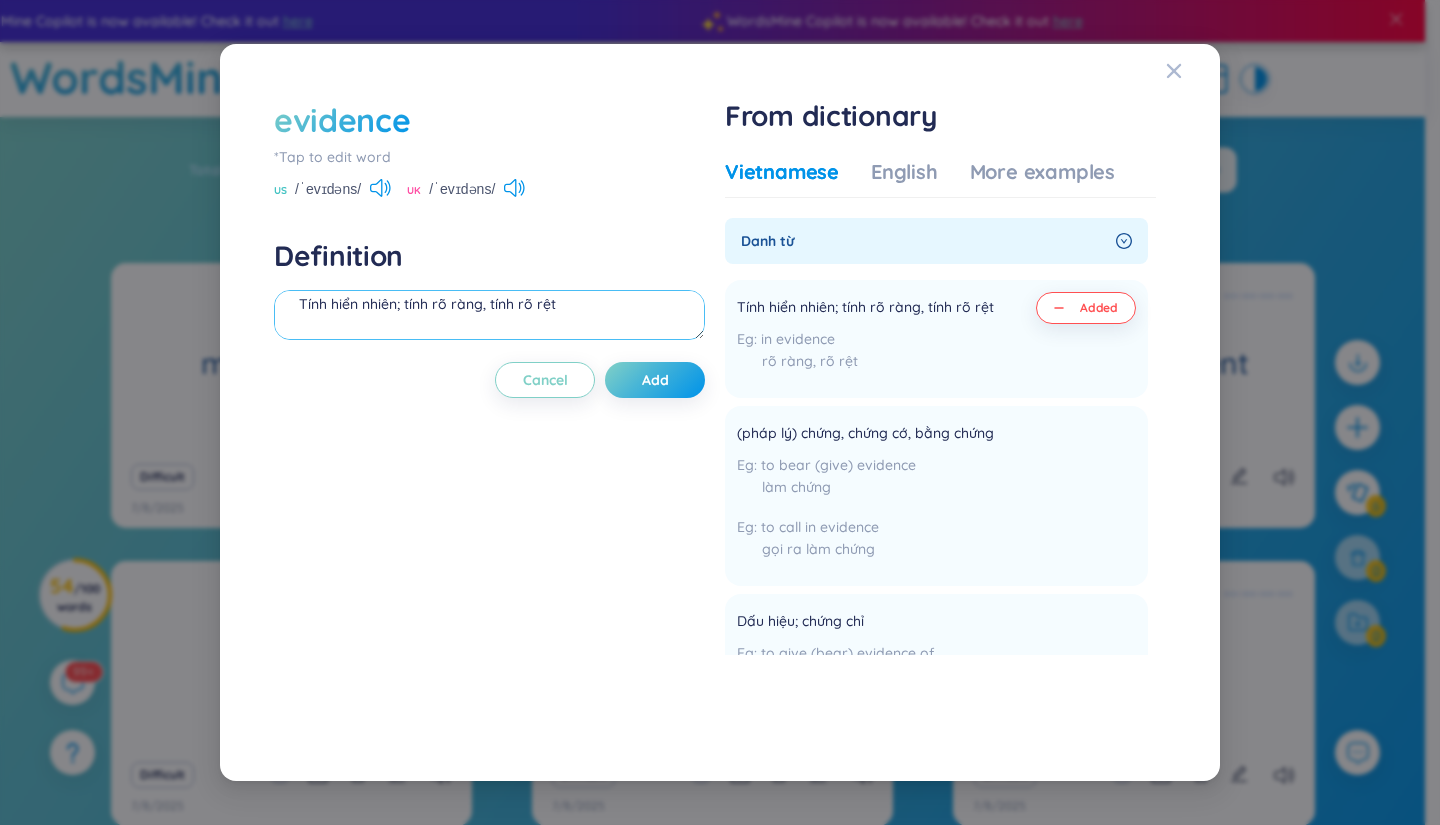 type on "Tính hiển nhiên; tính rõ ràng, tính rõ rệt" 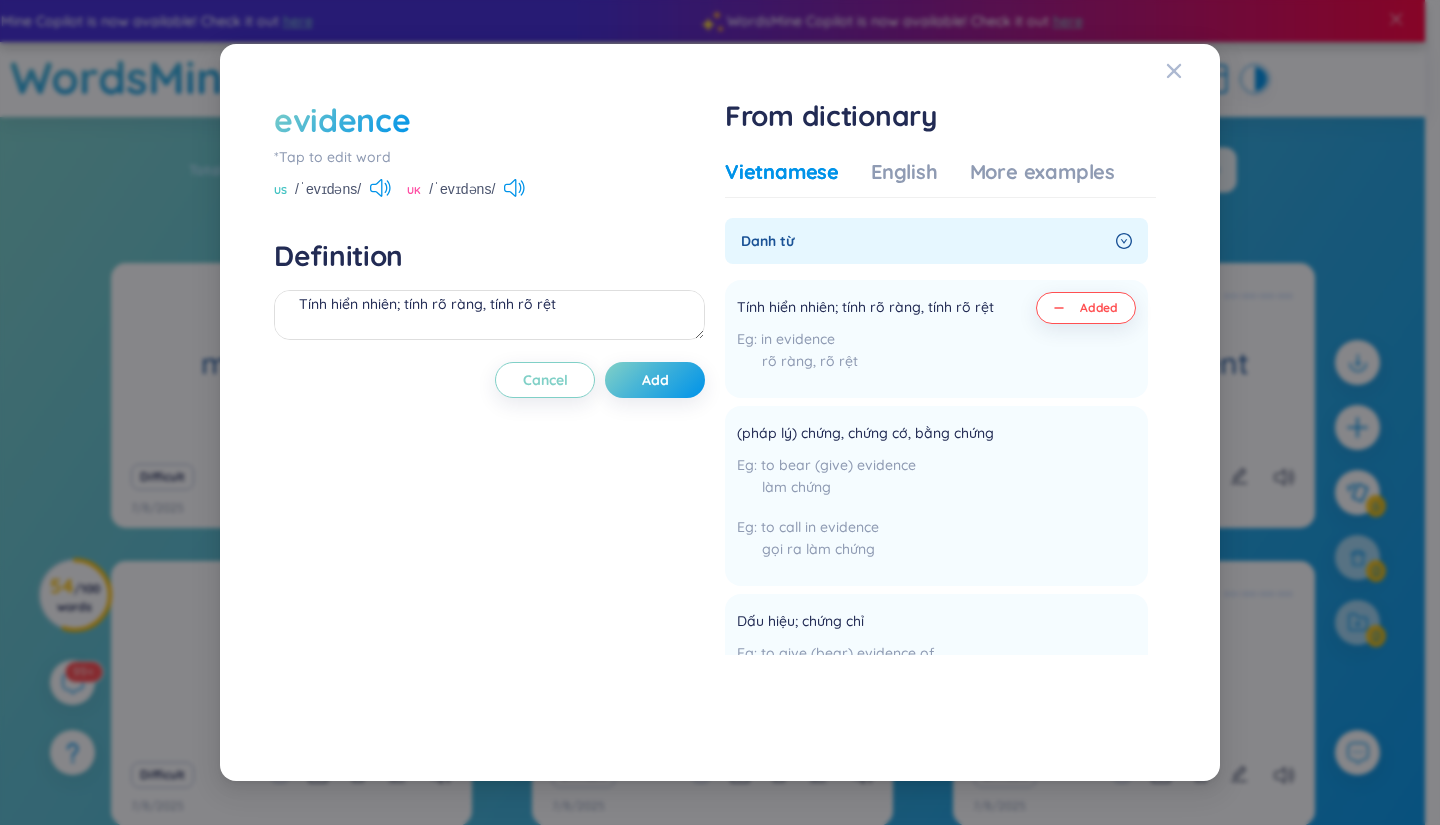 click on "evidence *Tap to edit word US /ˈevɪdəns/ UK /ˈevɪdəns/ Definition Tính hiển nhiên; tính rõ ràng, tính rõ rệt Cancel Add From dictionary Vietnamese English More examples Danh từ Tính hiển nhiên; tính rõ ràng, tính rõ rệt in evidence rõ ràng, rõ rệt Added (pháp lý) chứng, chứng cớ, bằng chứng to bear (give) evidence làm chứng to call in evidence gọi ra làm chứng Add Dấu hiệu; chứng chỉ to give (bear) evidence of là dấu hiệu của; chứng tỏ (cái gì) Add Ngoại động từ Chứng tỏ, chứng minh Add Nội động từ Làm chứng Add Hóa học & vật liệu tính rõ ràng Add Toán & tin sự rõ ràng Add Kỹ thuật chung bằng chứng Evidence and Terms of Insurance bằng chứng và những điều khoản bảo hiểm Insurance, Evidence and Terms of bằng chứng và những điều khoản bảo hiểm Add chứng cớ experimental evidence chứng cớ thực nghiệm Add sự chứng minh Add Kinh tế bằng chứng" at bounding box center [720, 413] 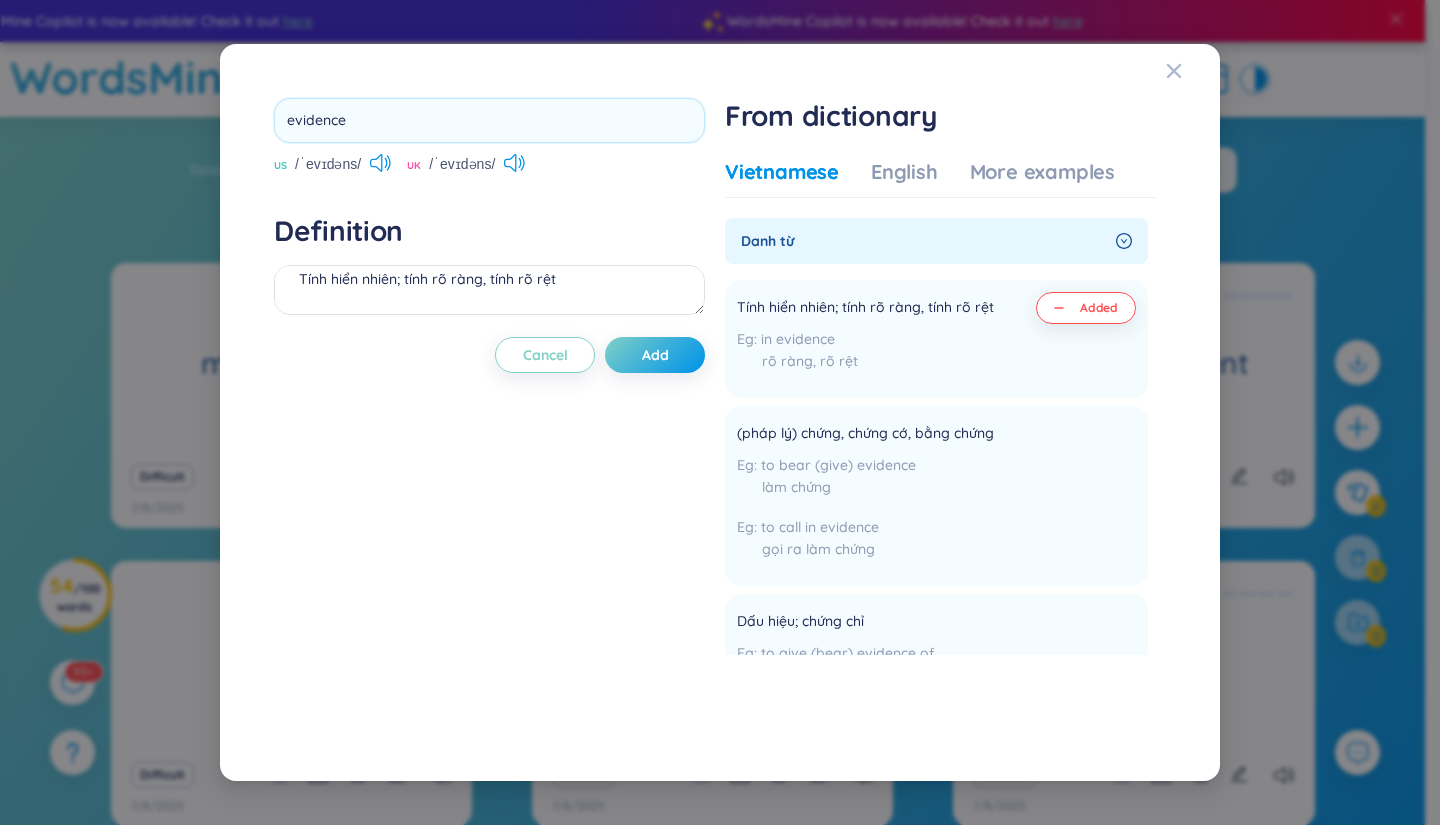 drag, startPoint x: 388, startPoint y: 129, endPoint x: 55, endPoint y: 166, distance: 335.04926 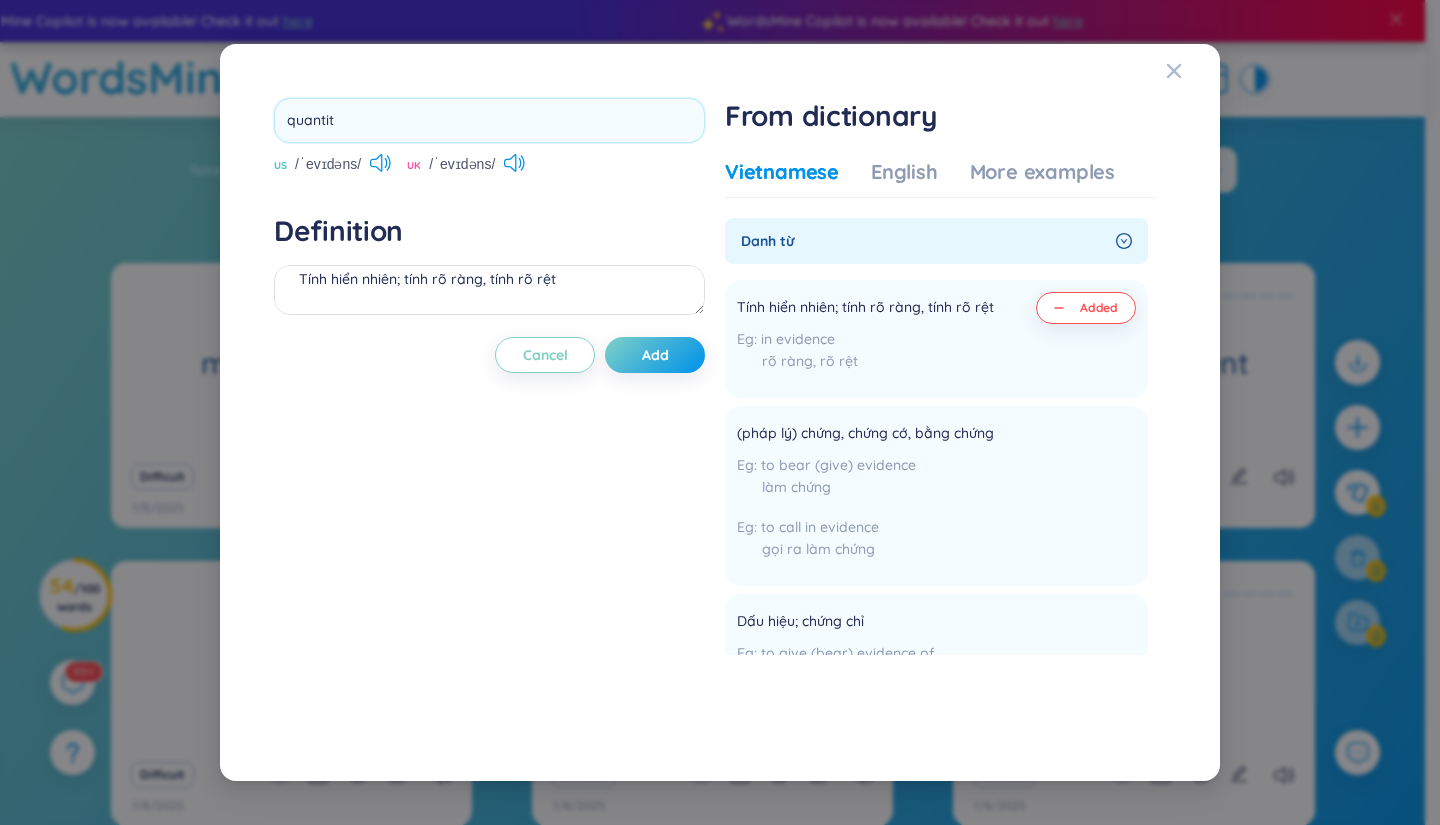 type on "quantity" 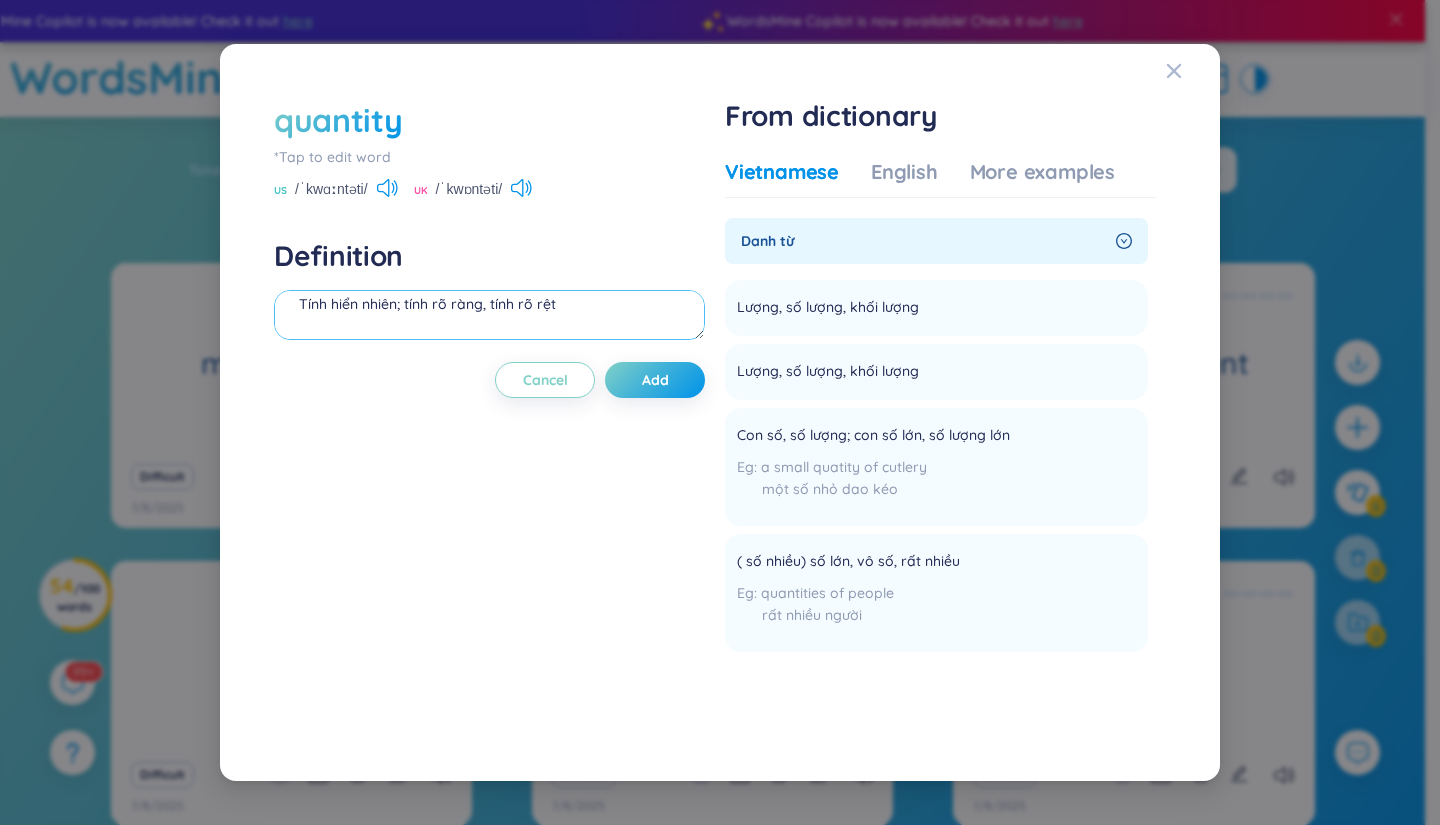 drag, startPoint x: 632, startPoint y: 324, endPoint x: 8, endPoint y: 328, distance: 624.0128 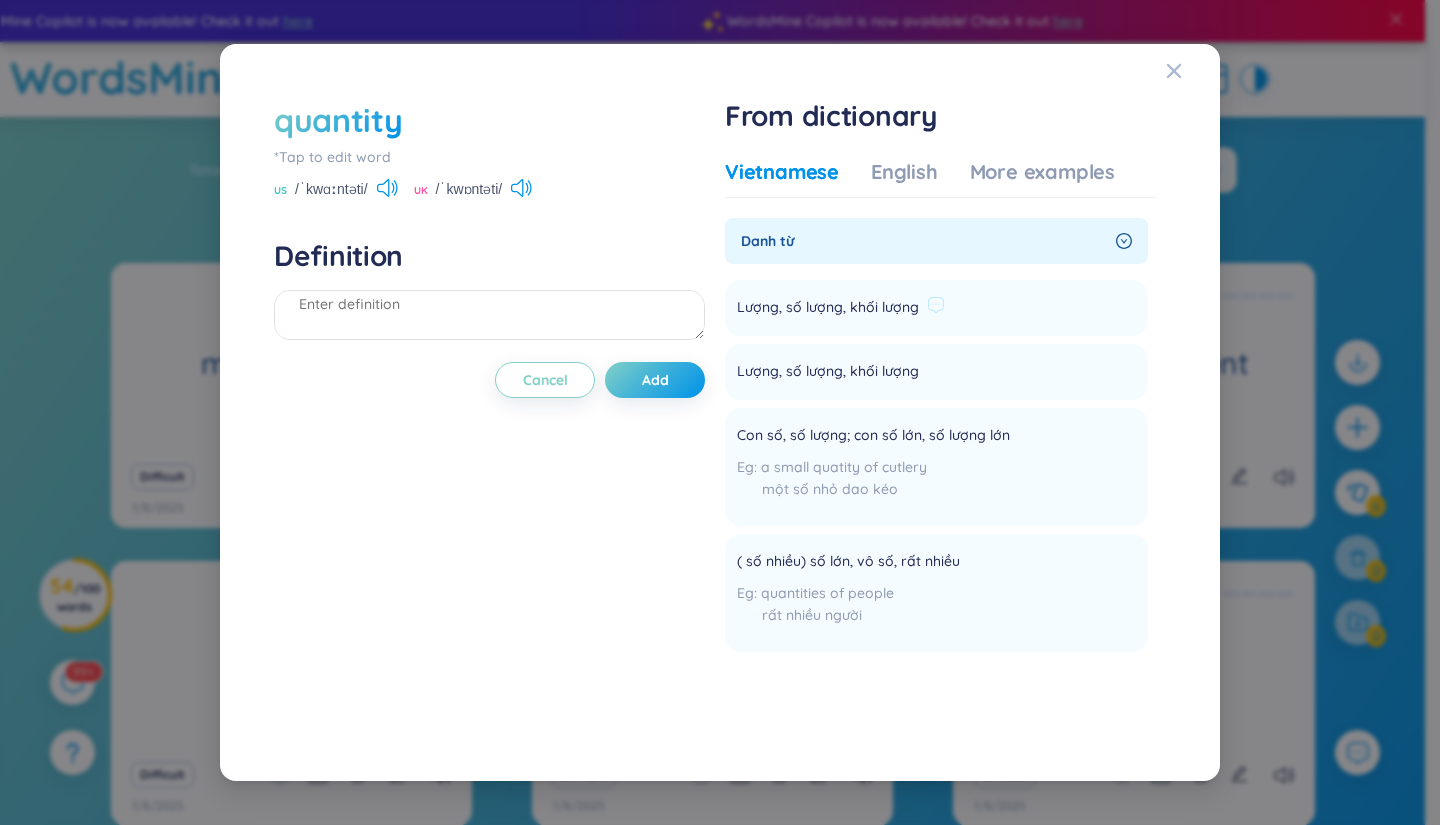 click on "Lượng, số lượng, khối lượng Add" at bounding box center (936, 308) 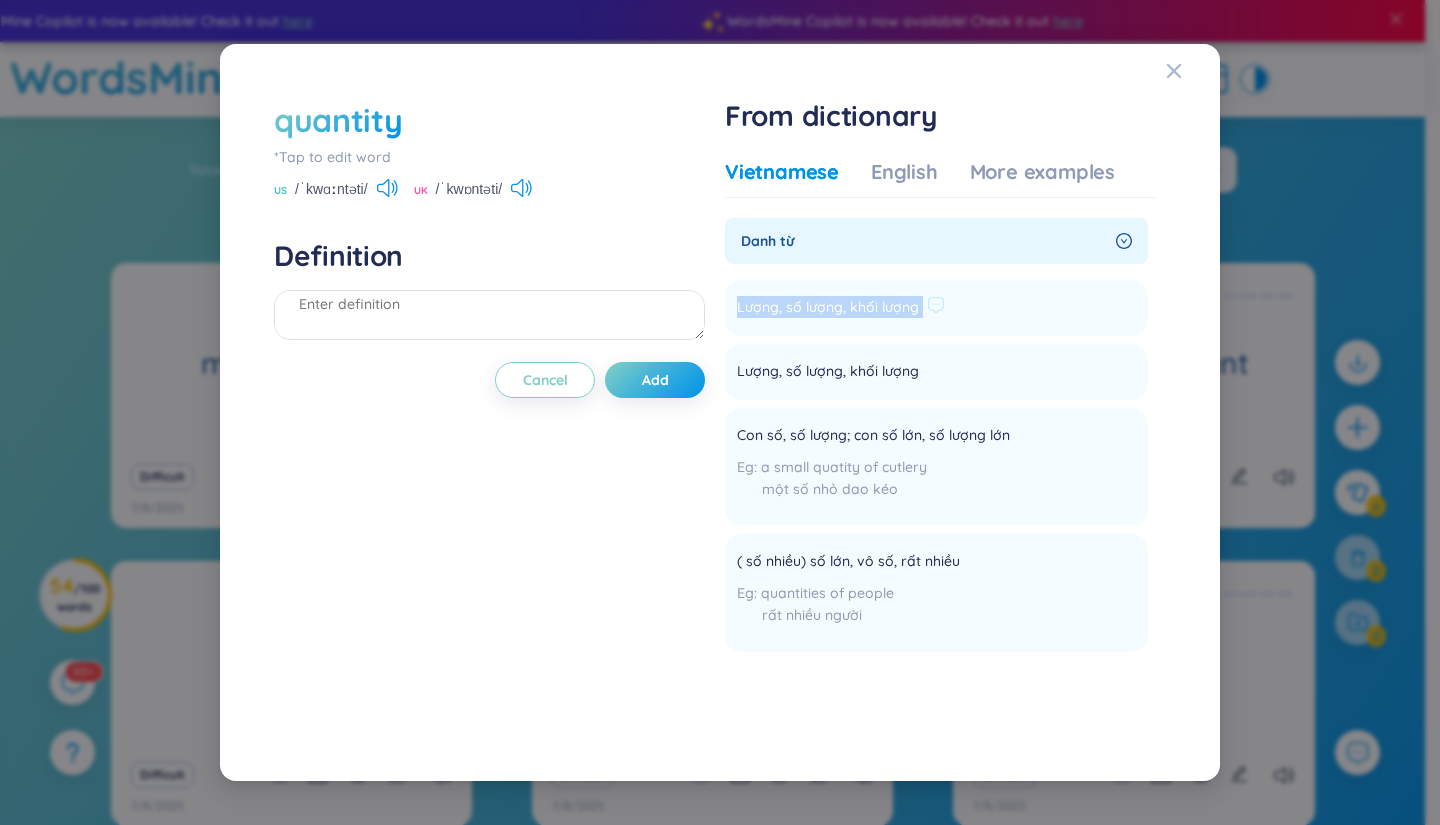 drag, startPoint x: 734, startPoint y: 300, endPoint x: 961, endPoint y: 285, distance: 227.49506 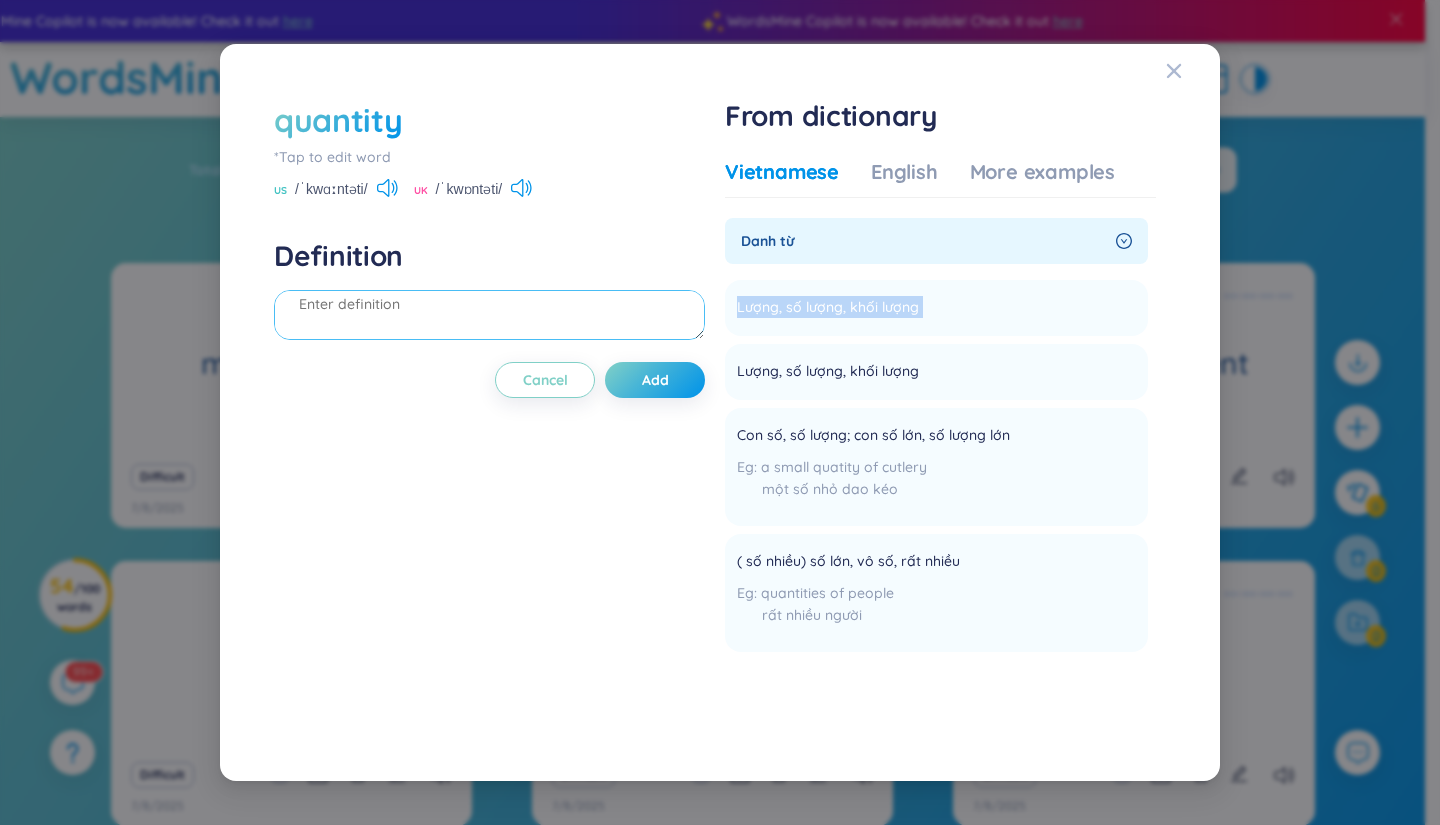 click at bounding box center [489, 315] 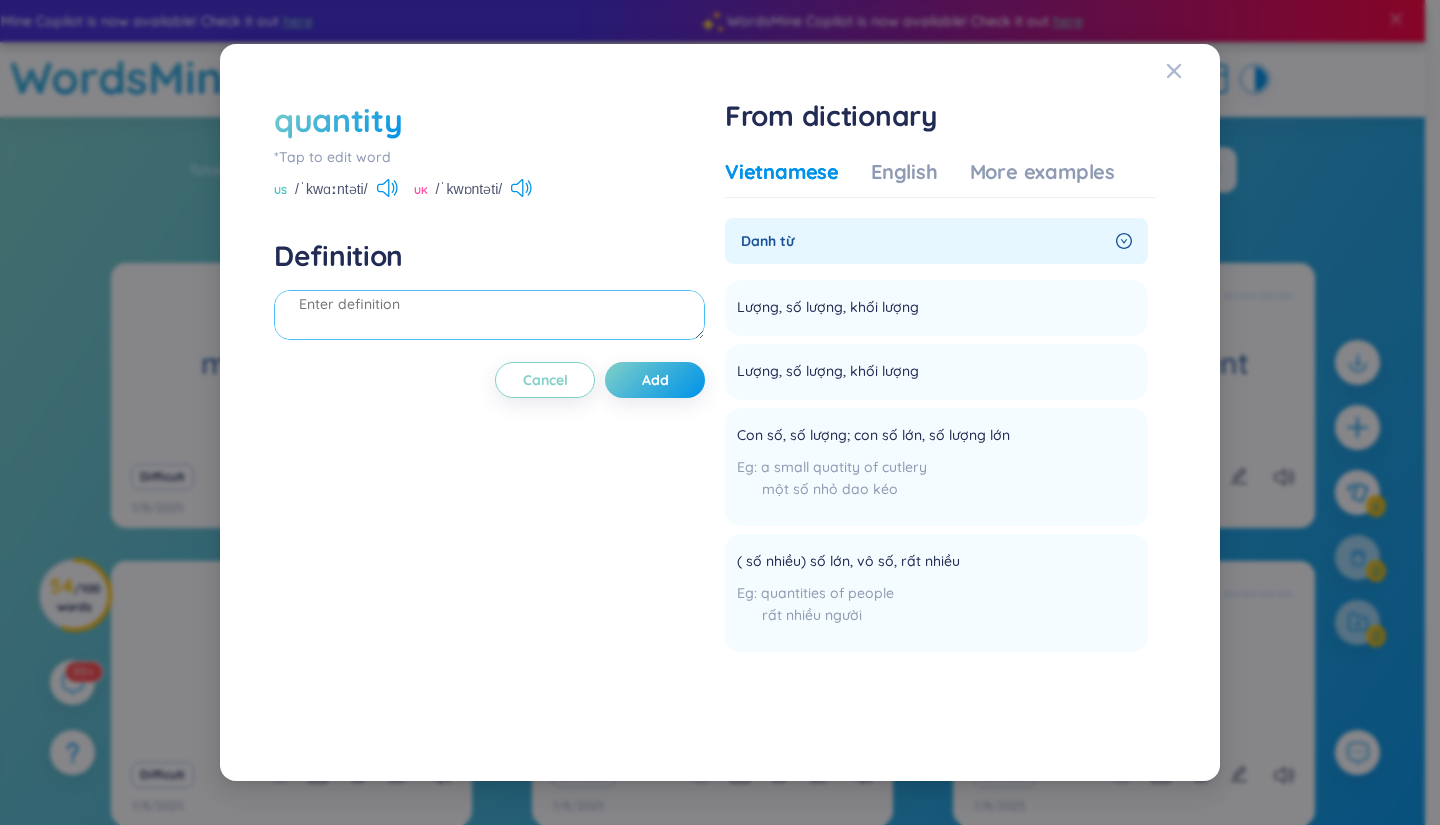paste on "Lượng, số lượng, khối lượng" 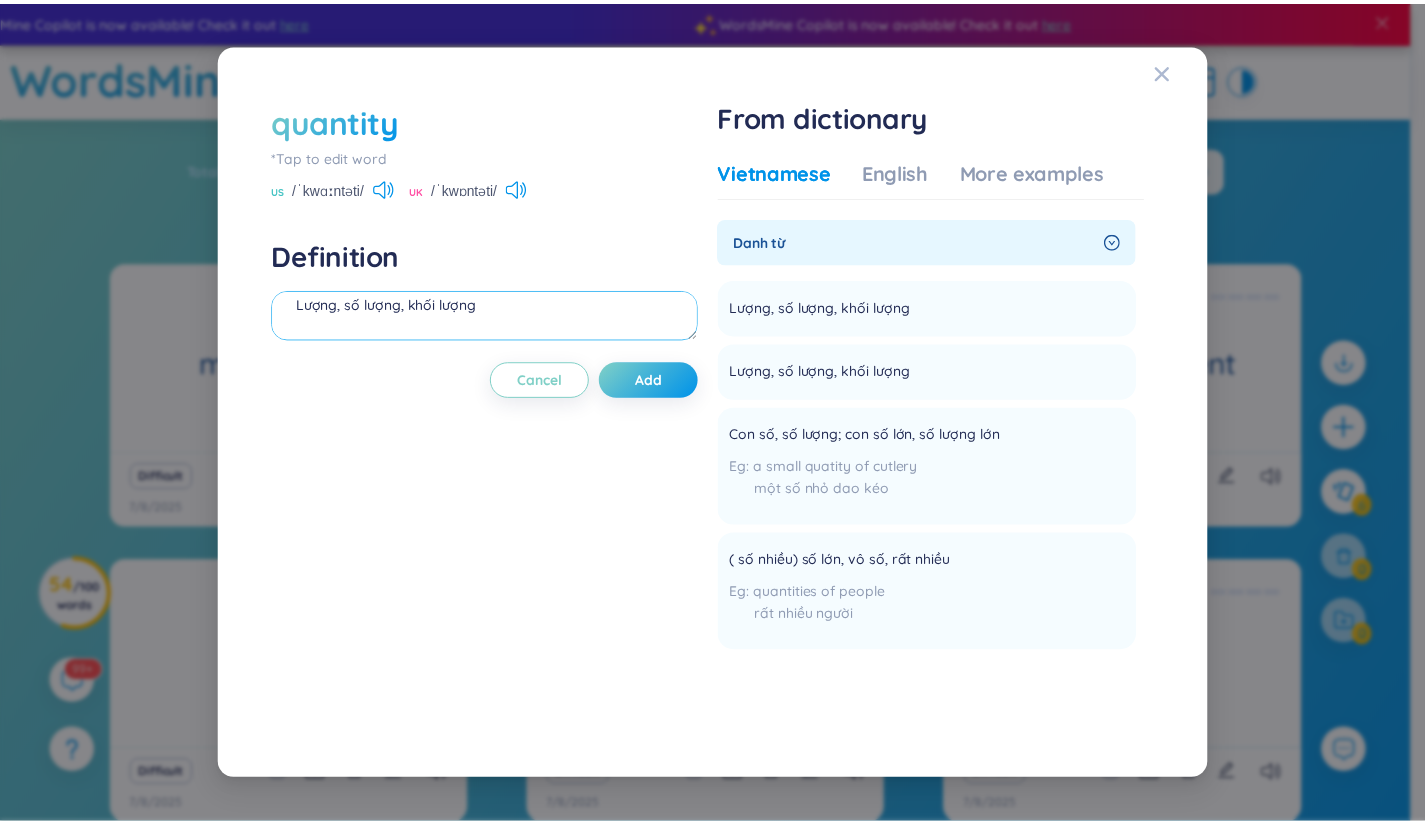 scroll, scrollTop: 40, scrollLeft: 0, axis: vertical 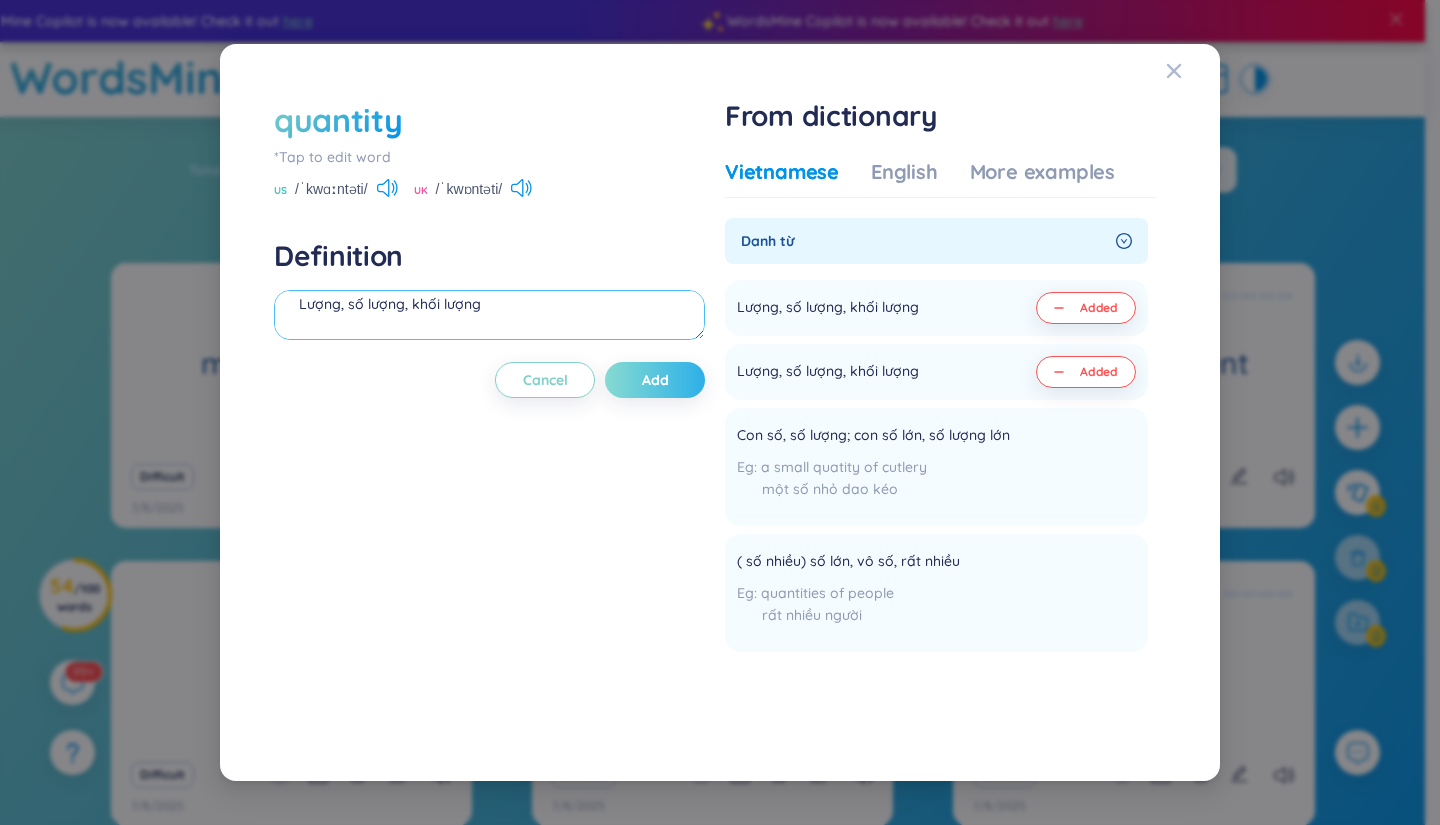 type on "Lượng, số lượng, khối lượng" 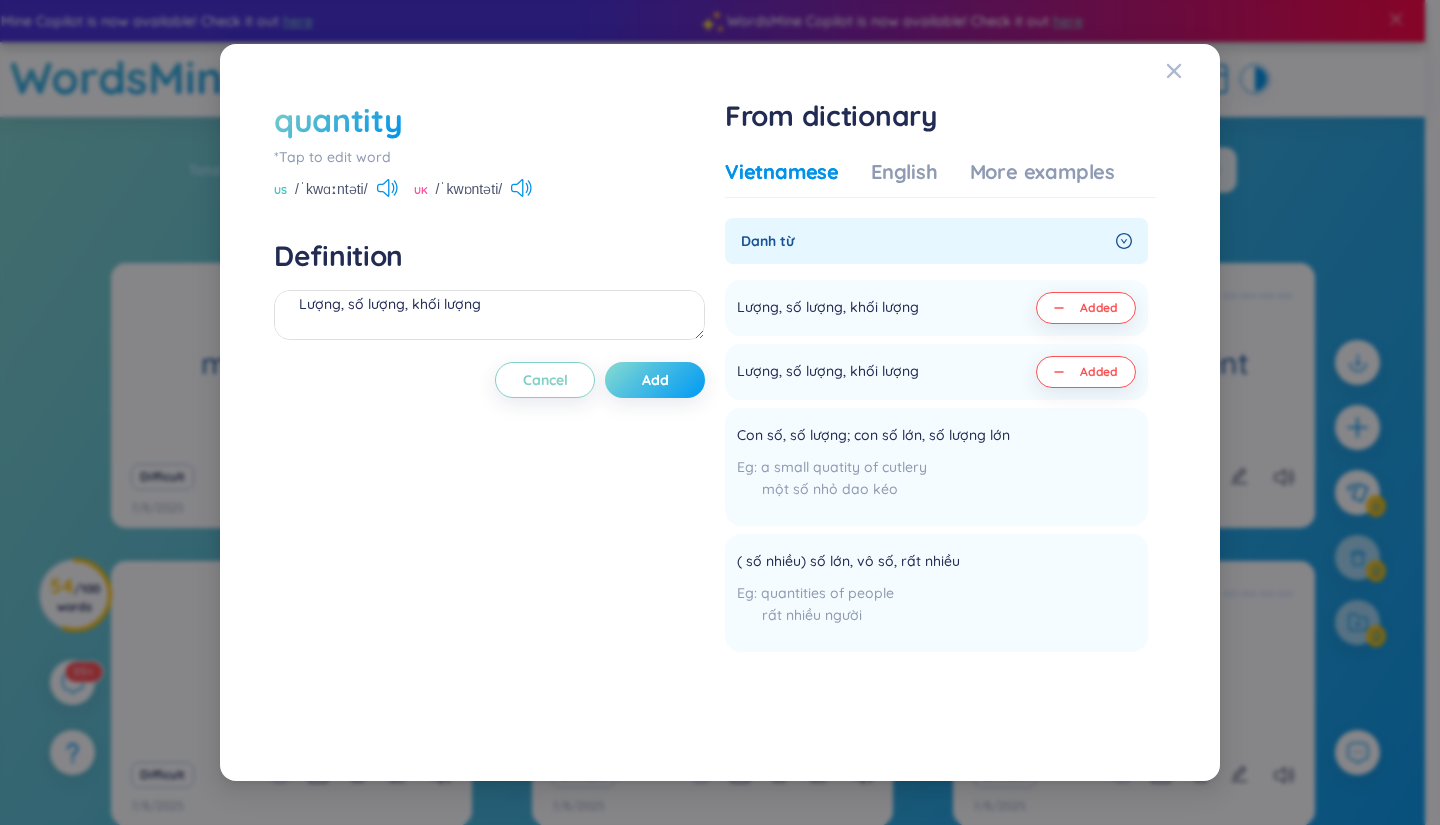click on "Add" at bounding box center [655, 380] 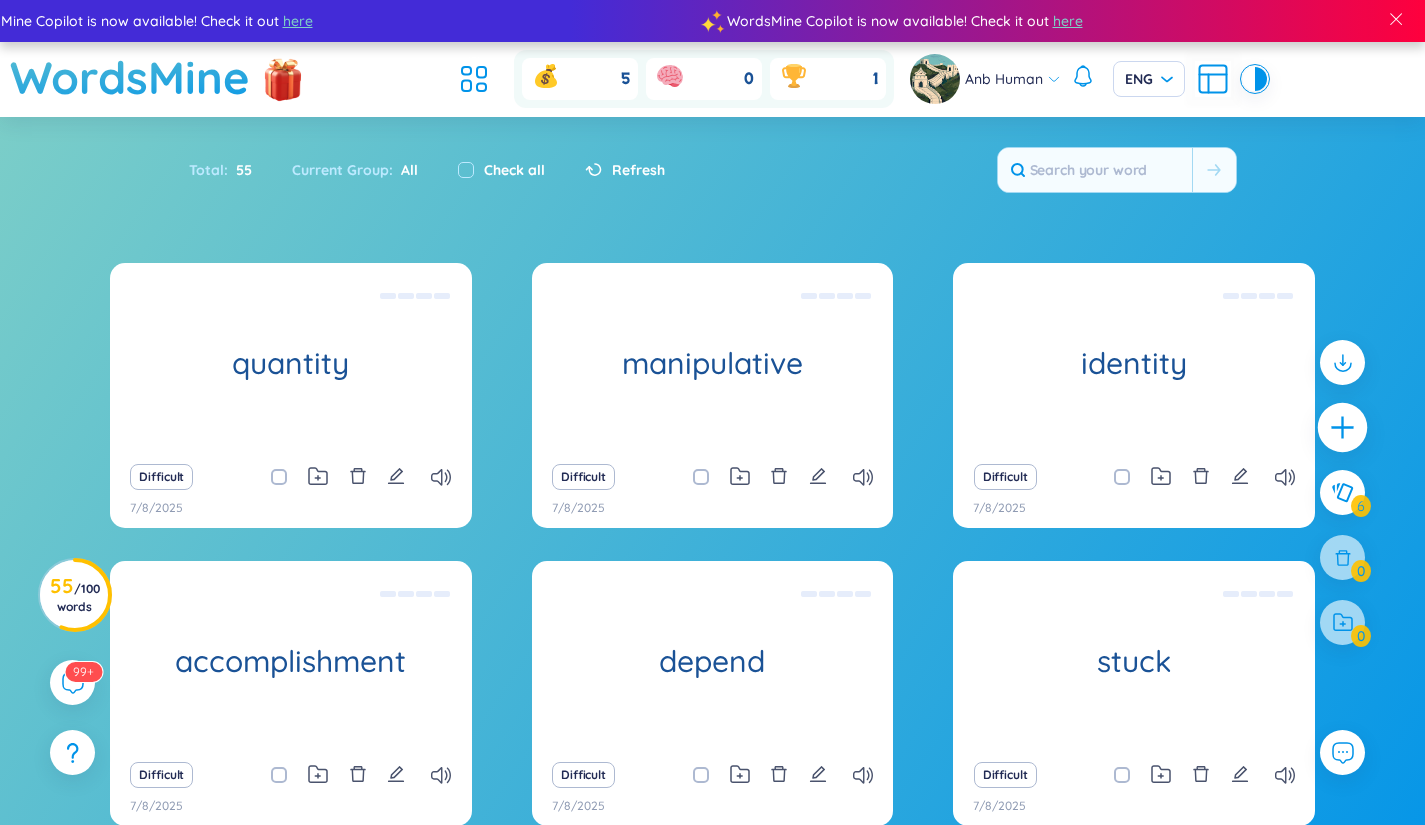 click 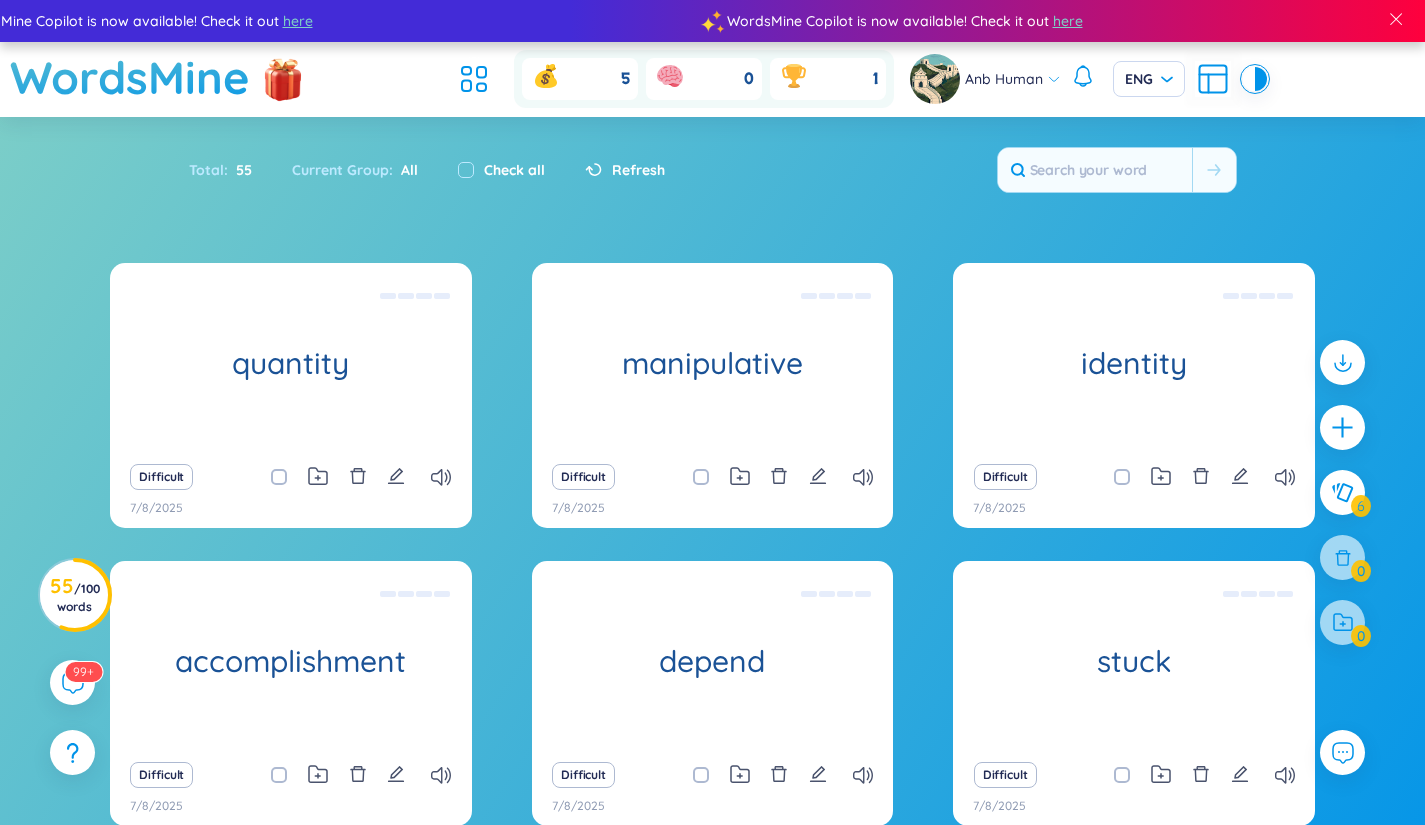 type 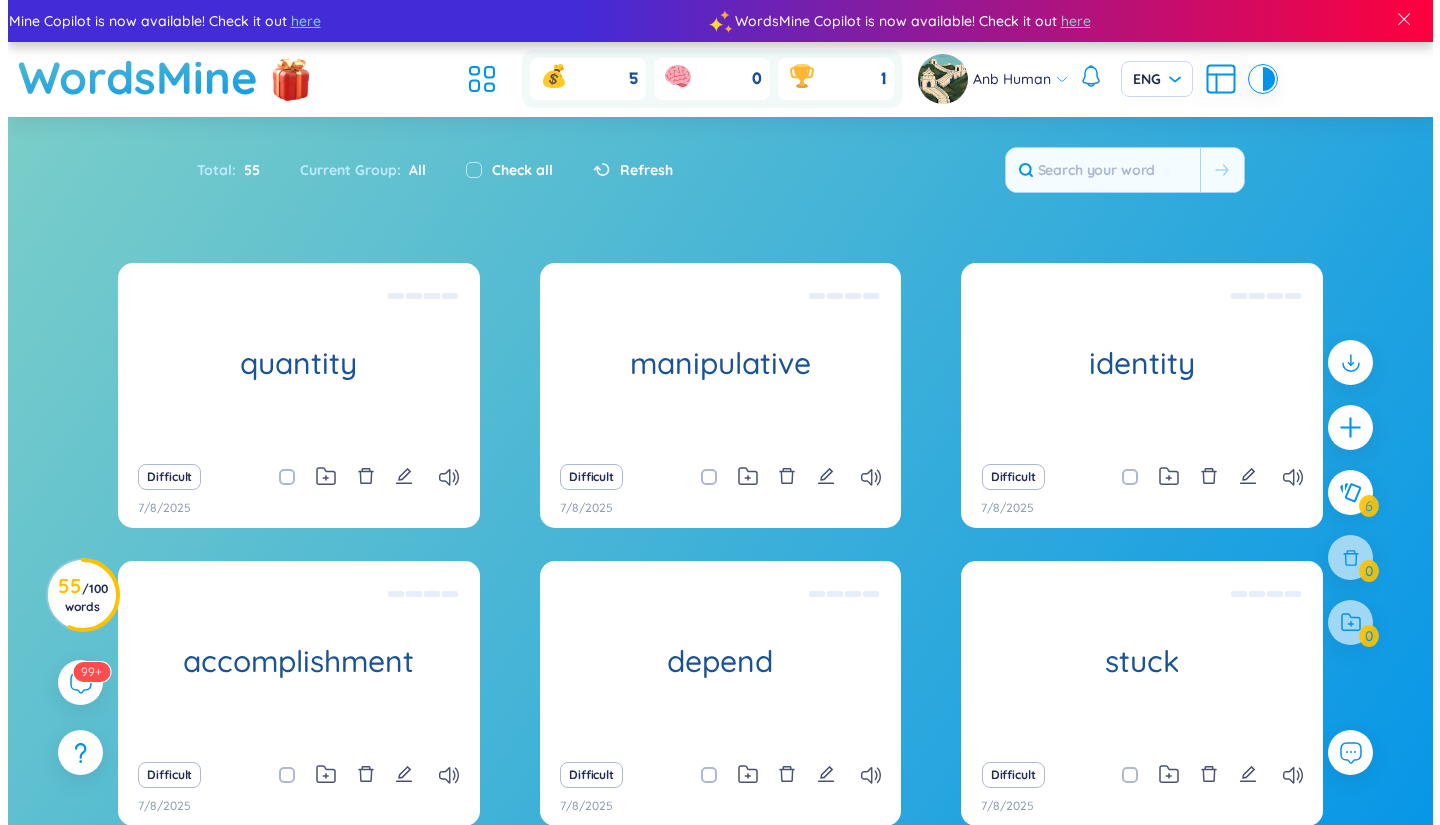scroll, scrollTop: 22, scrollLeft: 0, axis: vertical 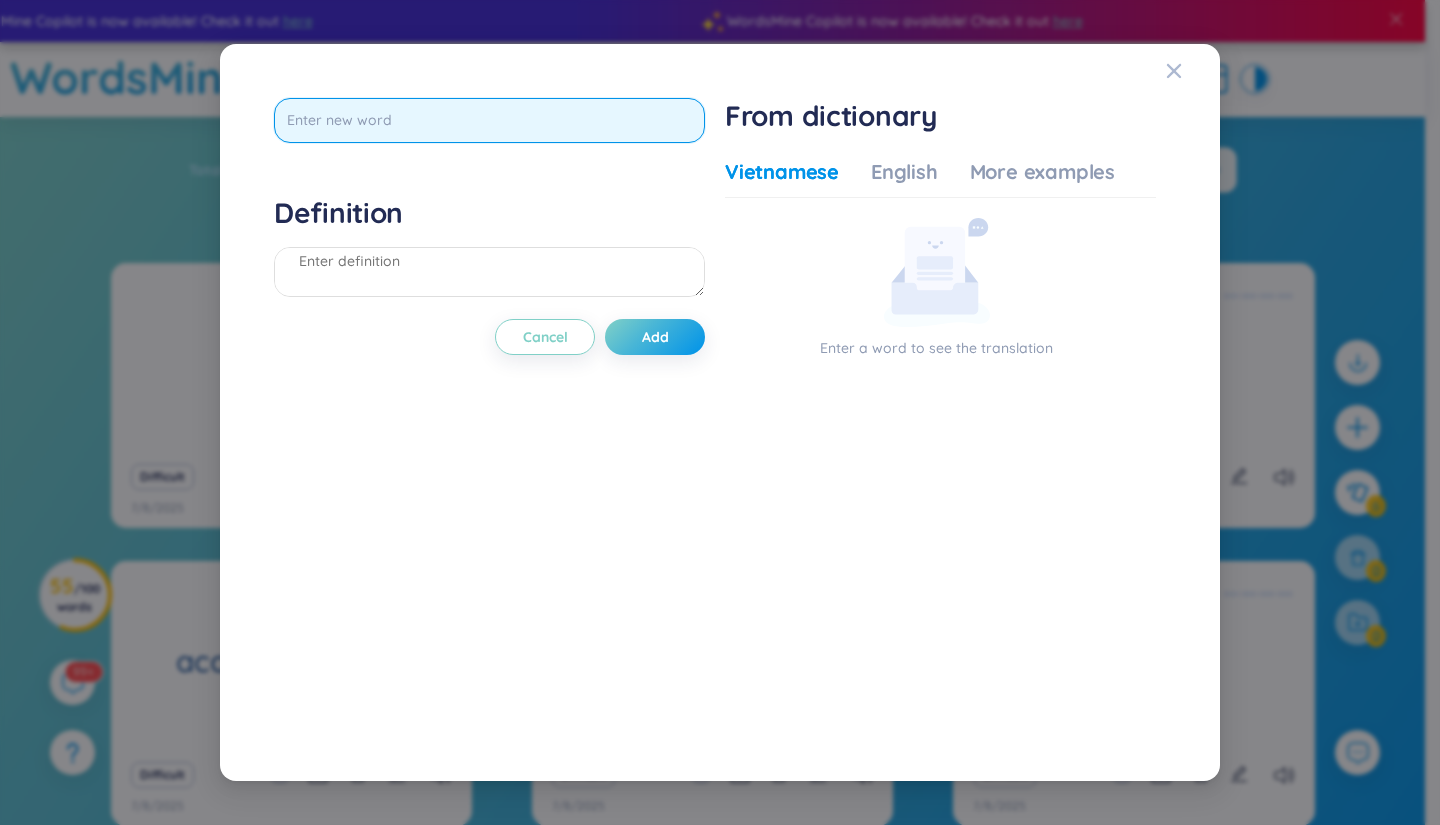 click at bounding box center (489, 120) 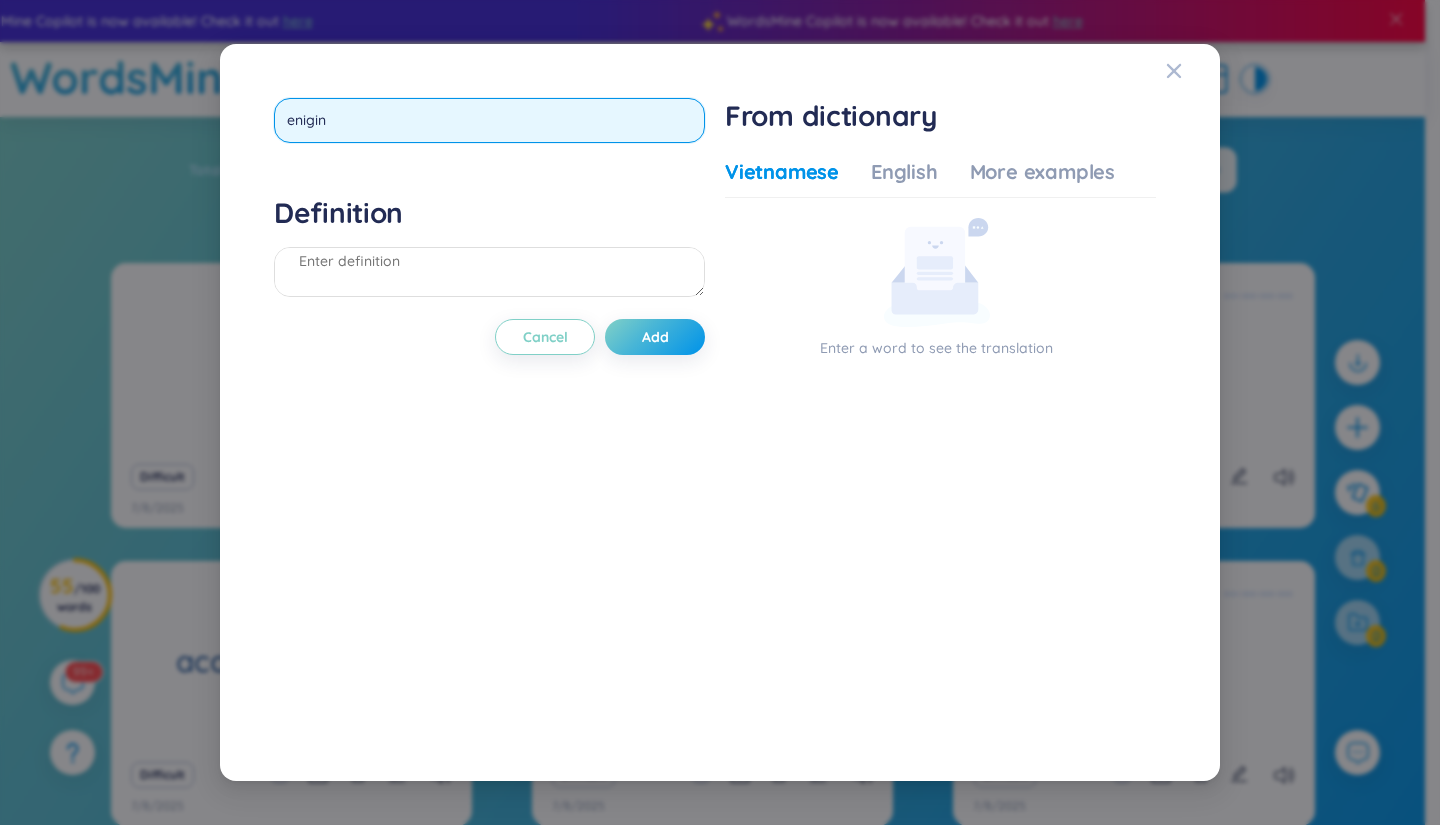type on "enigine" 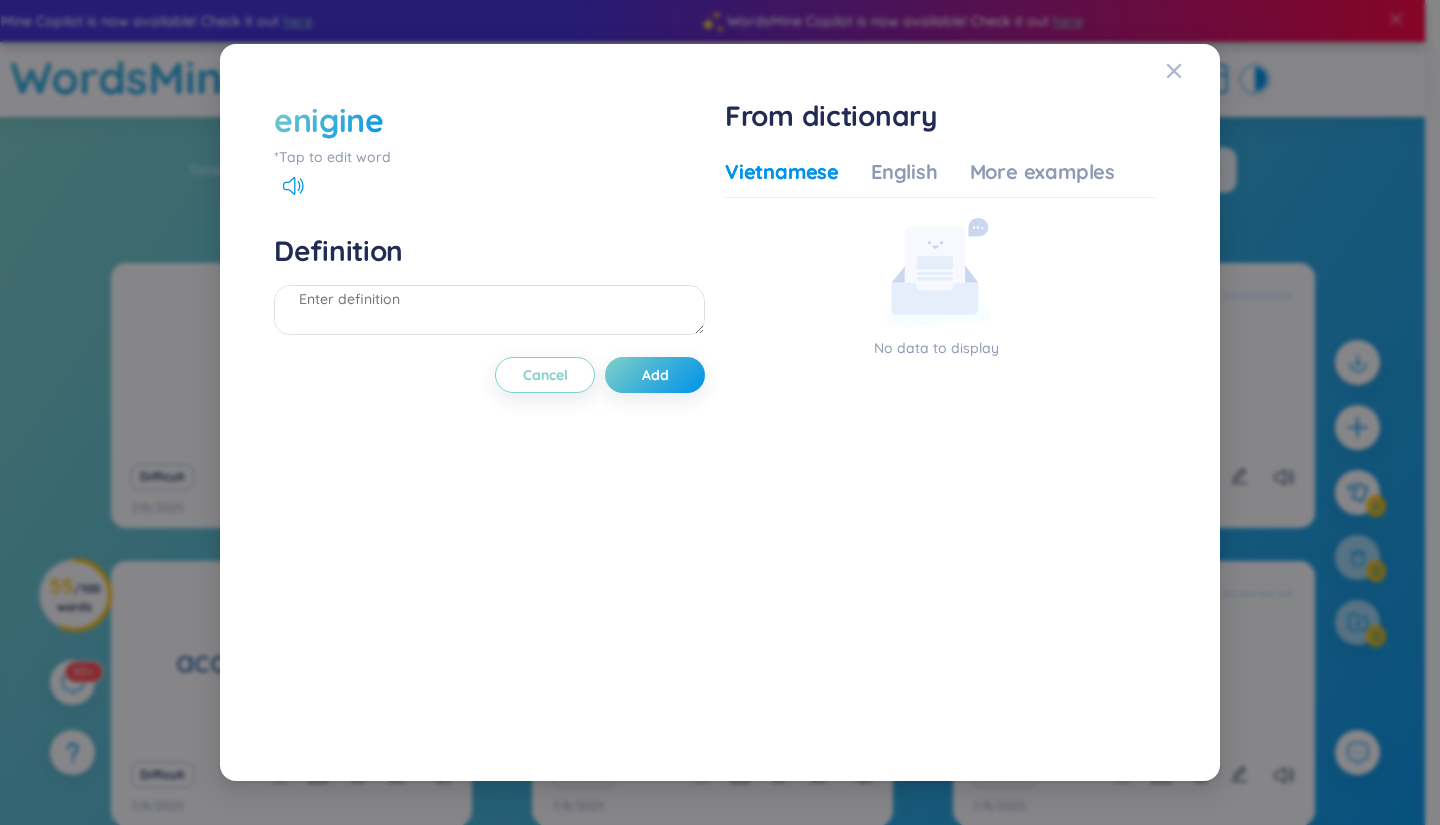 click on "enigine" at bounding box center (329, 120) 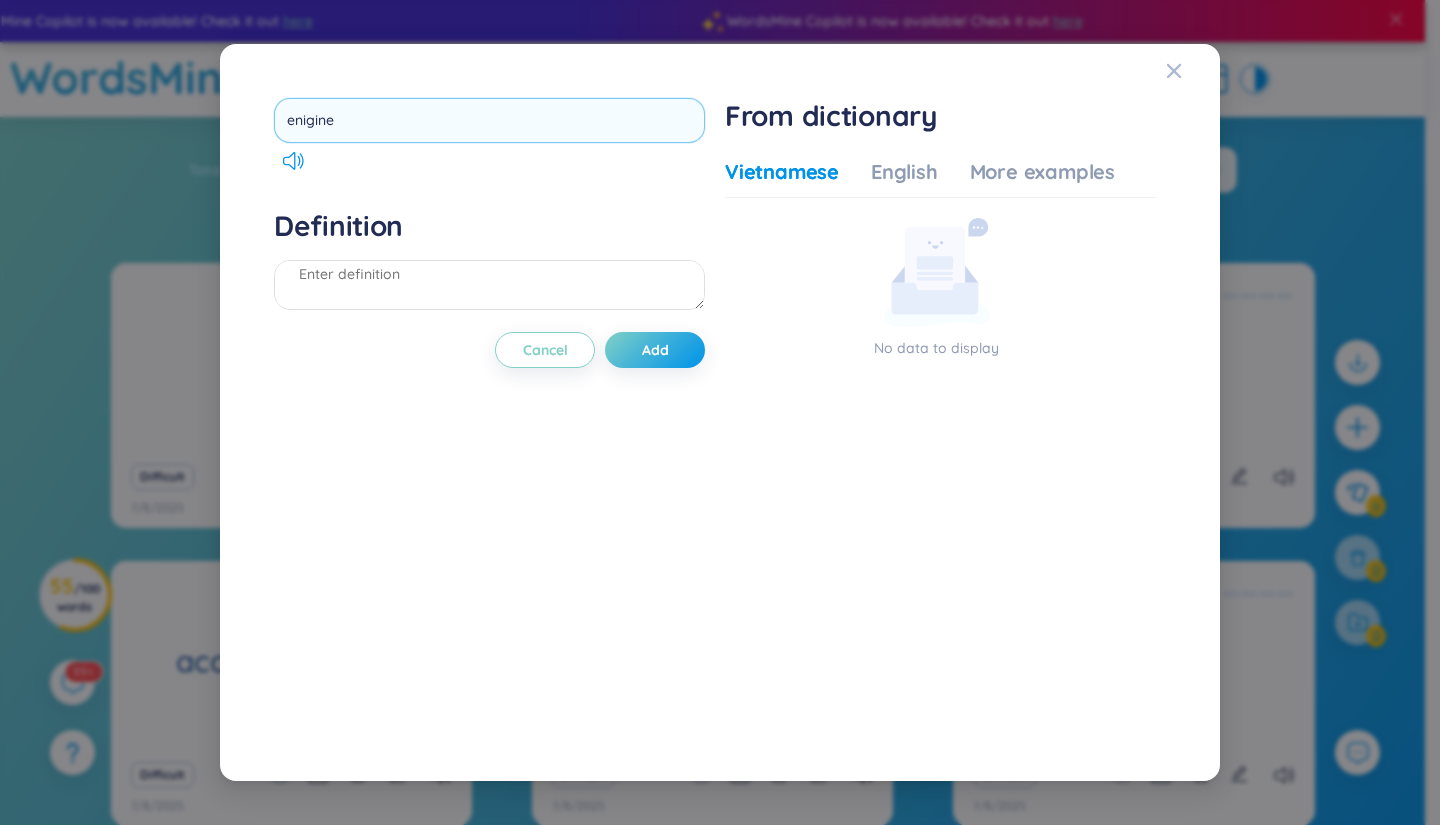 click on "enigine" at bounding box center (489, 120) 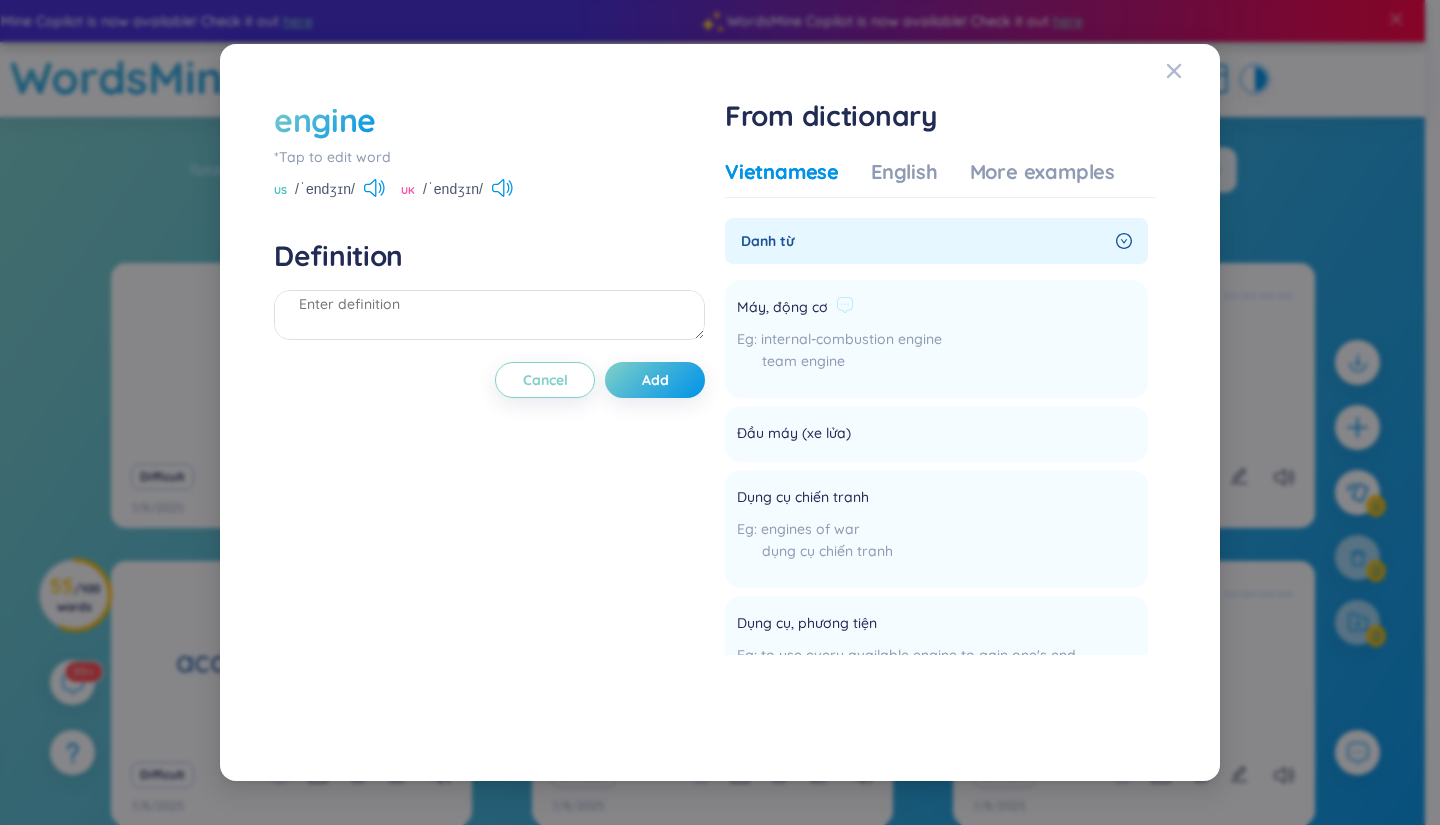 drag, startPoint x: 730, startPoint y: 300, endPoint x: 753, endPoint y: 305, distance: 23.537205 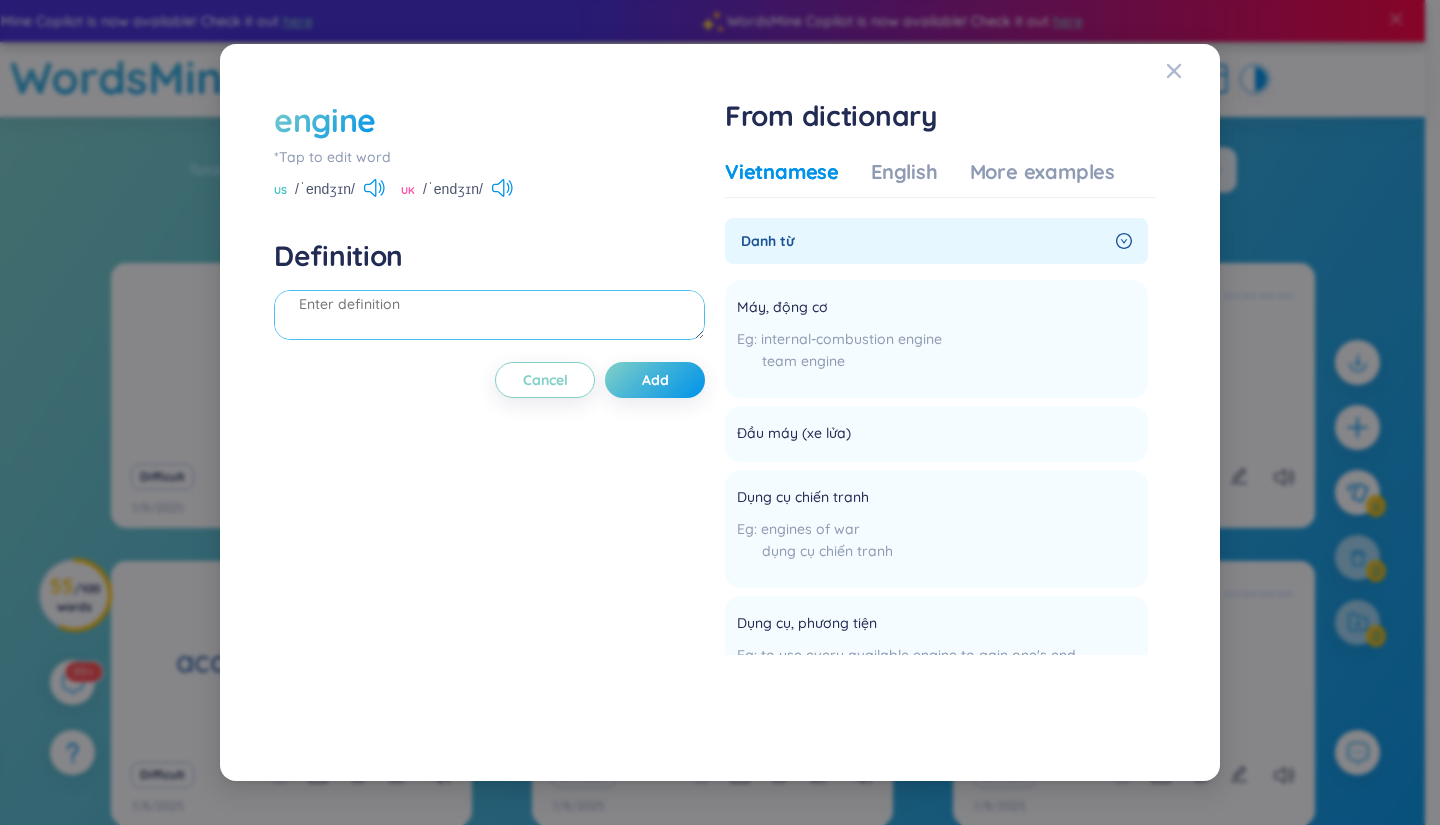 click at bounding box center [489, 315] 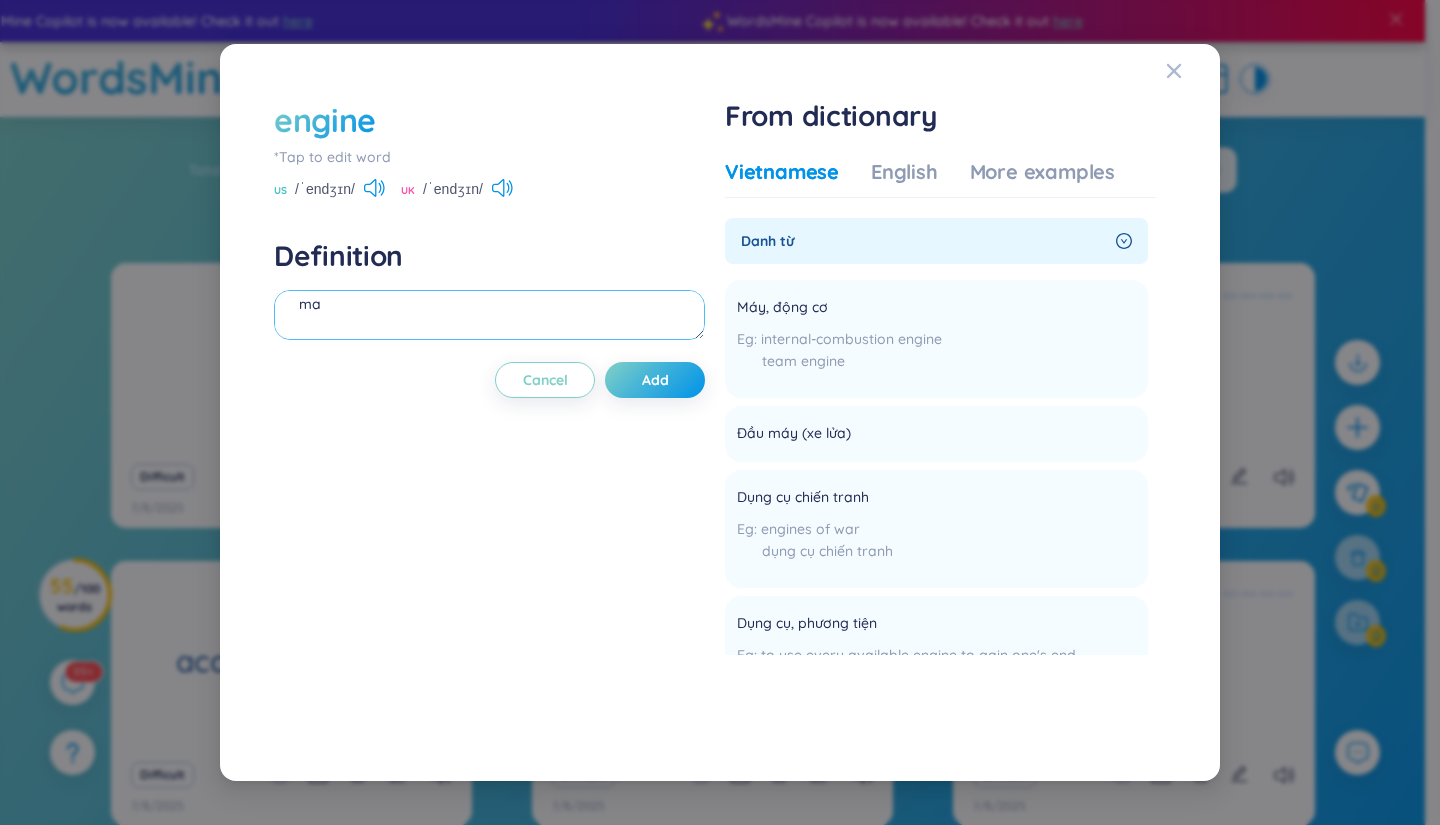 type on "m" 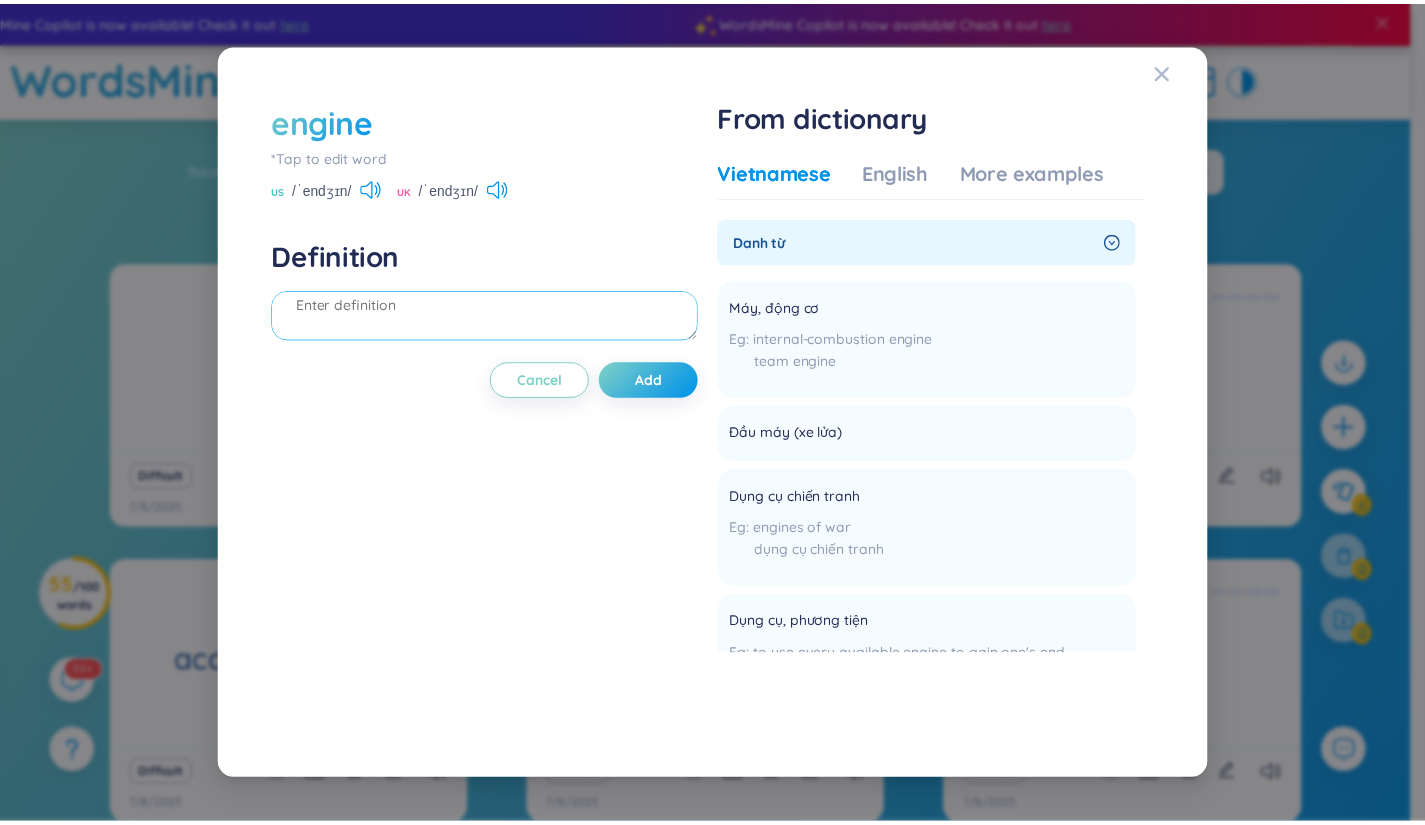 scroll, scrollTop: 0, scrollLeft: 0, axis: both 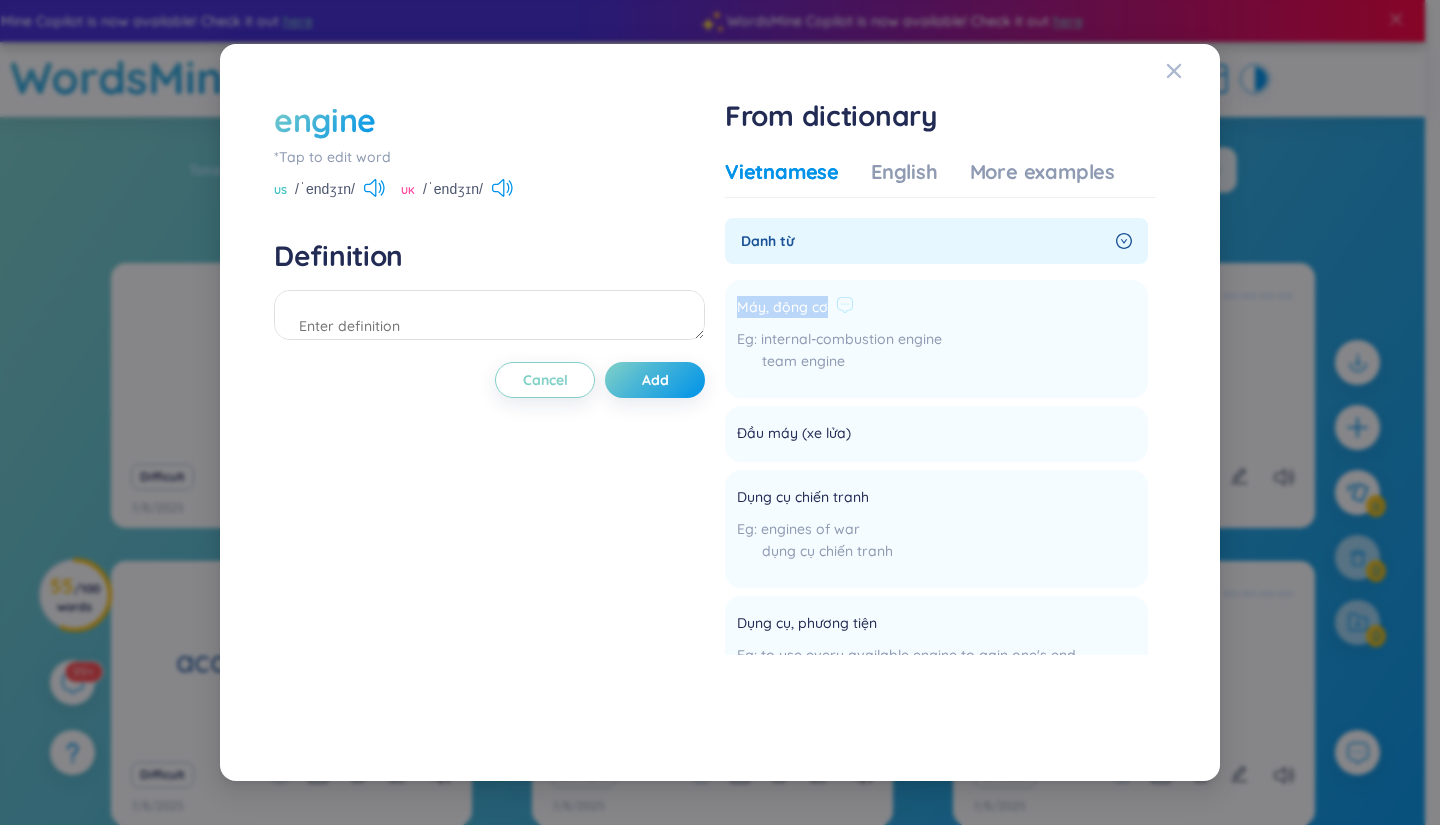 drag, startPoint x: 733, startPoint y: 309, endPoint x: 827, endPoint y: 307, distance: 94.02127 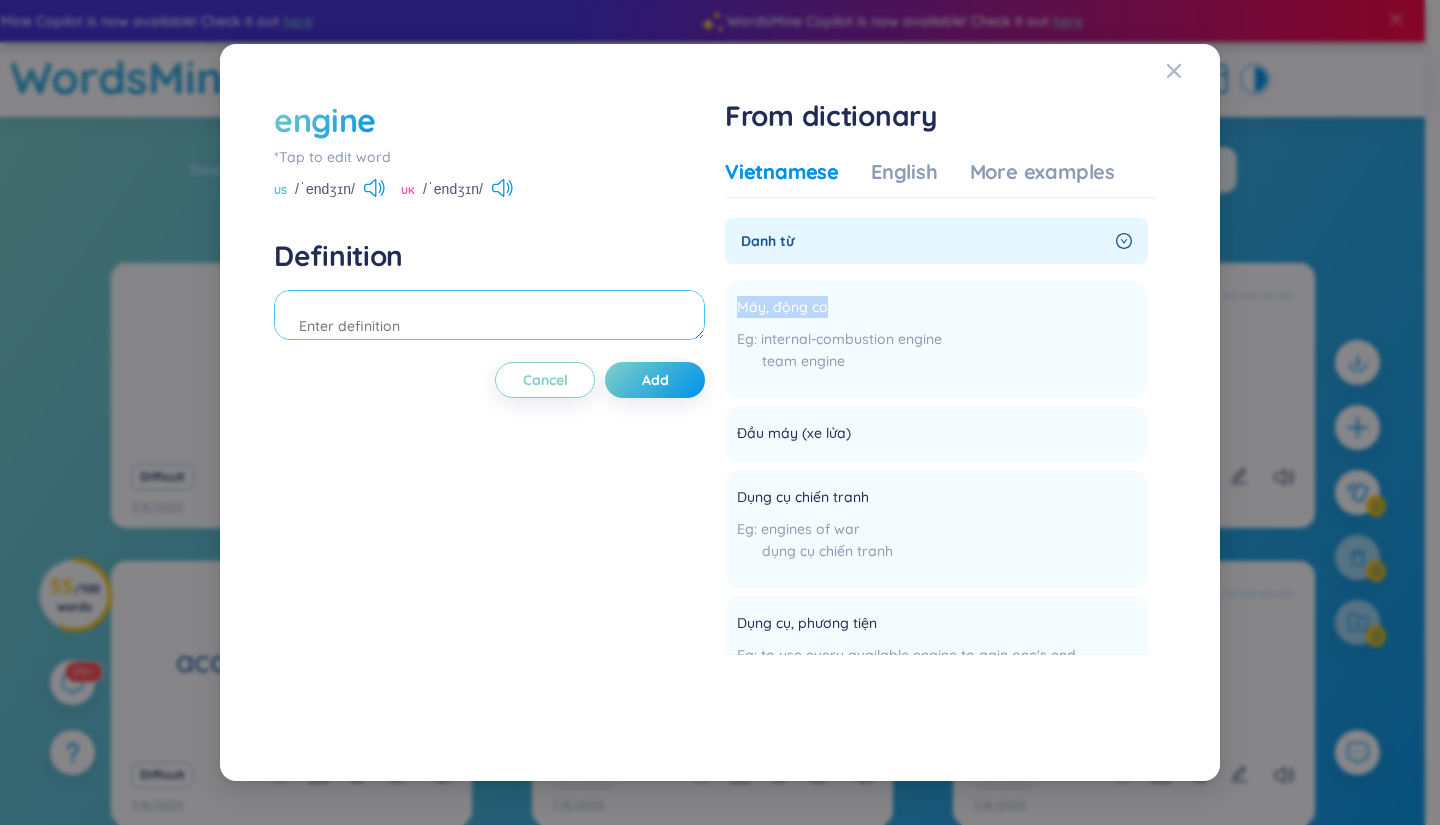 click at bounding box center [489, 315] 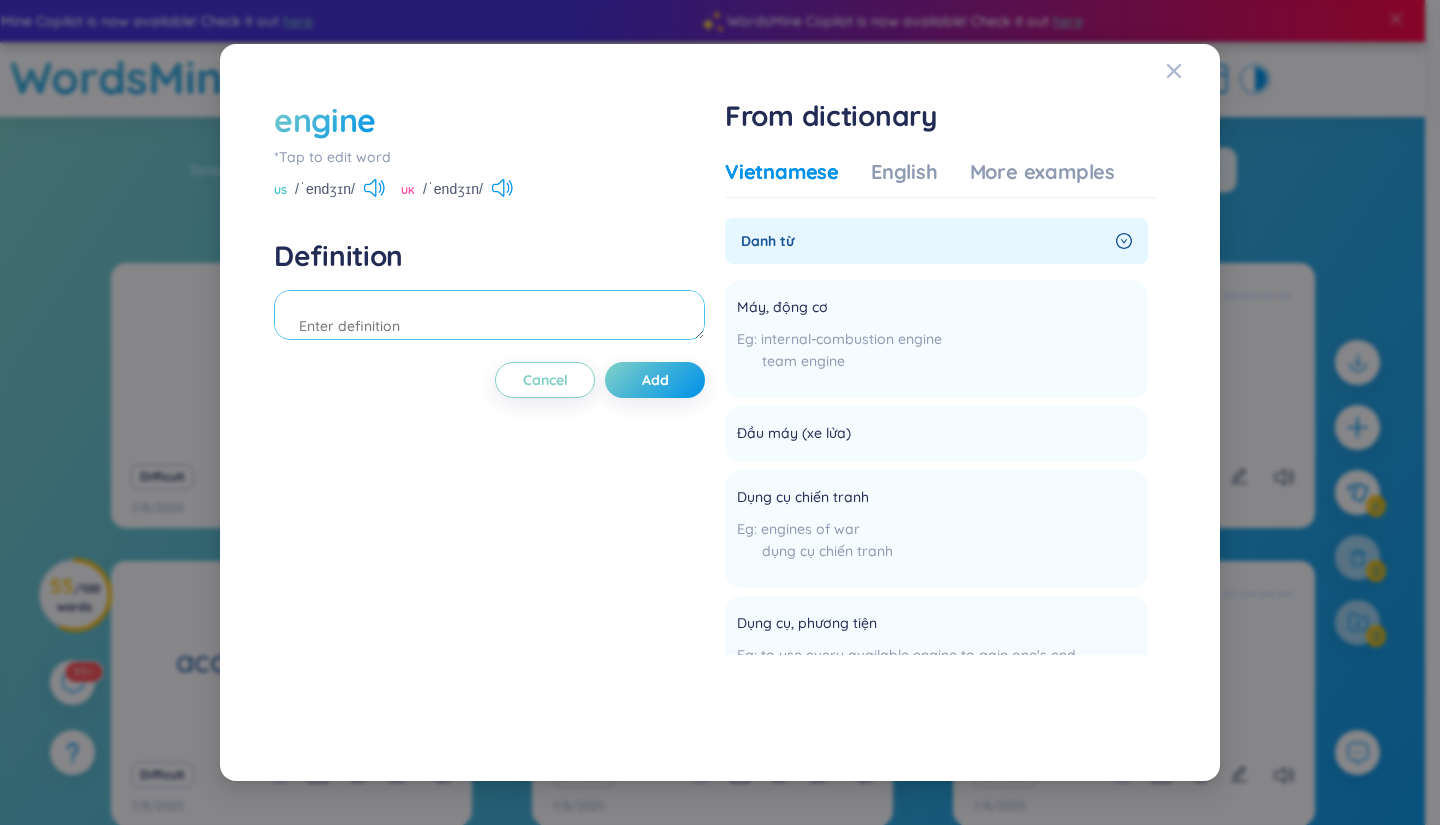 paste on "Máy, động cơ" 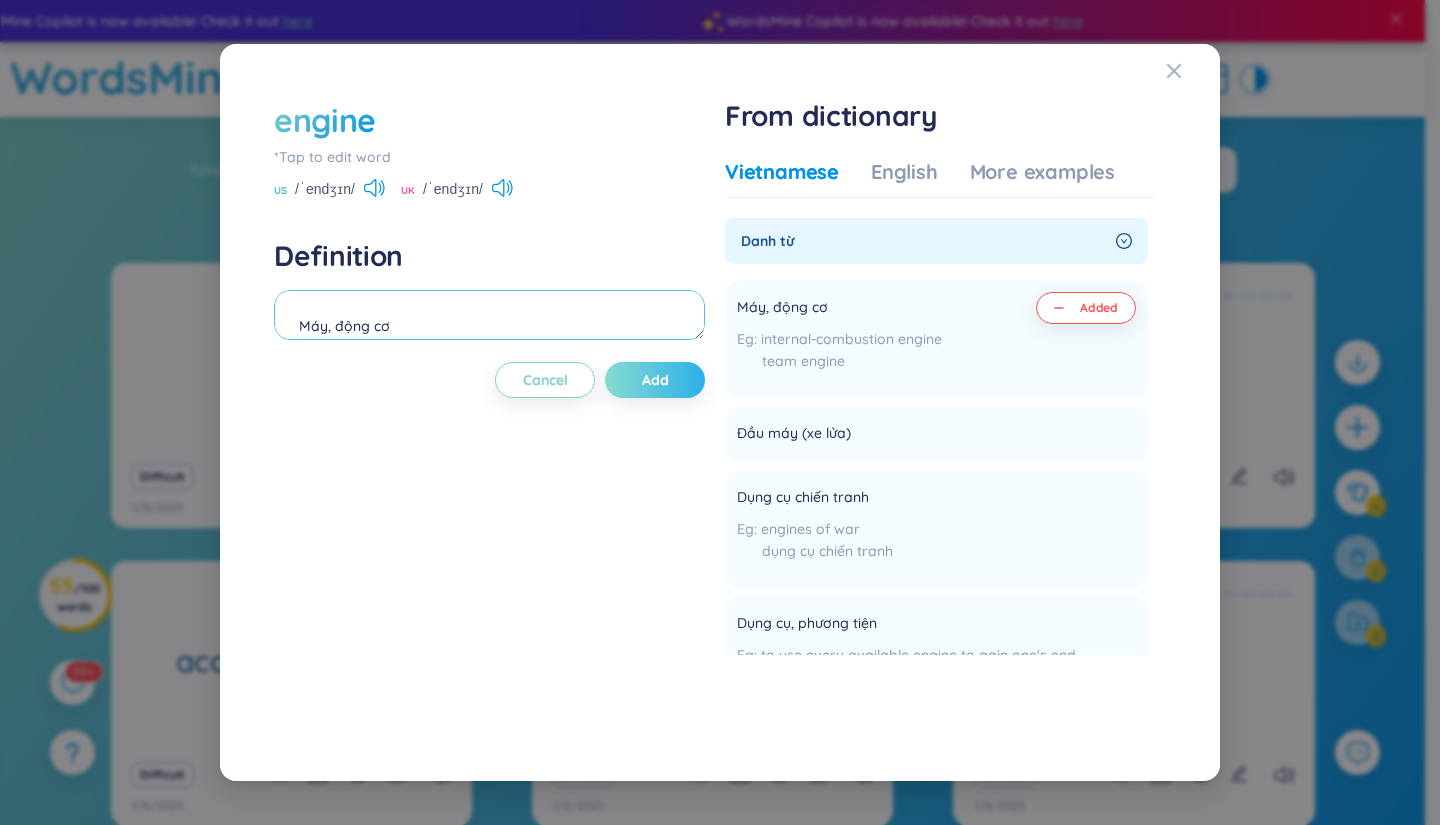type on "Máy, động cơ" 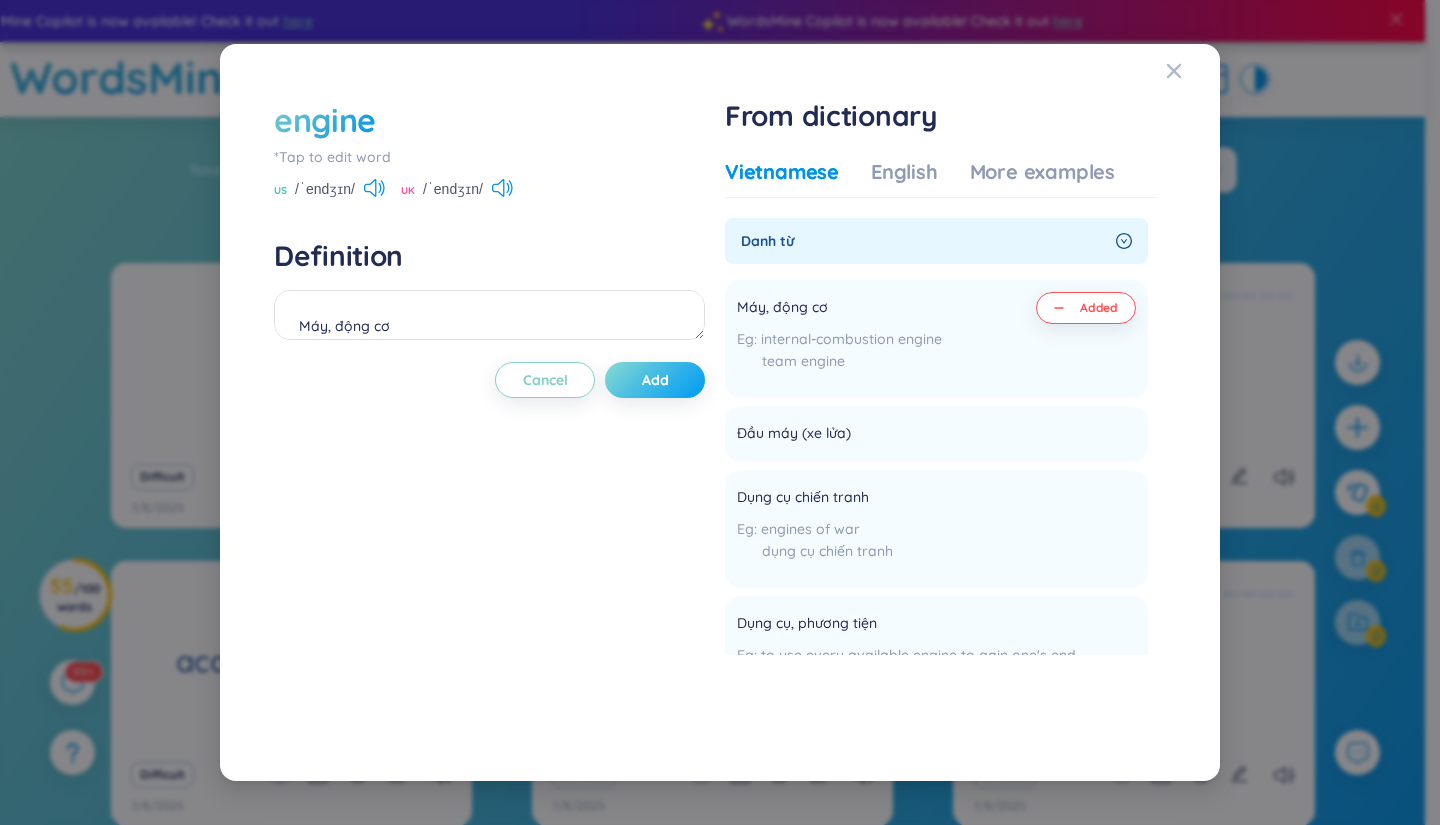 click on "Add" at bounding box center [655, 380] 